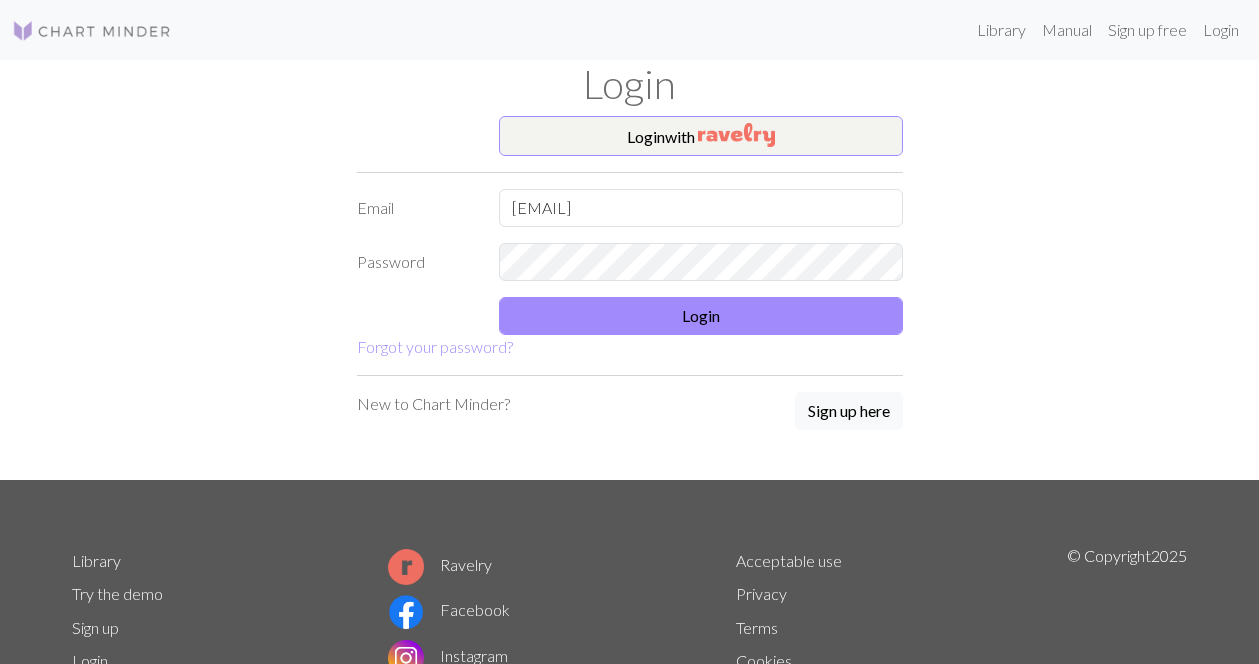 scroll, scrollTop: 0, scrollLeft: 0, axis: both 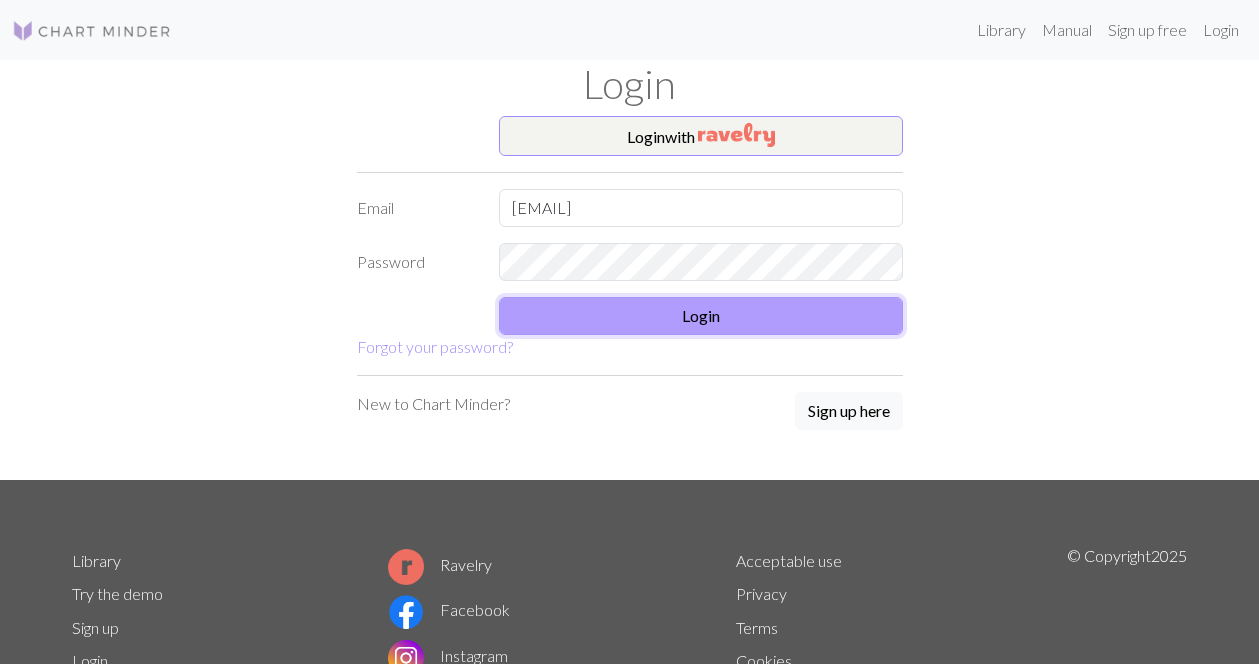click on "Login" at bounding box center (701, 316) 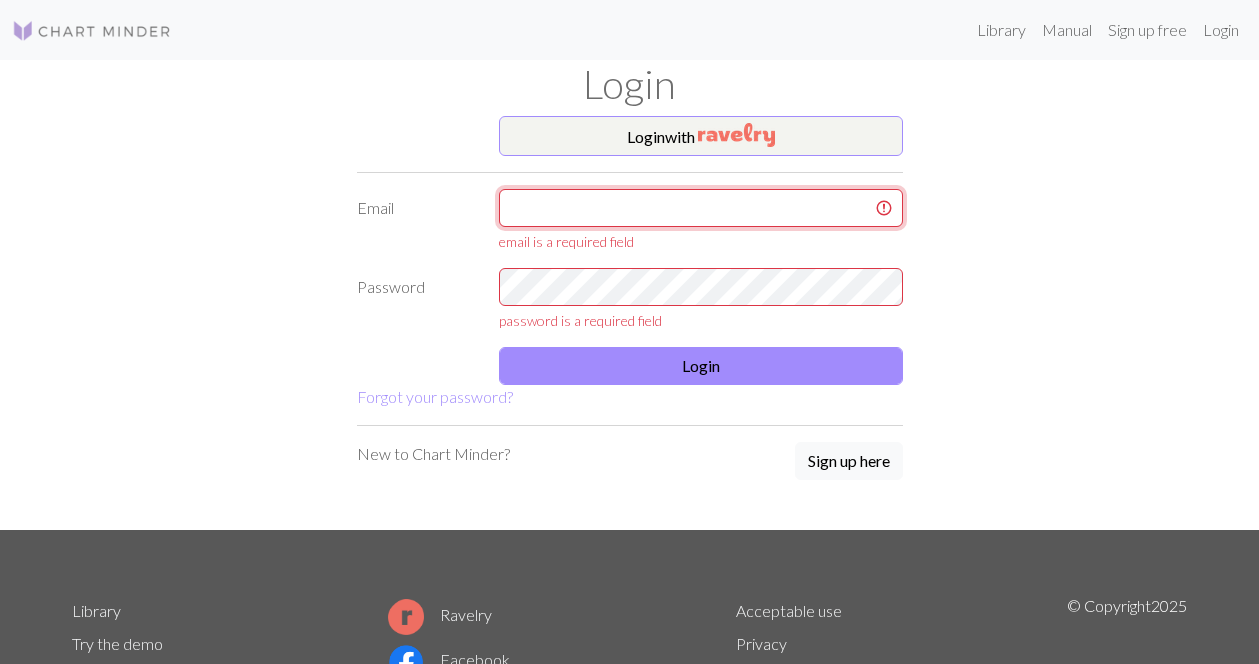 click at bounding box center (701, 208) 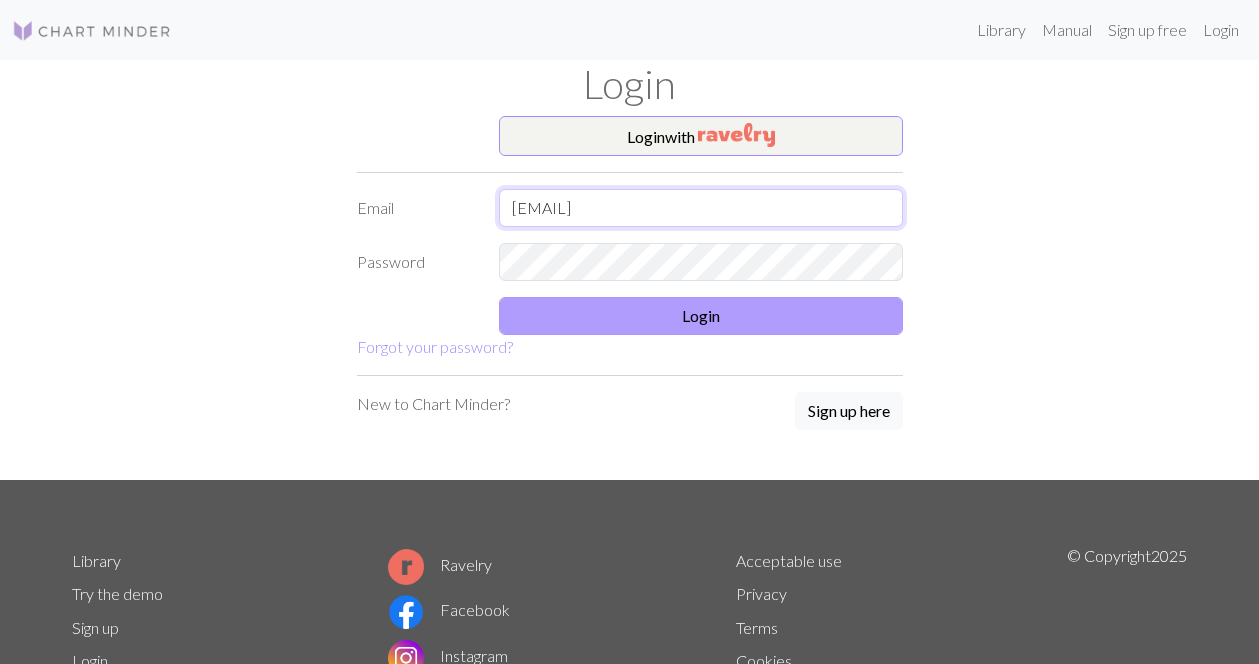type on "Fiberandvine@gmail.com" 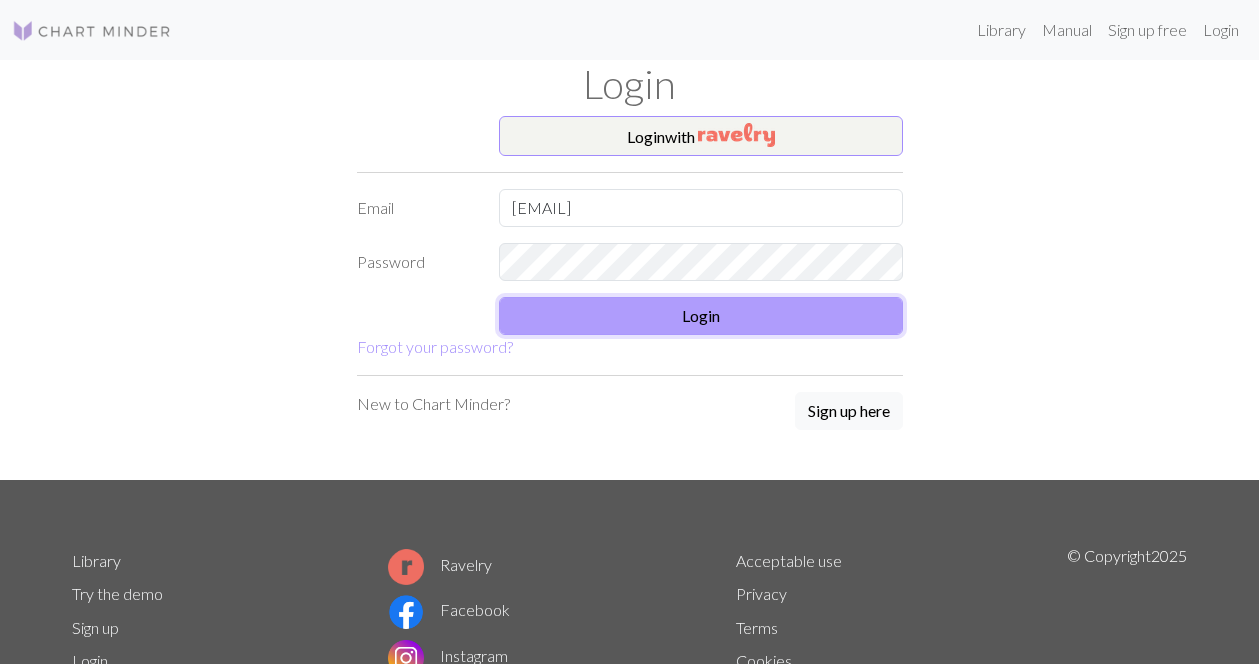 click on "Login" at bounding box center (701, 316) 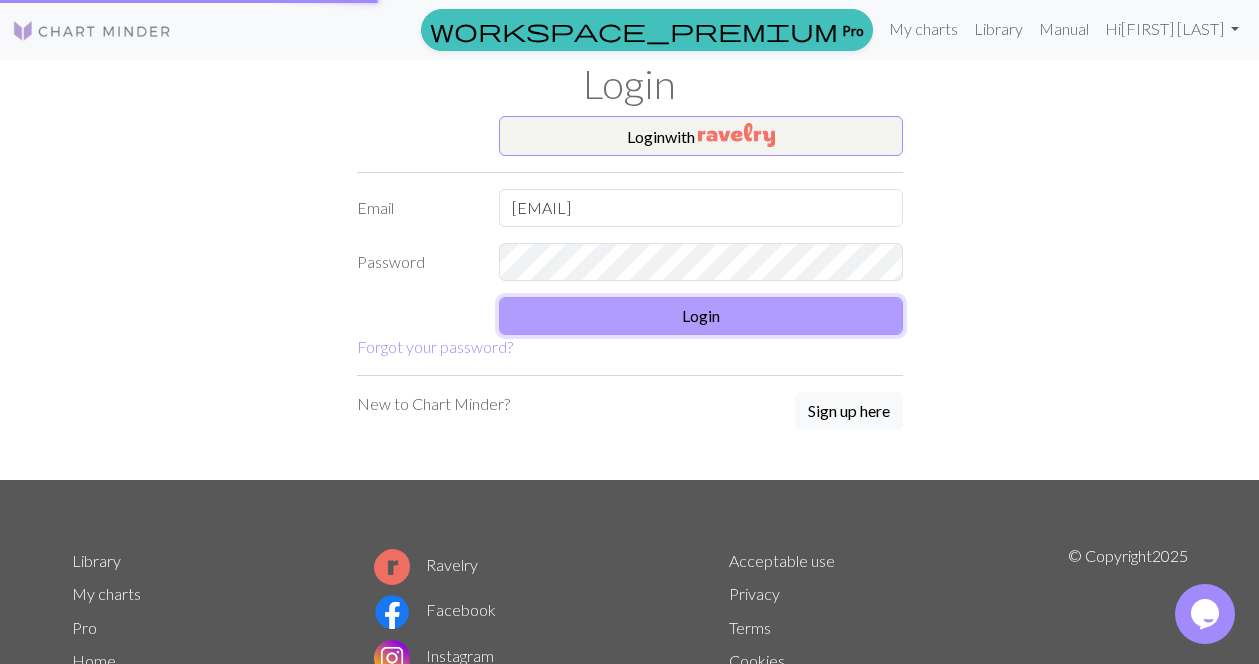 scroll, scrollTop: 0, scrollLeft: 0, axis: both 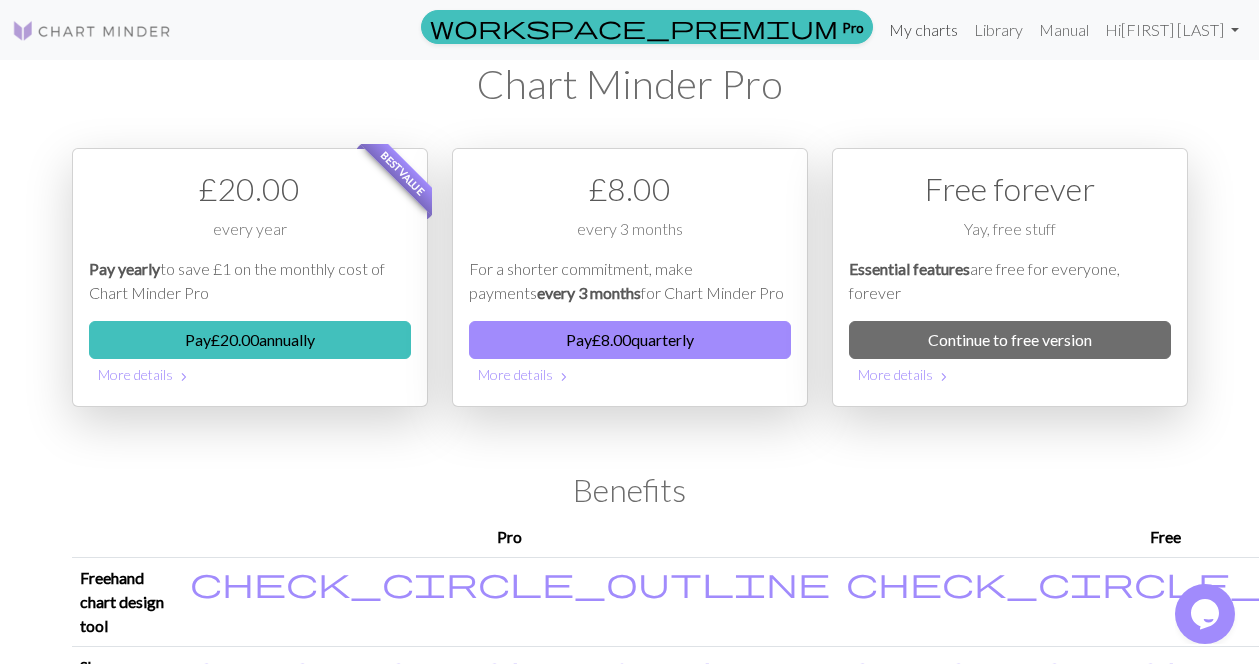 click on "My charts" at bounding box center [923, 30] 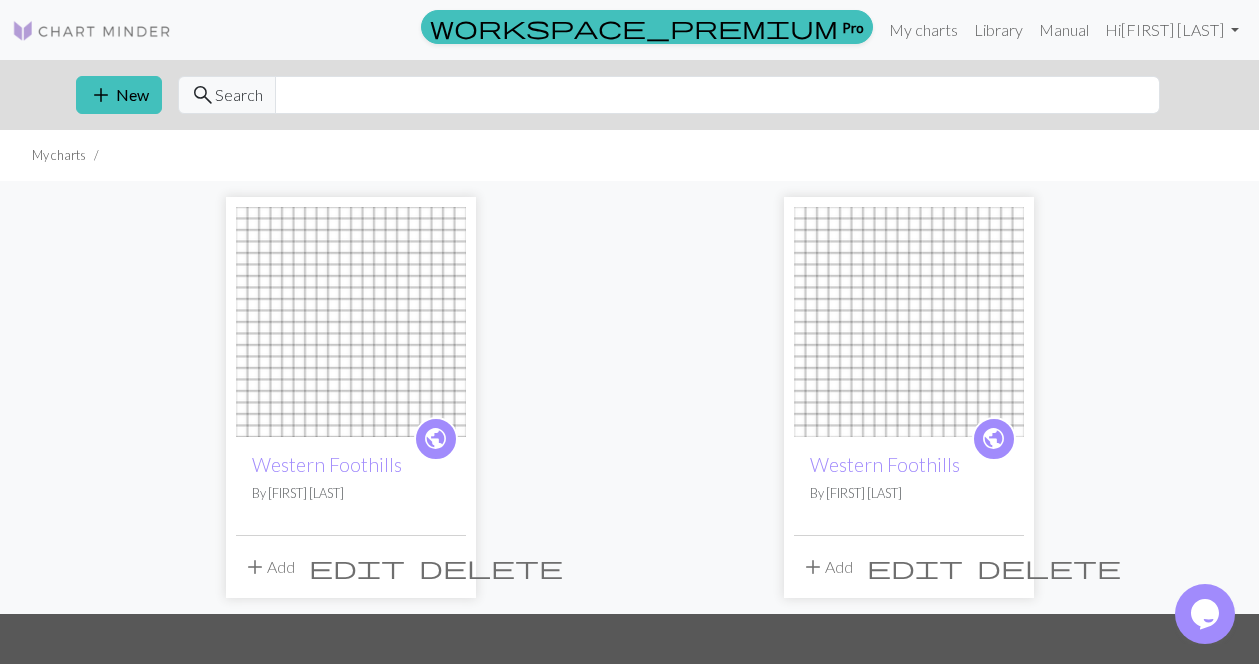 click on "delete" at bounding box center [1049, 567] 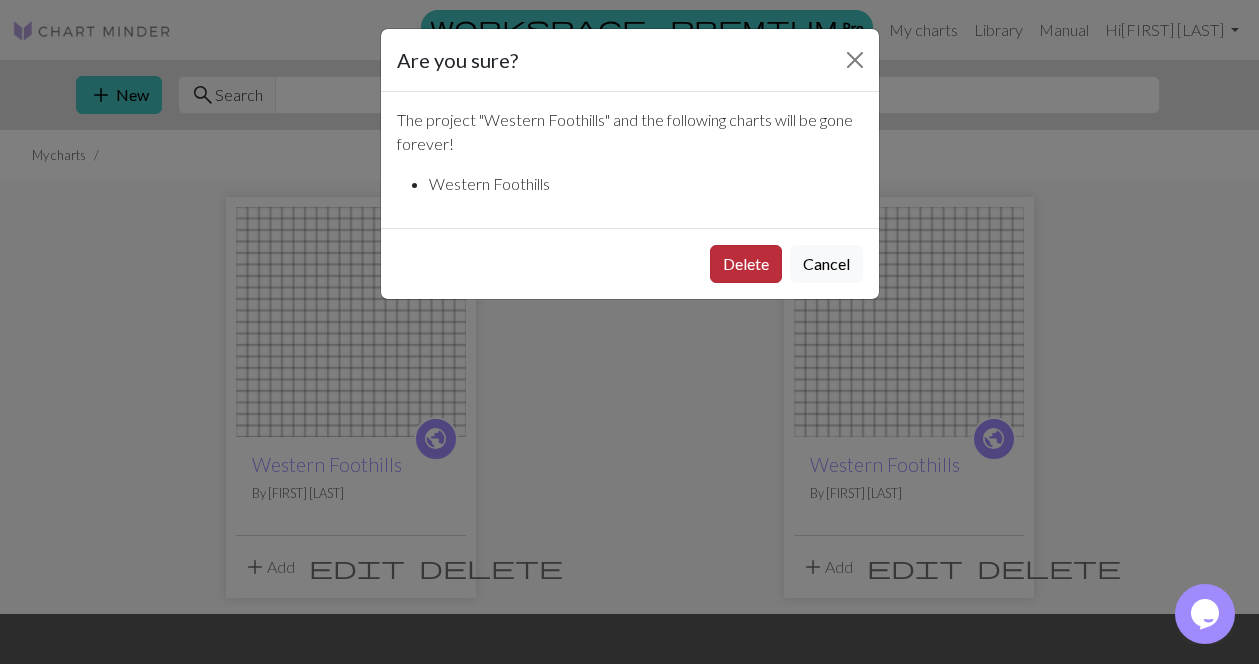 click on "Delete" at bounding box center [746, 264] 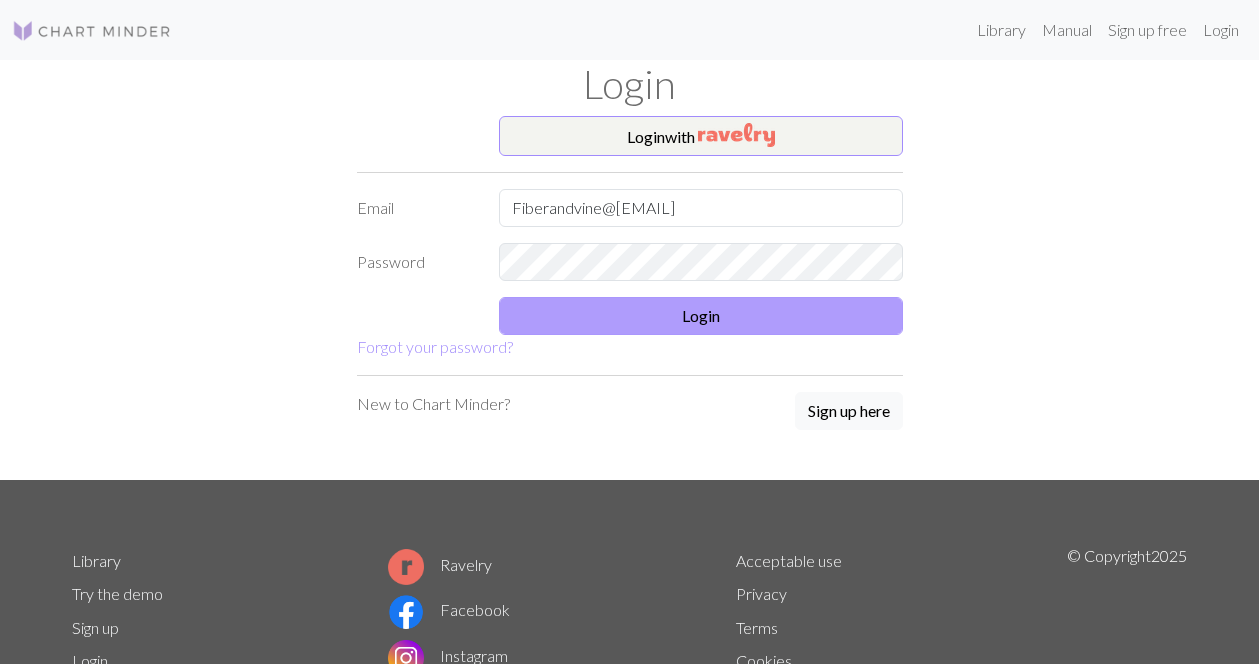 scroll, scrollTop: 0, scrollLeft: 0, axis: both 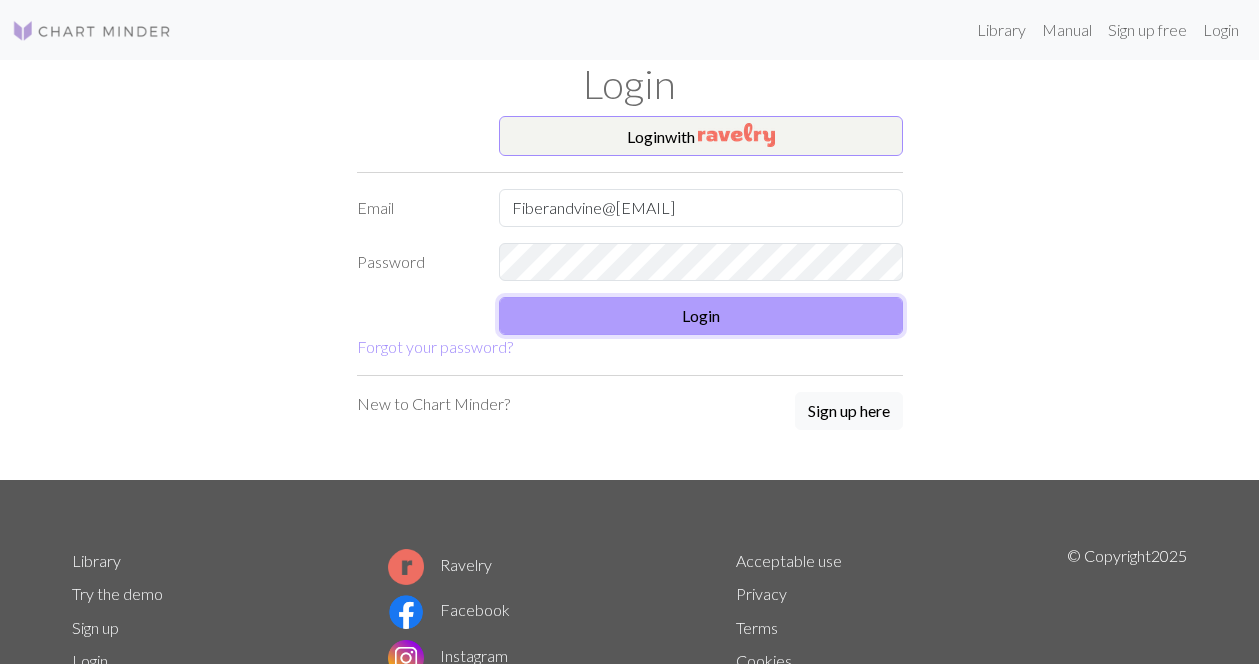 click on "Login" at bounding box center (701, 316) 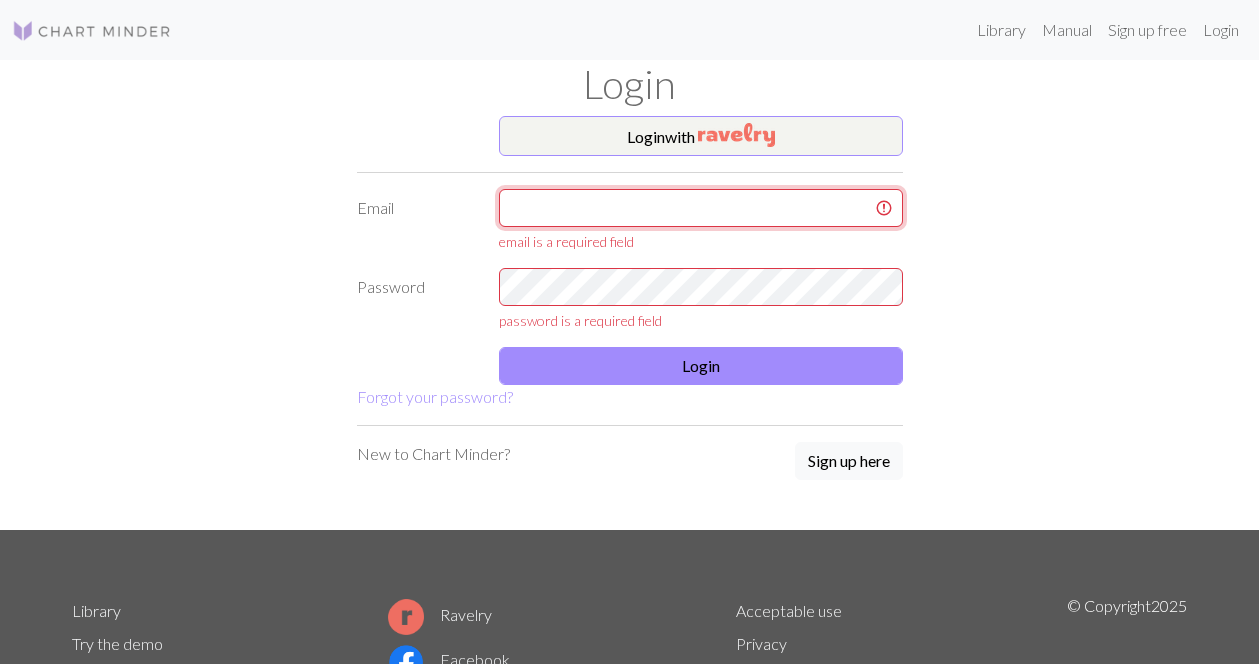 click at bounding box center (701, 208) 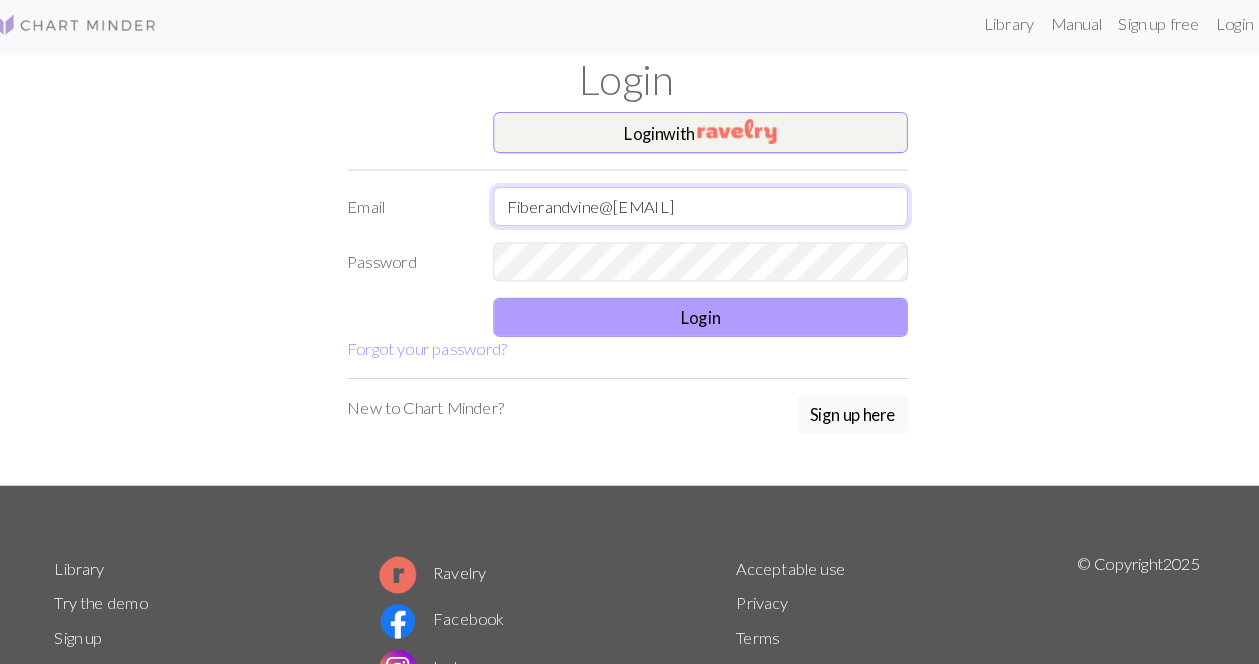 type on "Fiberandvine@gmail.com" 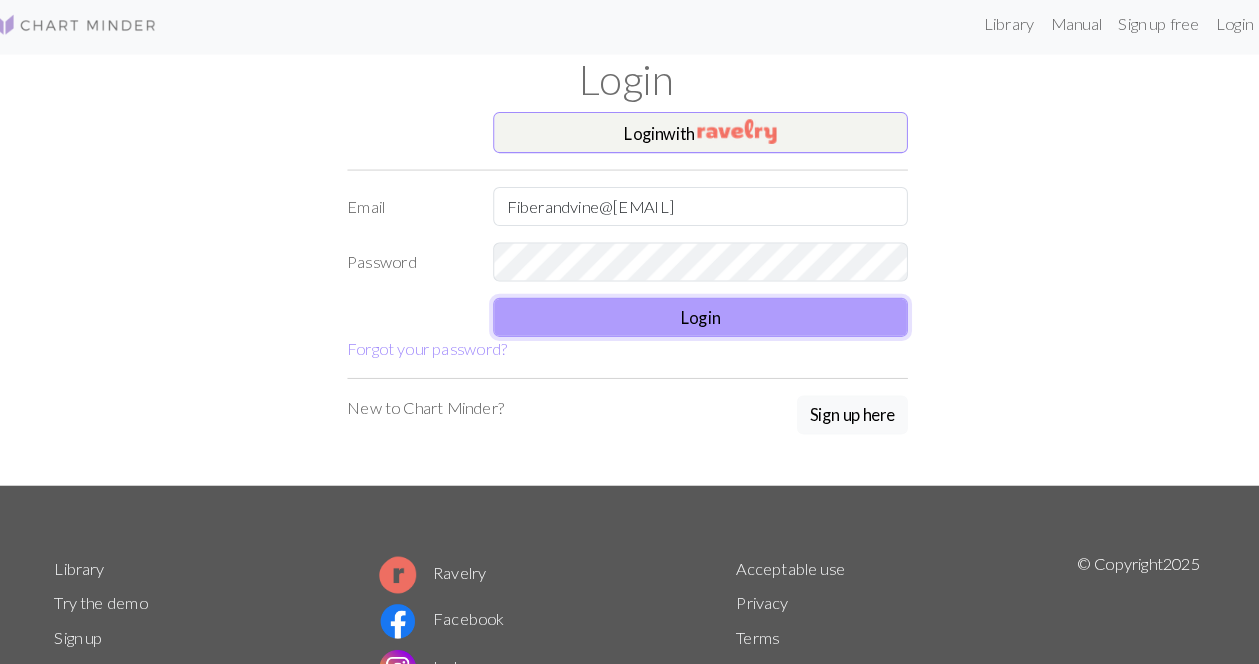 click on "Login" at bounding box center (701, 316) 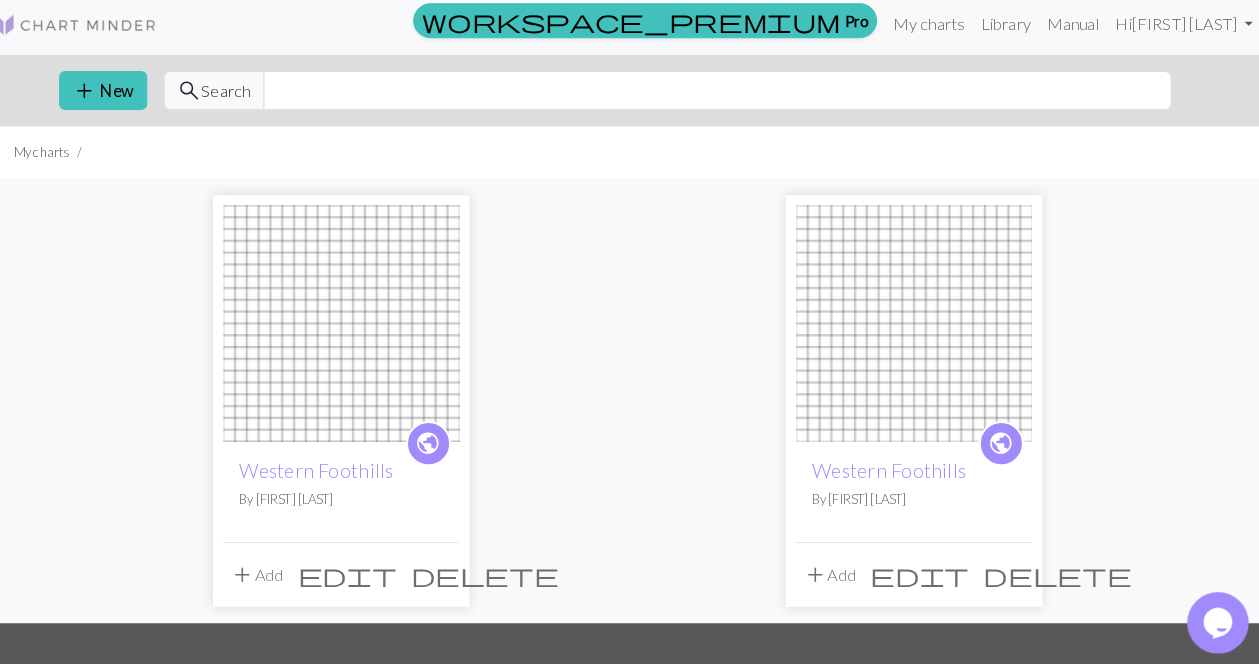 click on "delete" at bounding box center (491, 567) 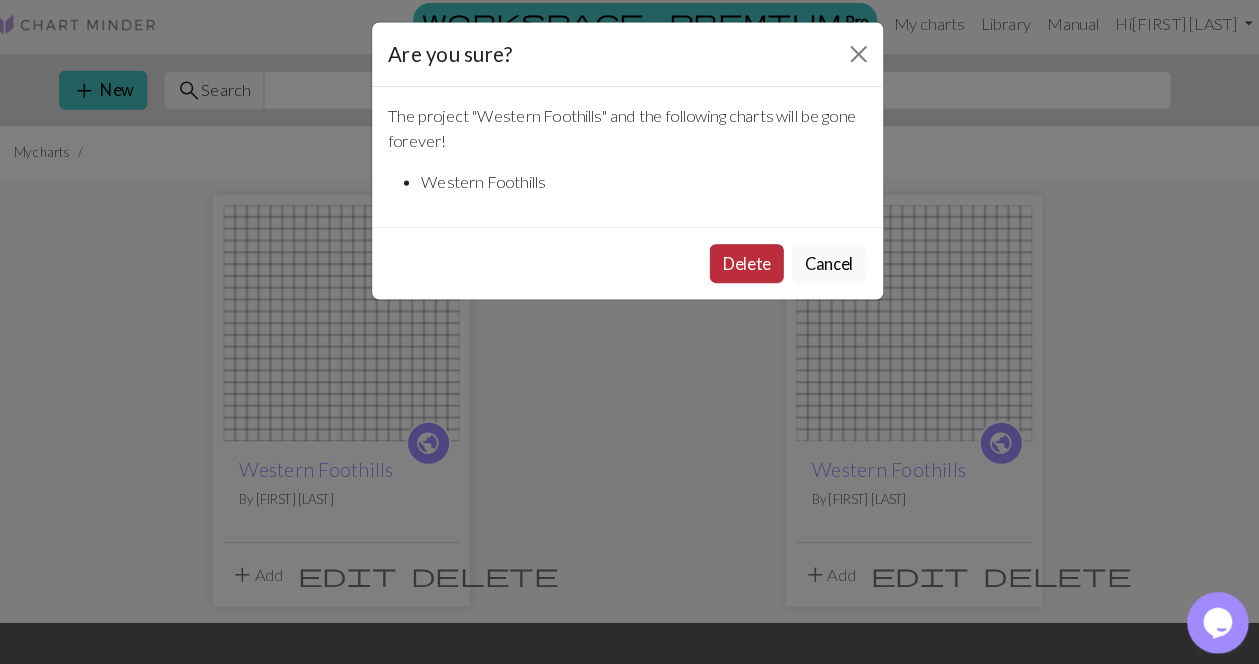 click on "Delete" at bounding box center (746, 264) 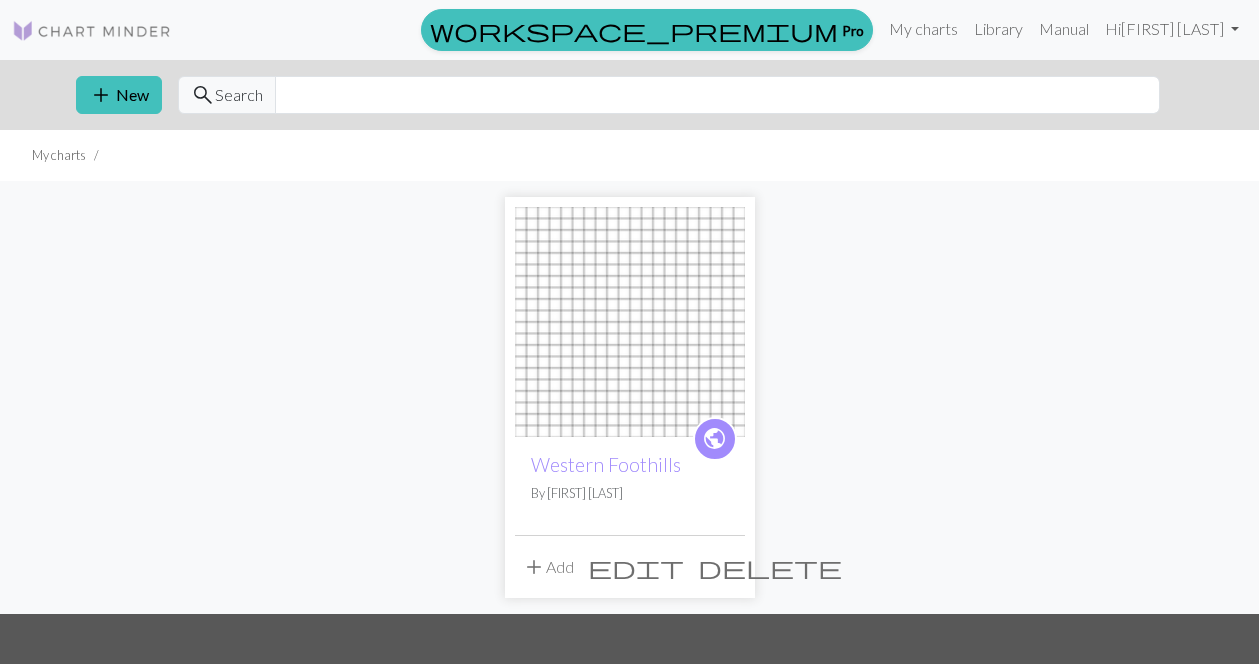 scroll, scrollTop: 0, scrollLeft: 0, axis: both 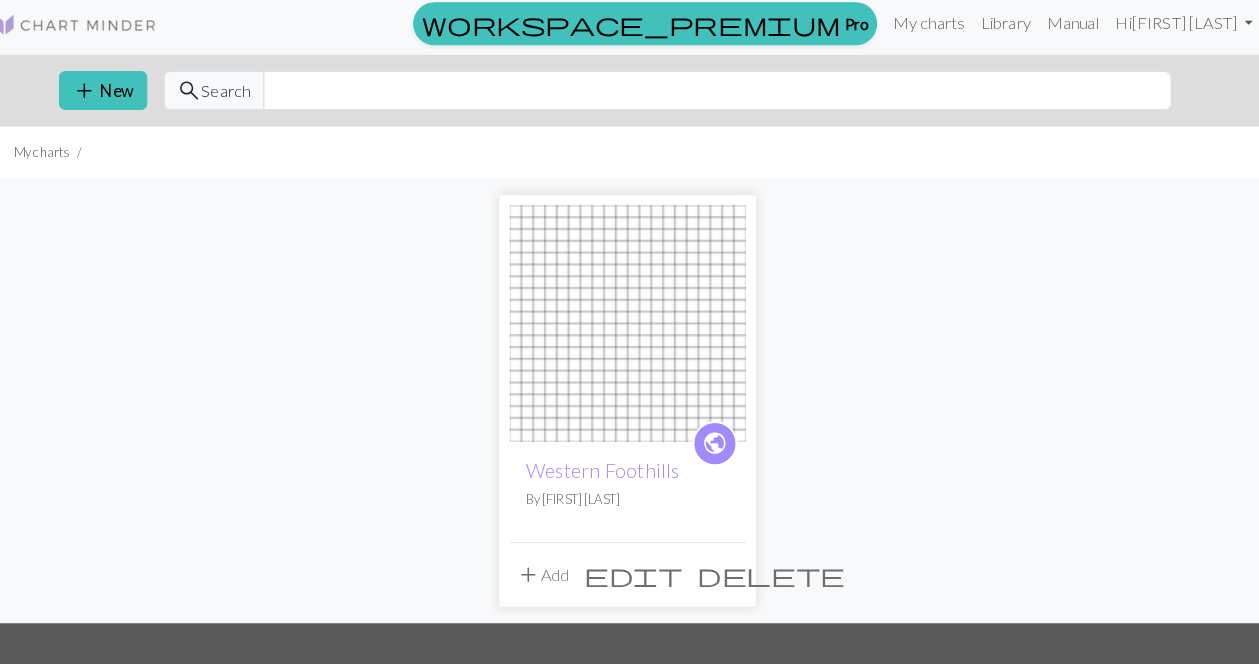 click at bounding box center (630, 322) 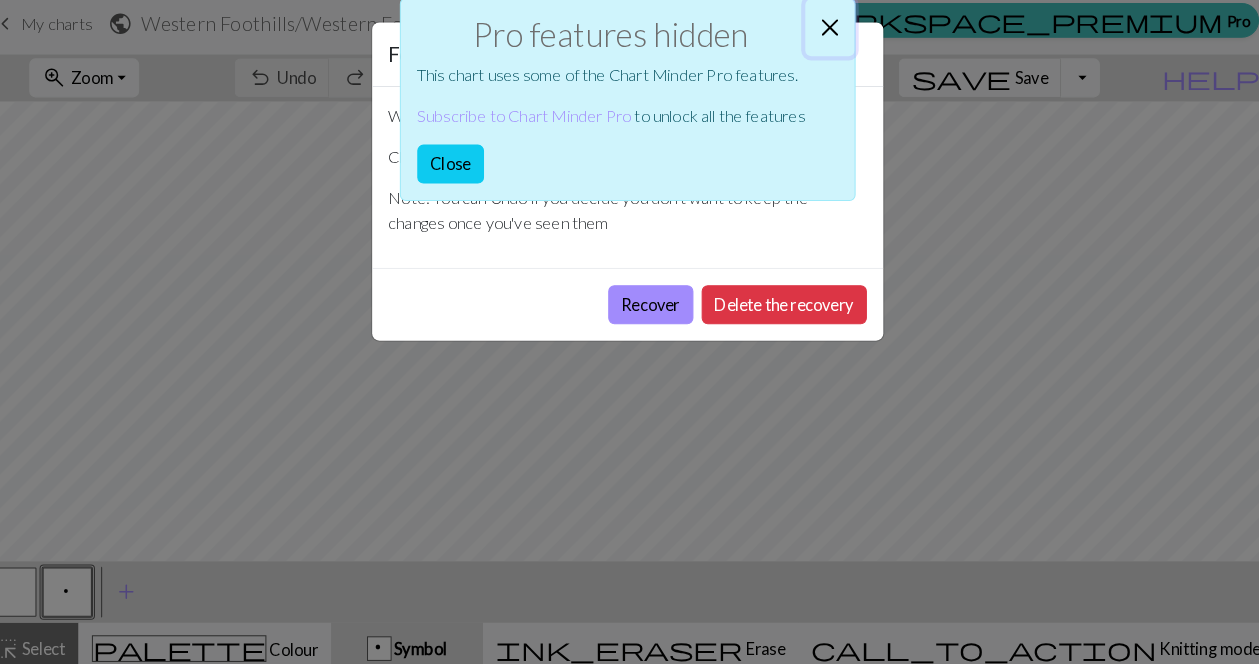 click at bounding box center [827, 34] 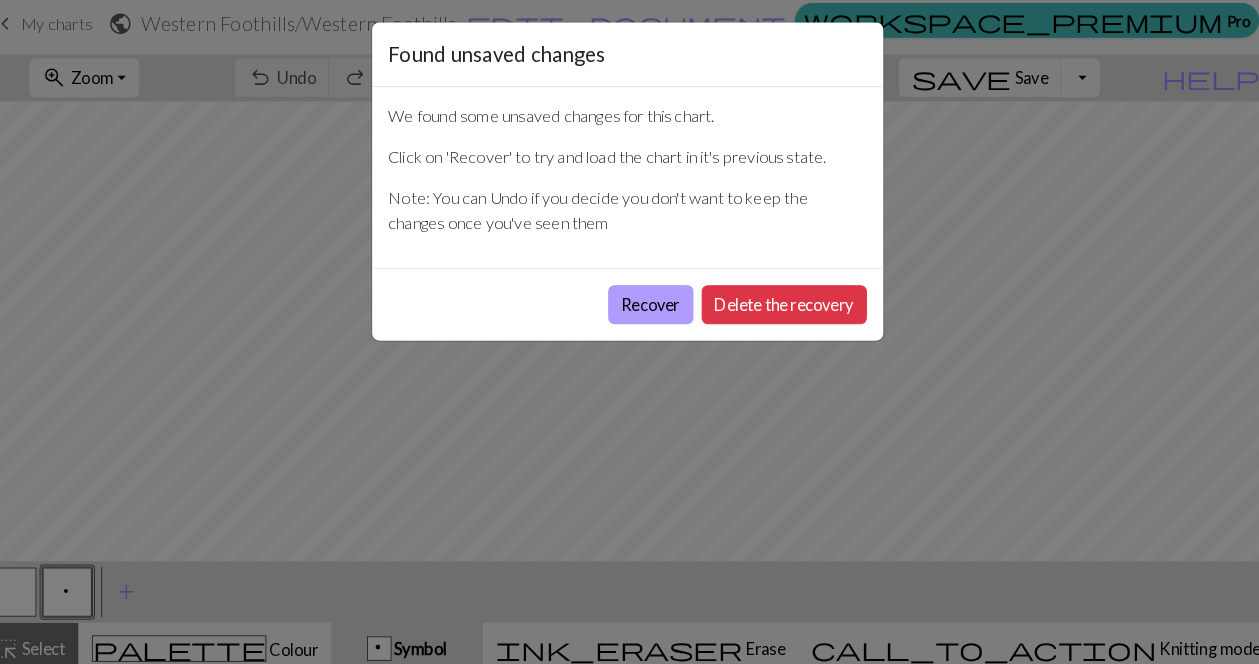 click on "Recover" at bounding box center (652, 304) 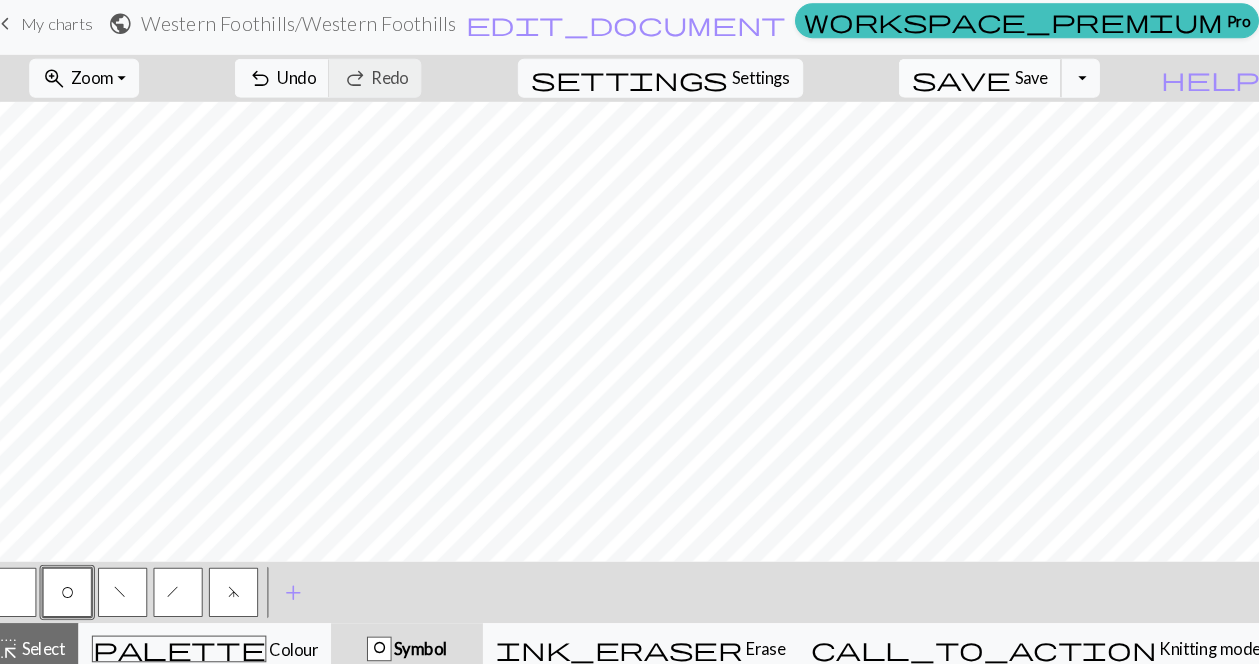 click on "save Save Save" at bounding box center [973, 83] 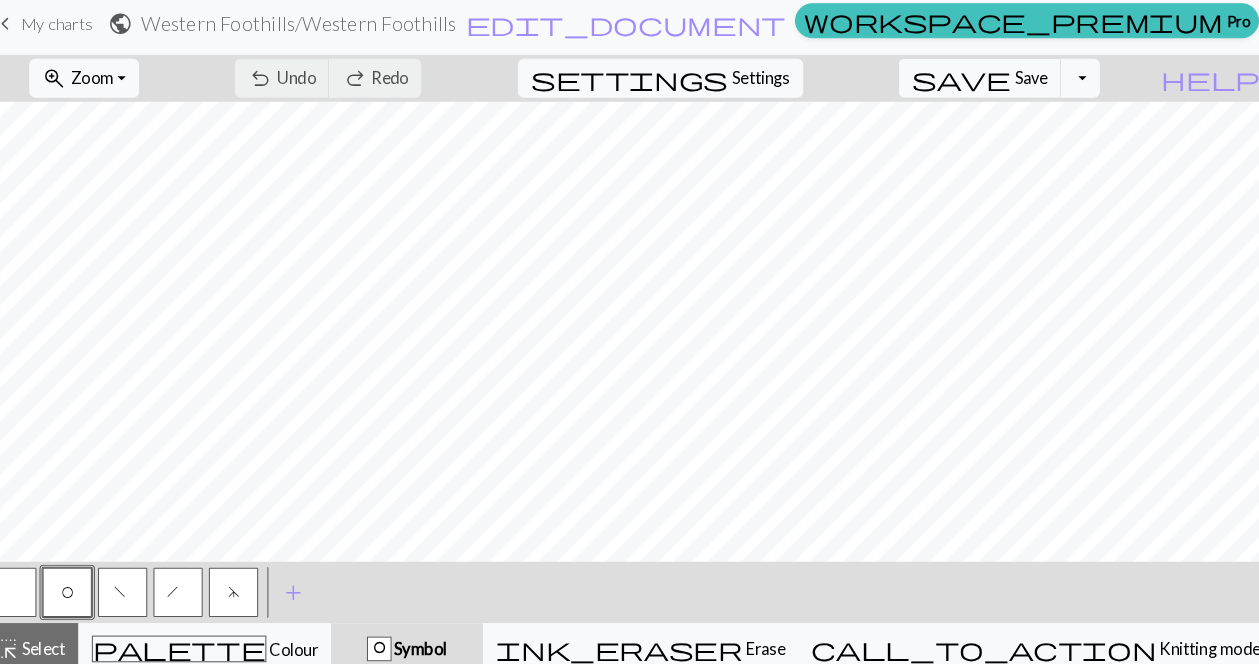 click at bounding box center (30, 584) 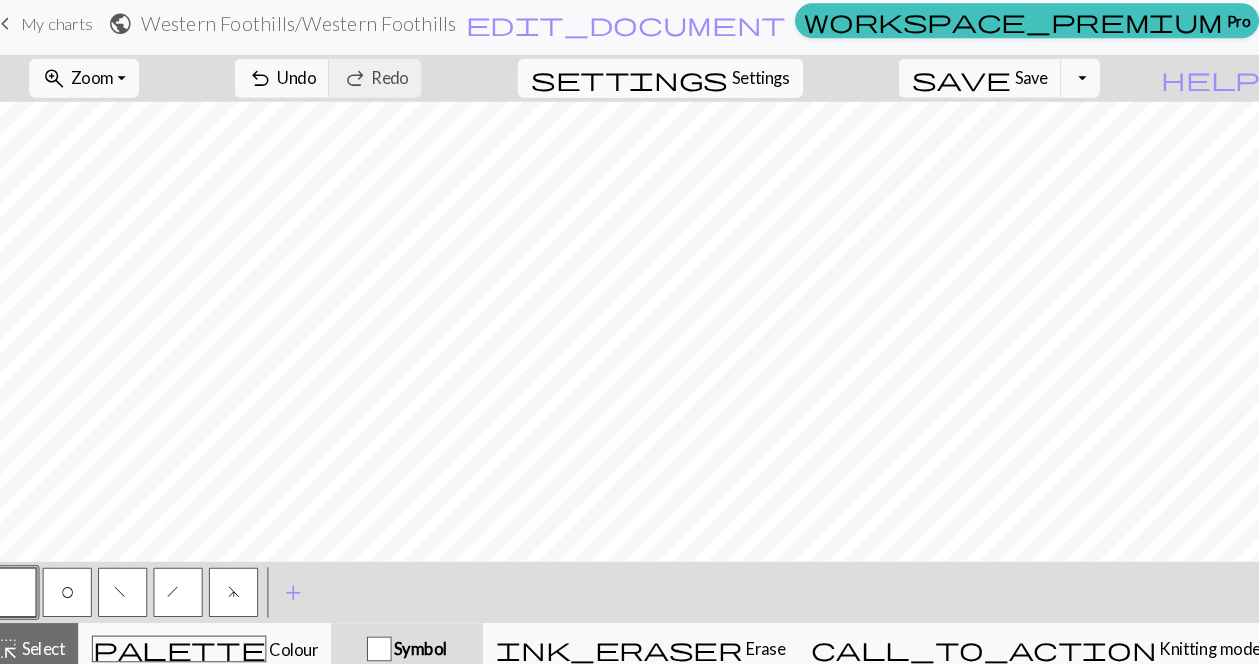 click on "Settings" at bounding box center [760, 83] 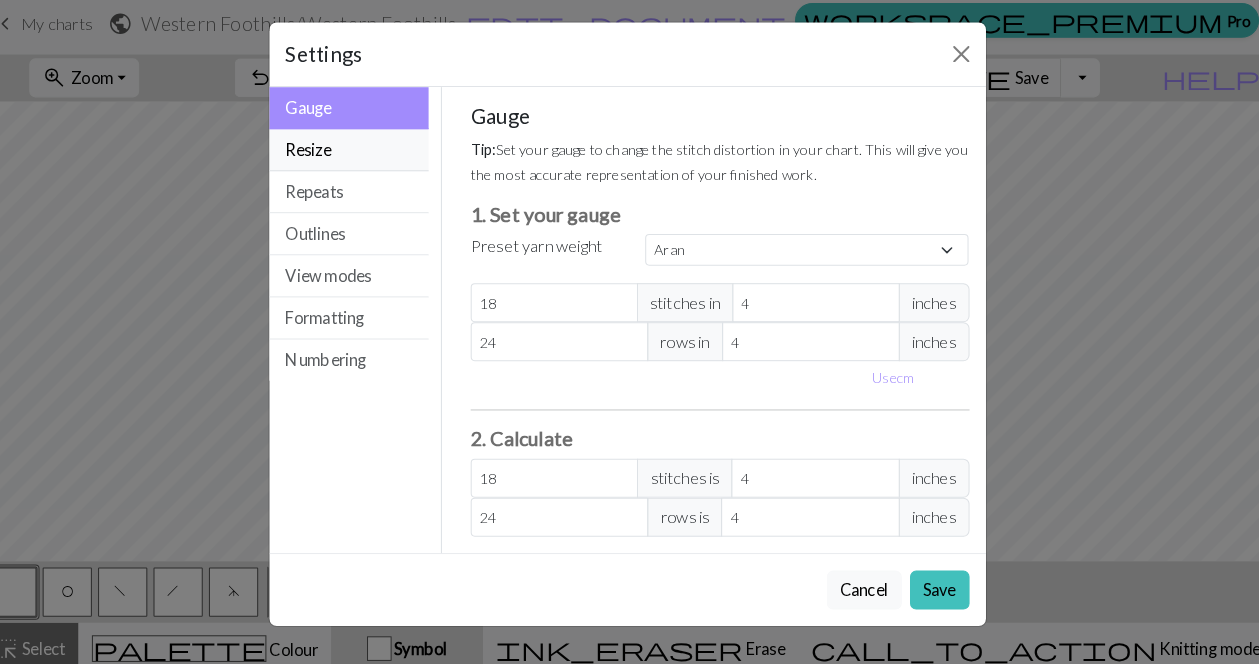click on "Resize" at bounding box center (359, 153) 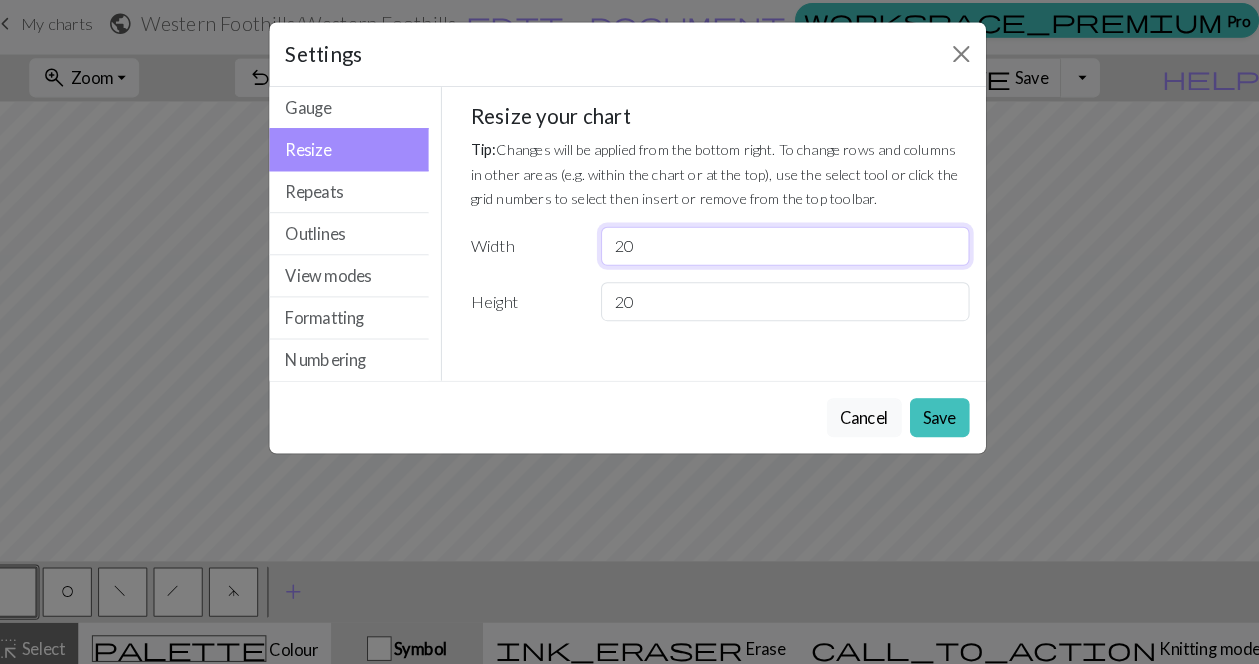 drag, startPoint x: 648, startPoint y: 252, endPoint x: 613, endPoint y: 254, distance: 35.057095 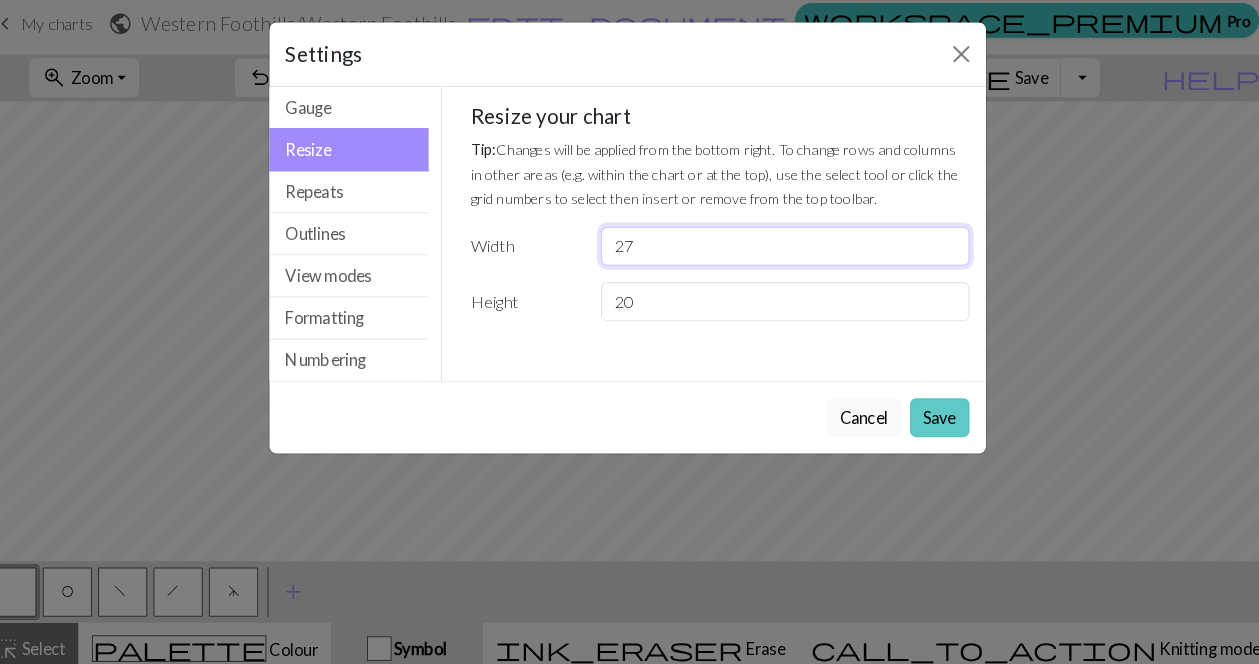 type on "27" 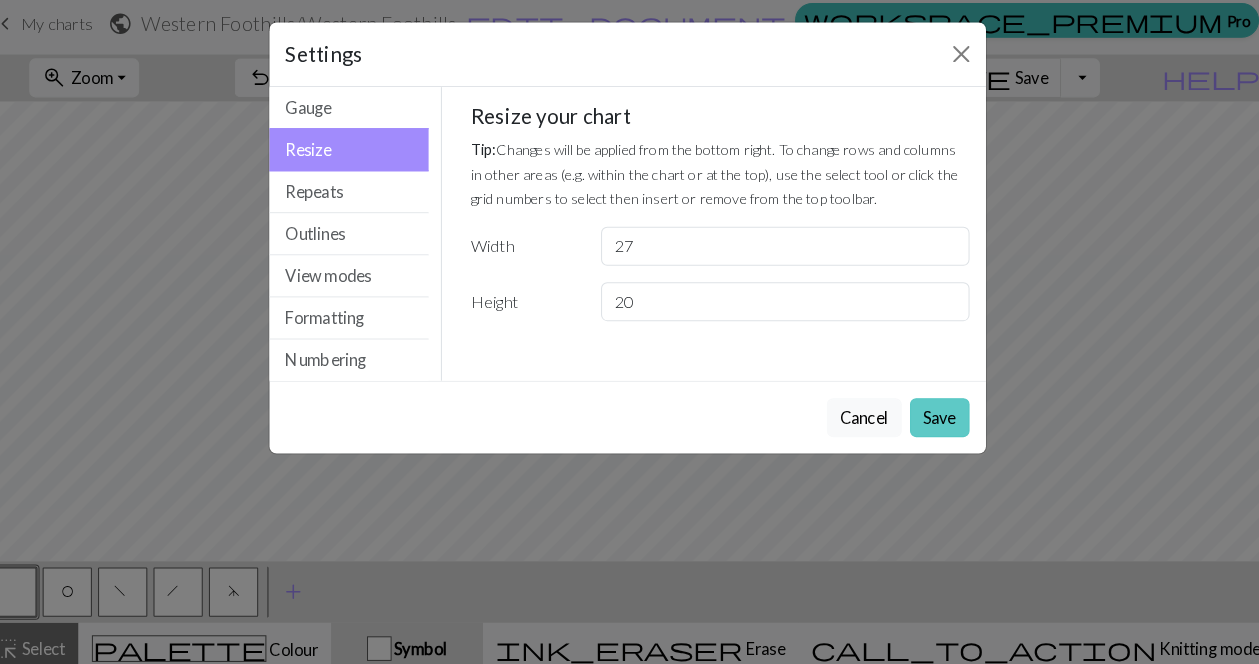 click on "Save" at bounding box center (934, 414) 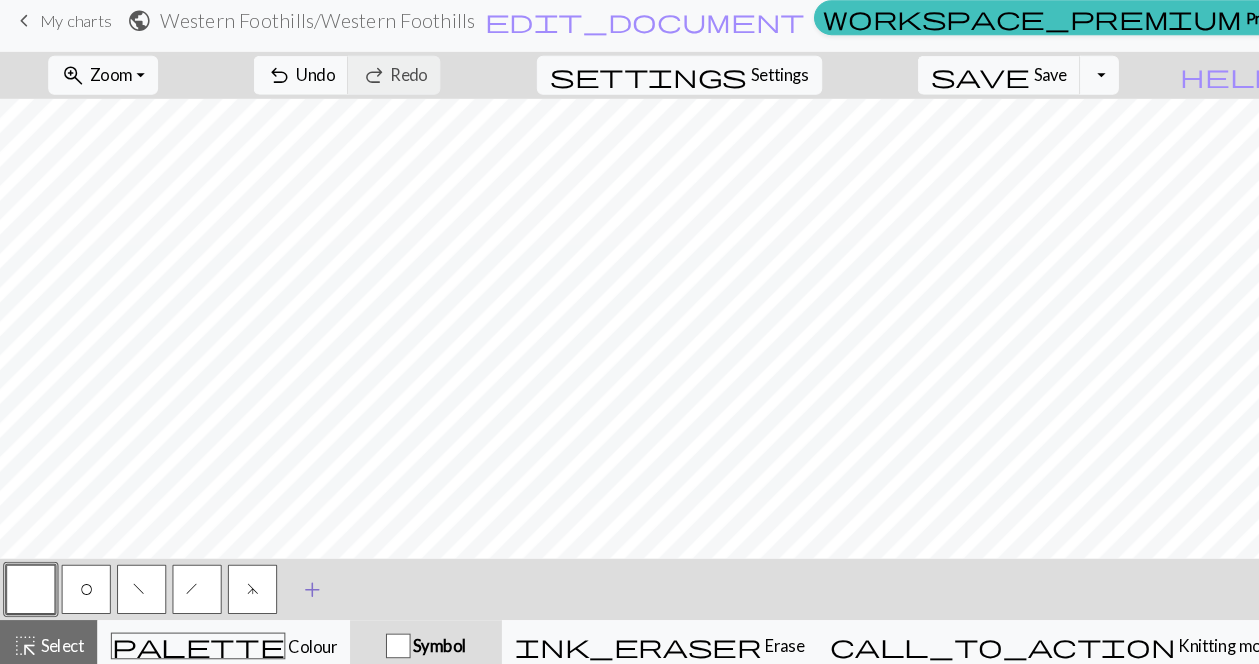 click on "add" at bounding box center (304, 584) 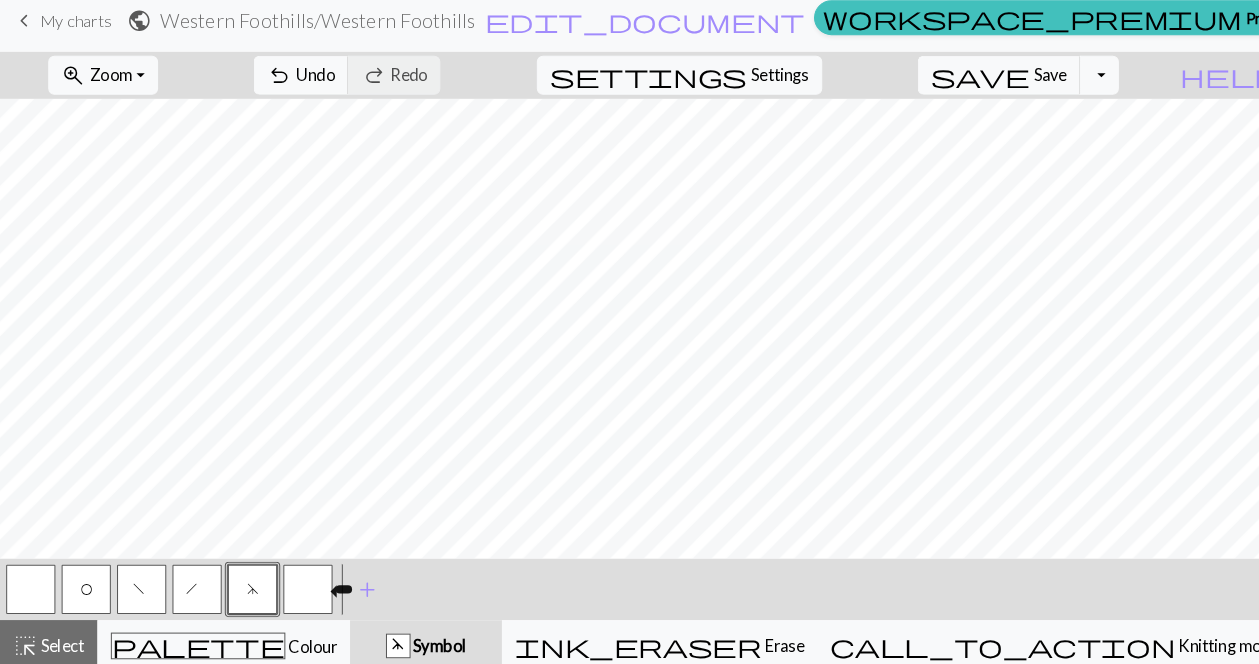 click at bounding box center [300, 584] 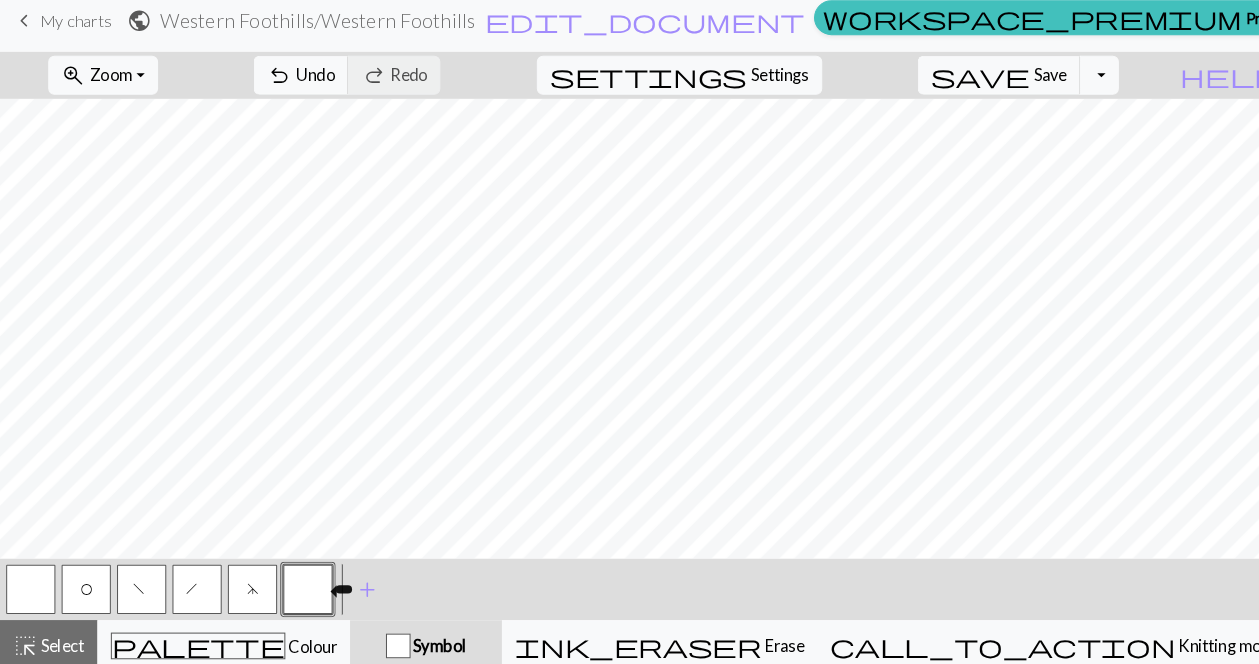 click at bounding box center [300, 584] 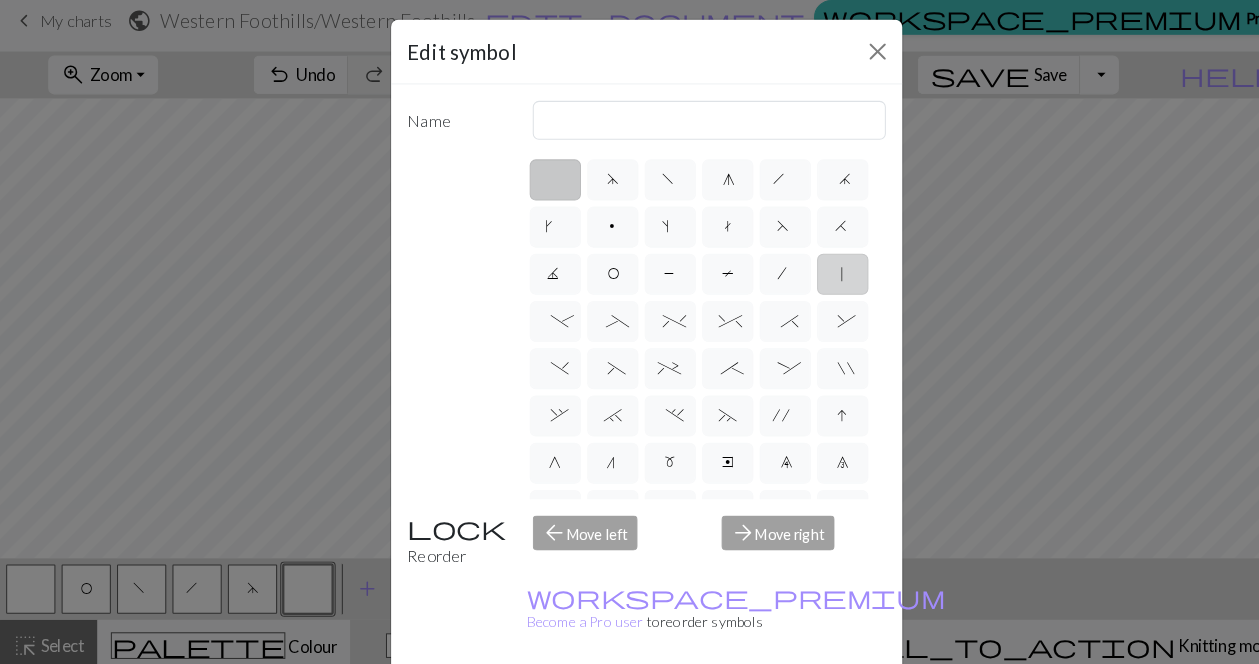 click on "|" at bounding box center (821, 277) 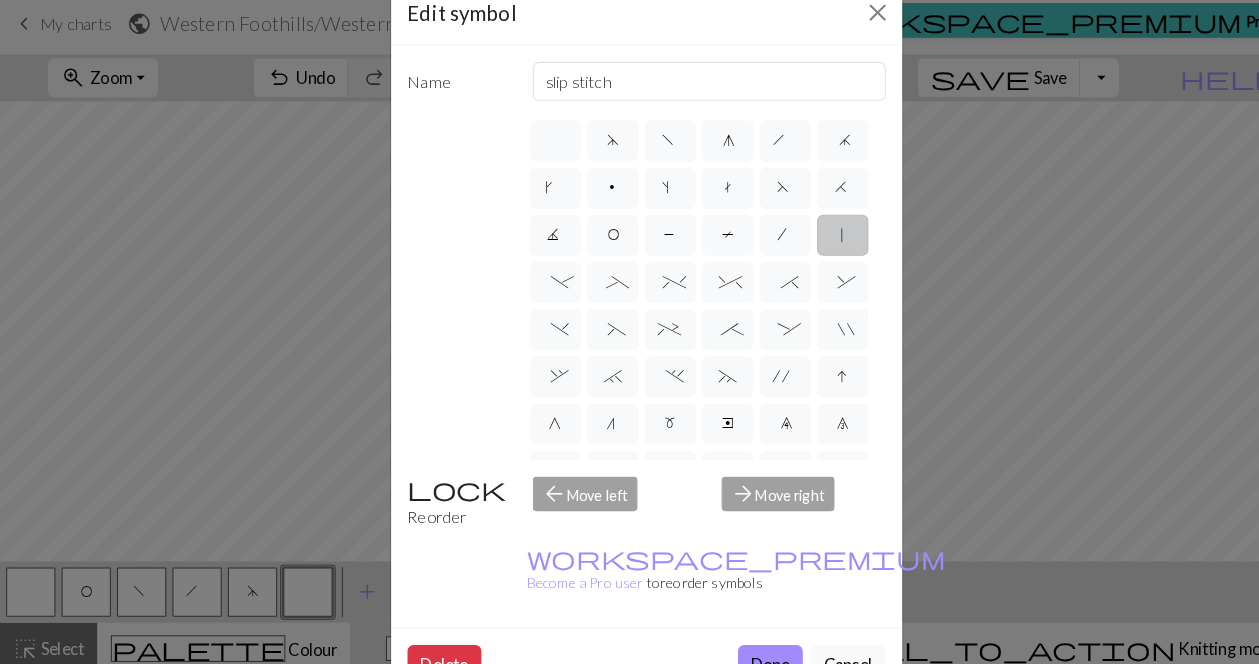 scroll, scrollTop: 54, scrollLeft: 0, axis: vertical 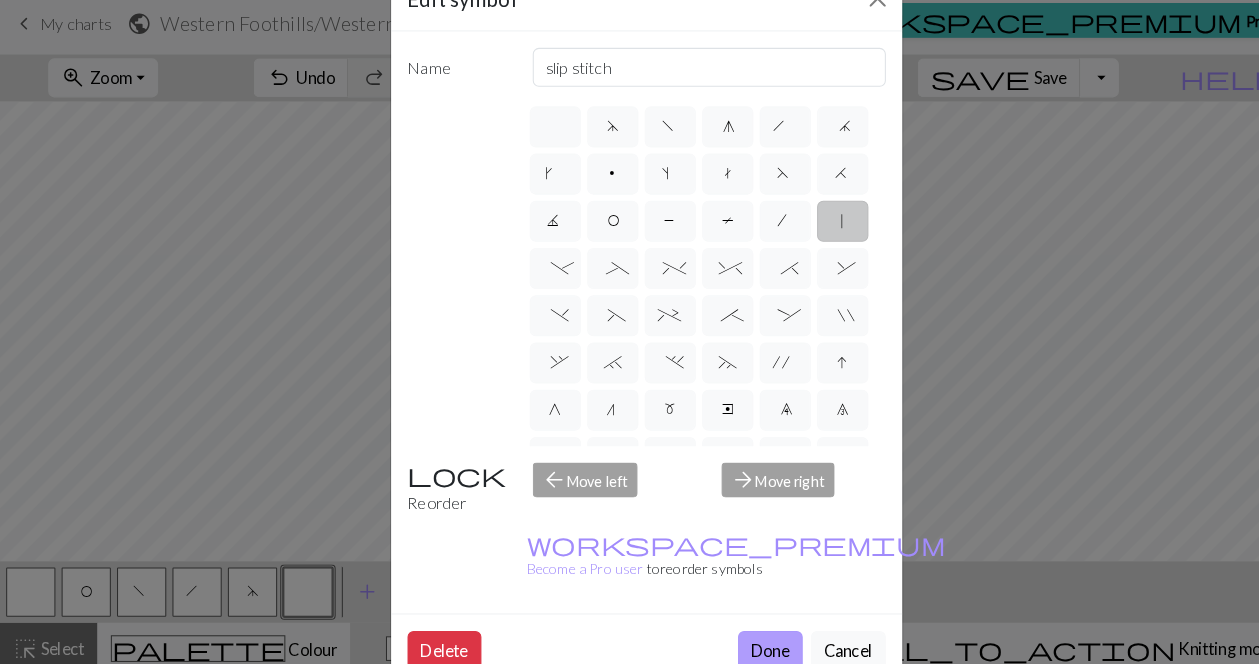 click on "Done" at bounding box center [750, 641] 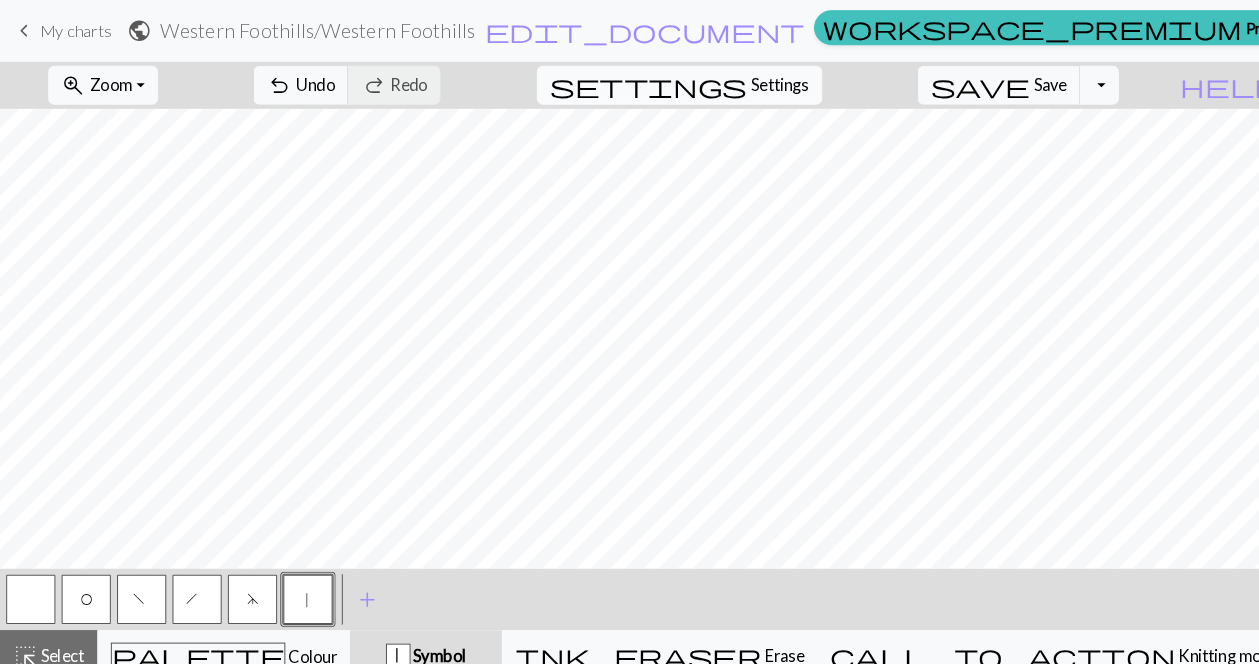 click on "settings" at bounding box center (632, 83) 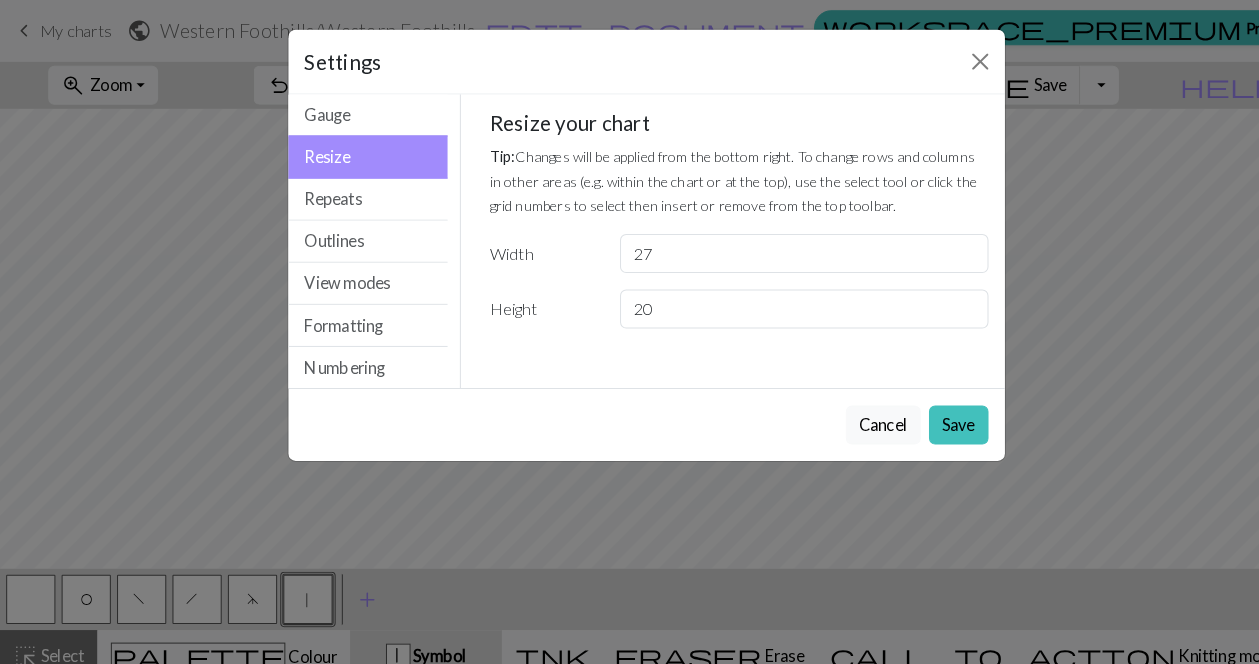 click on "Resize" at bounding box center (359, 153) 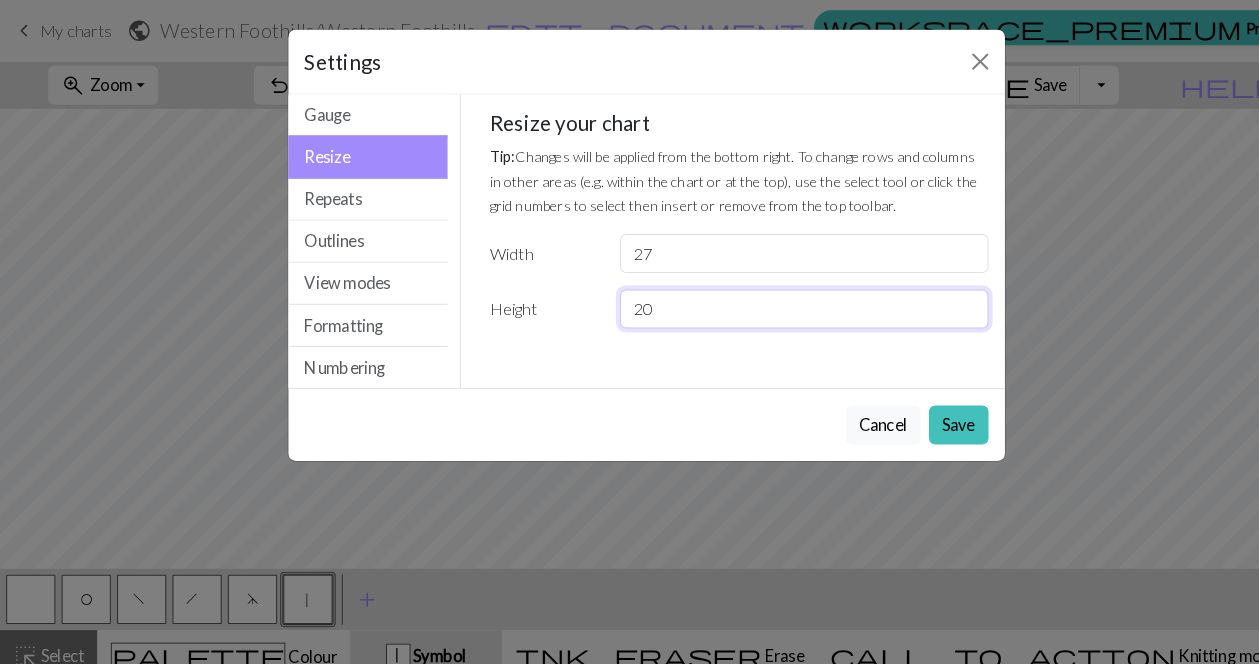 drag, startPoint x: 672, startPoint y: 300, endPoint x: 608, endPoint y: 301, distance: 64.00781 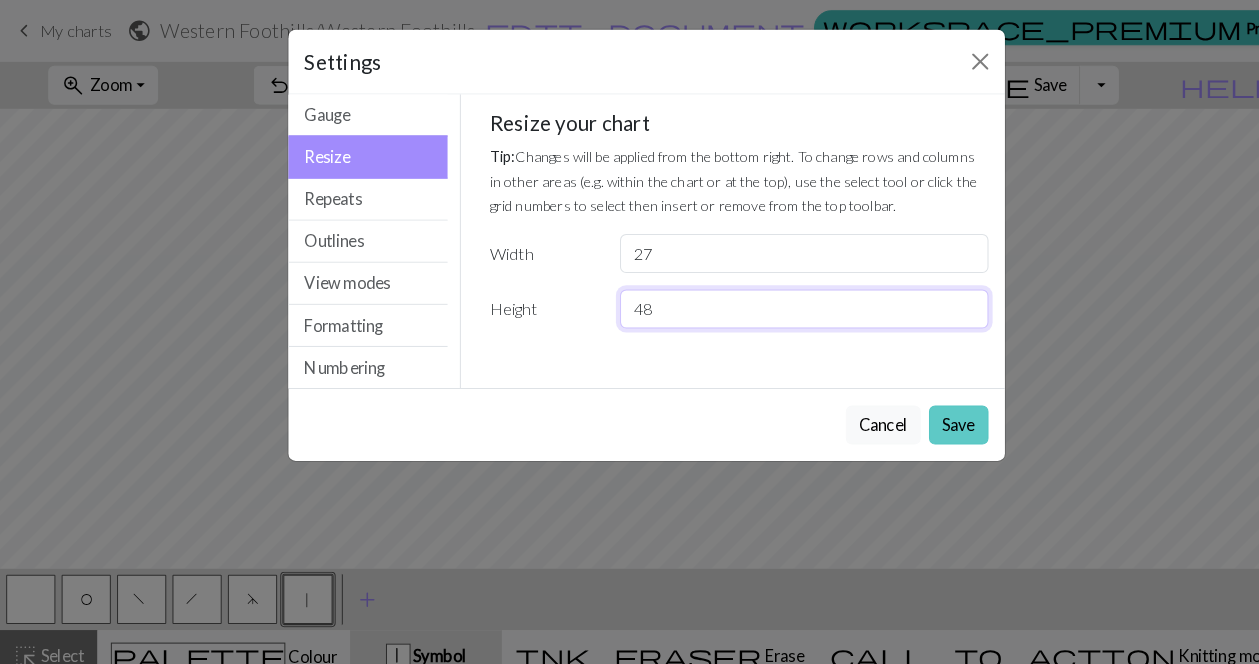 type on "48" 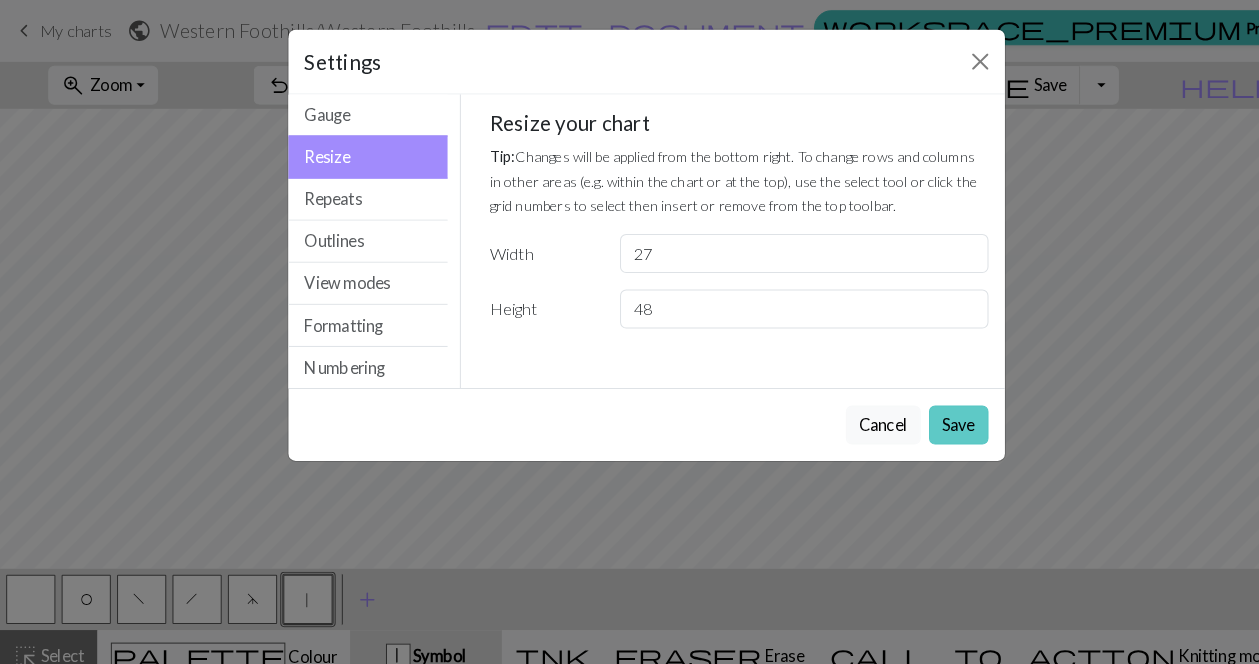 click on "Save" at bounding box center (934, 414) 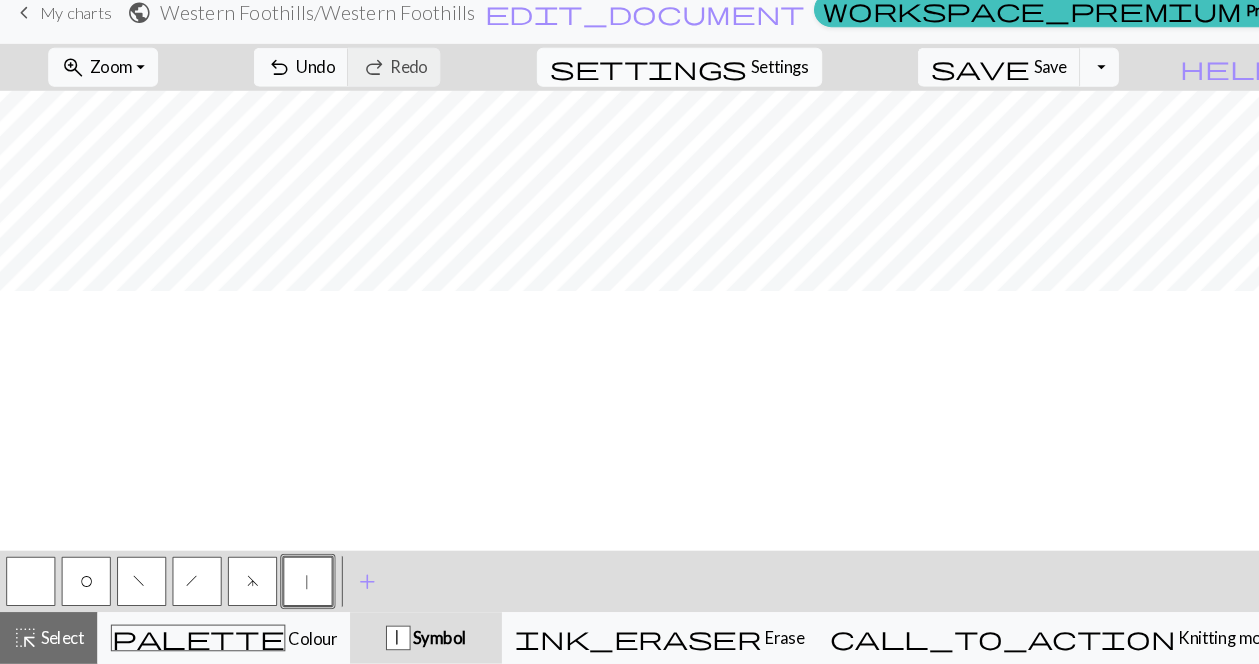 scroll, scrollTop: 99, scrollLeft: 0, axis: vertical 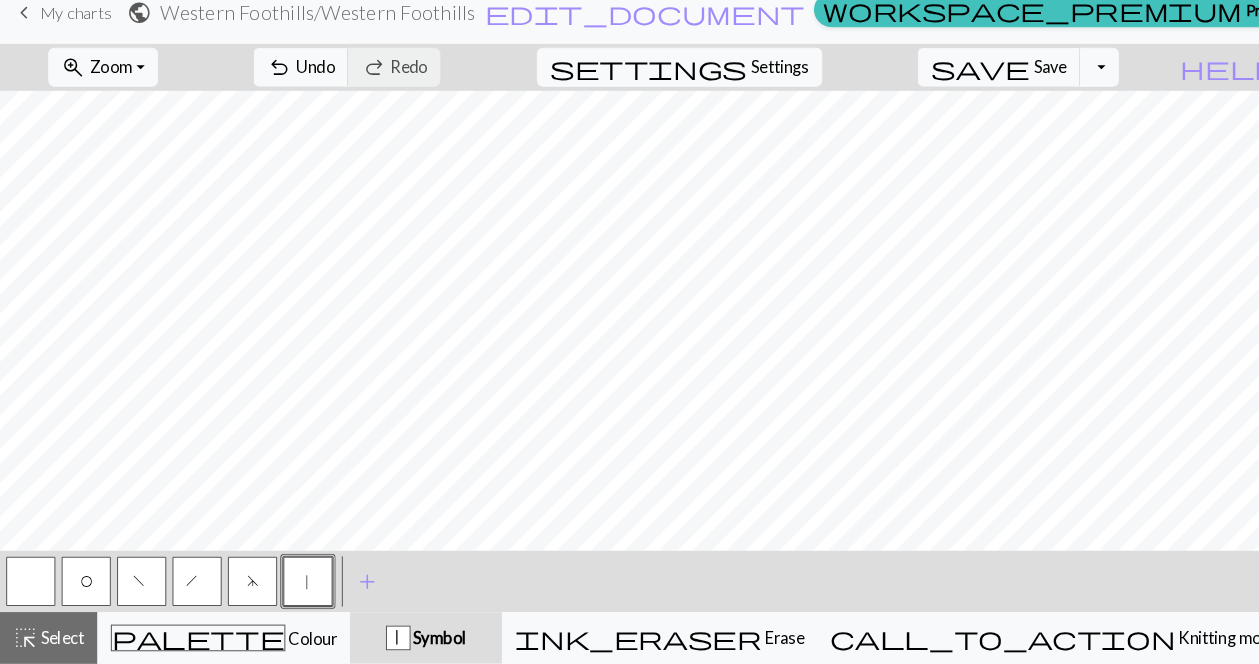 click at bounding box center (30, 584) 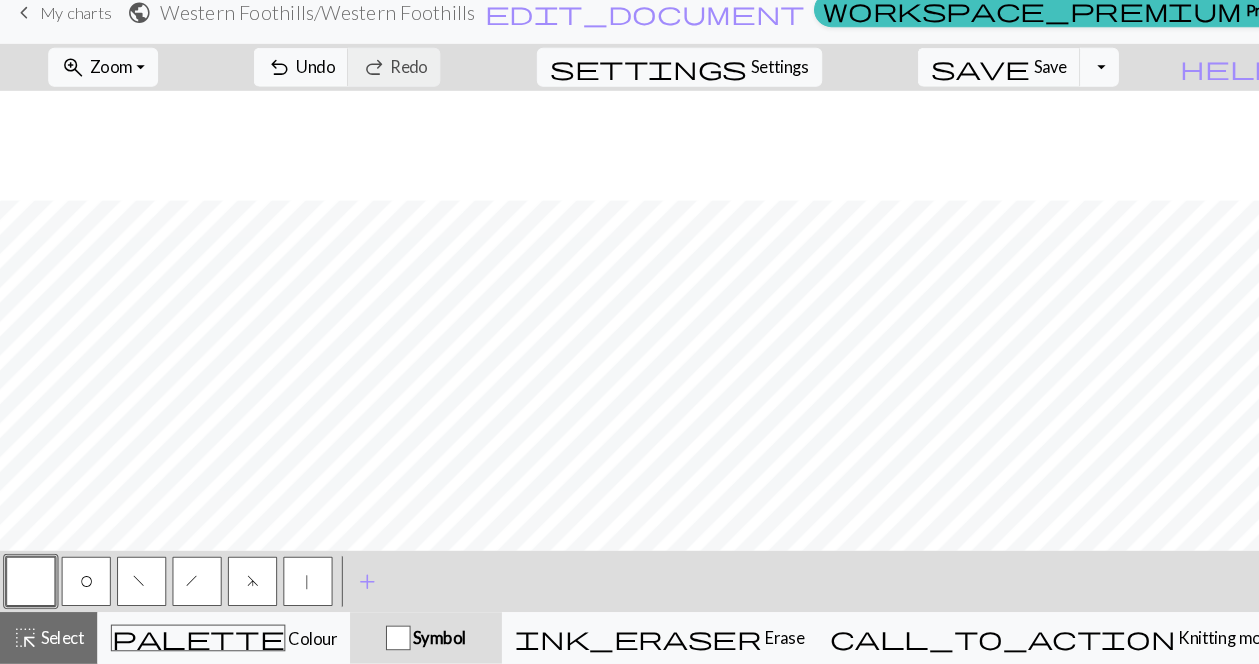 scroll, scrollTop: 602, scrollLeft: 0, axis: vertical 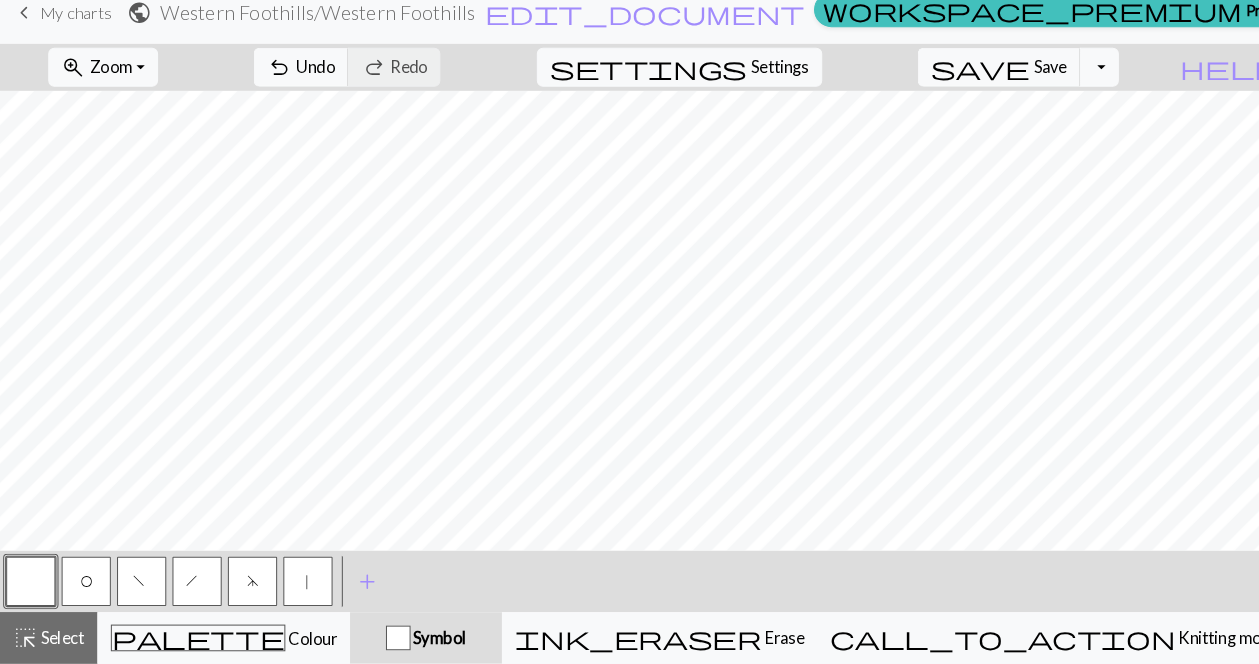 click on "|" at bounding box center [300, 584] 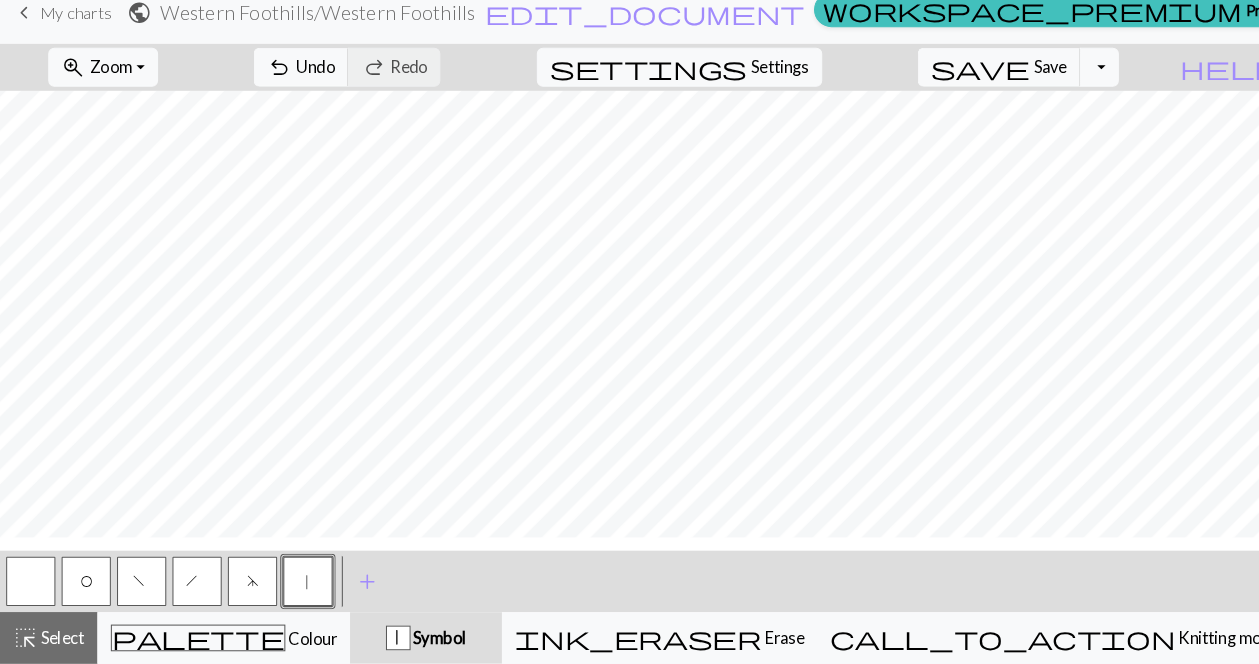 scroll, scrollTop: 304, scrollLeft: 0, axis: vertical 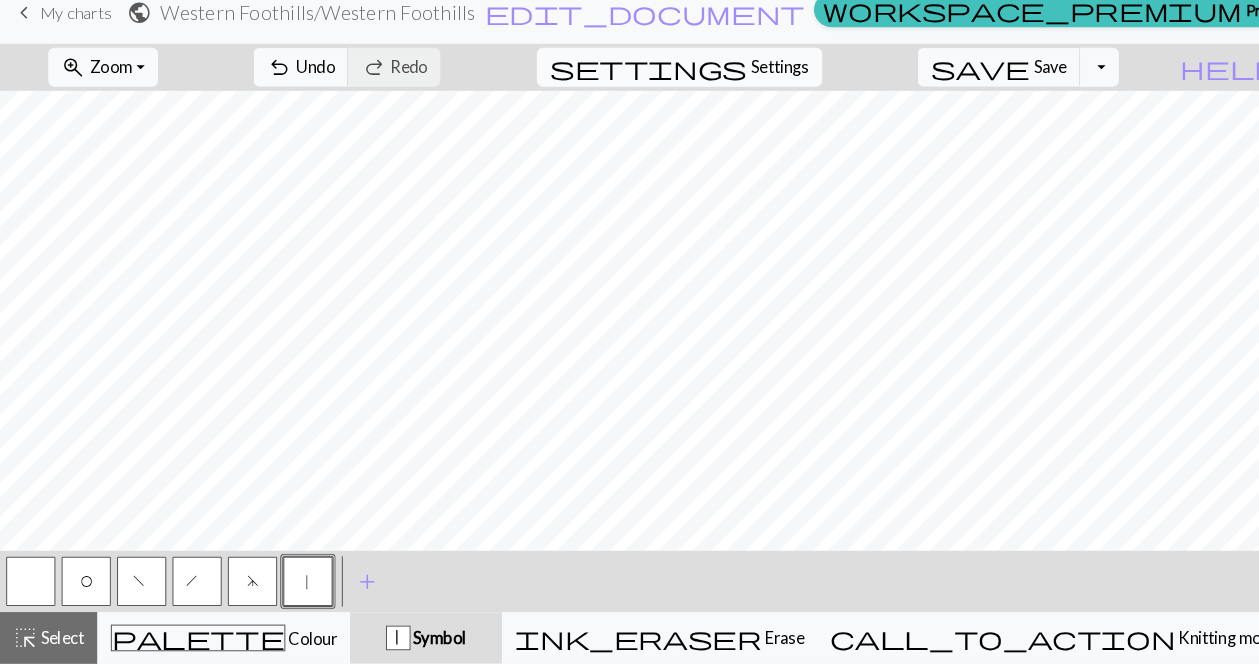 click on "Settings" at bounding box center (760, 83) 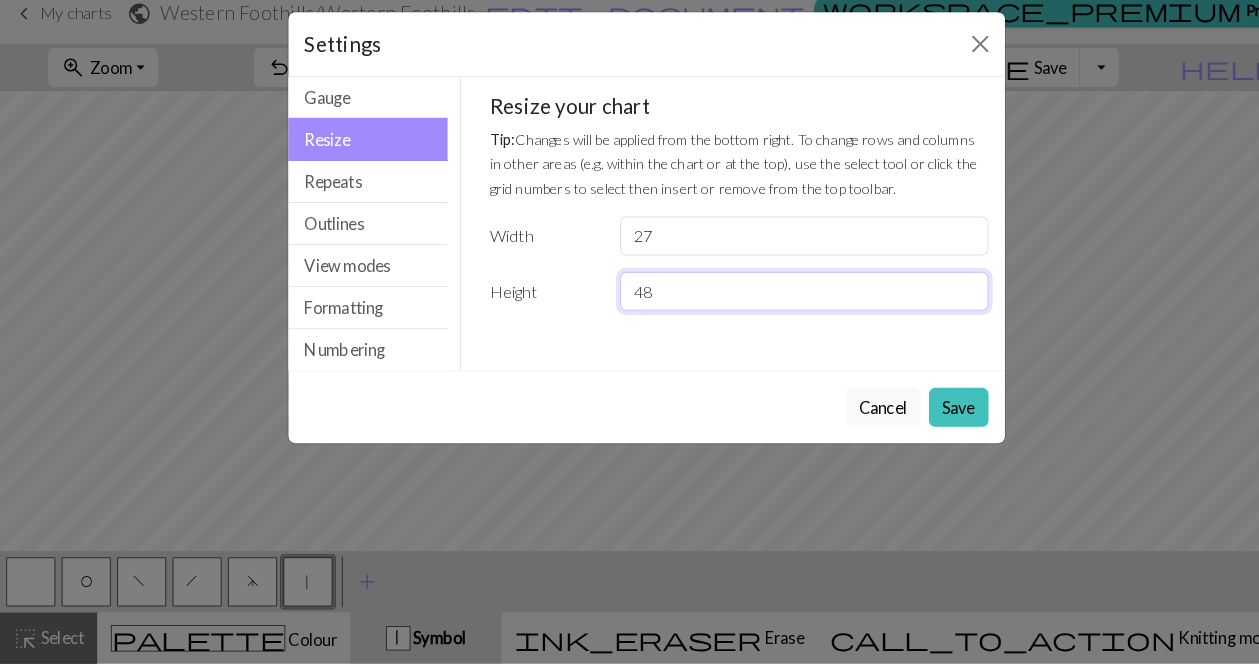 drag, startPoint x: 647, startPoint y: 297, endPoint x: 609, endPoint y: 295, distance: 38.052597 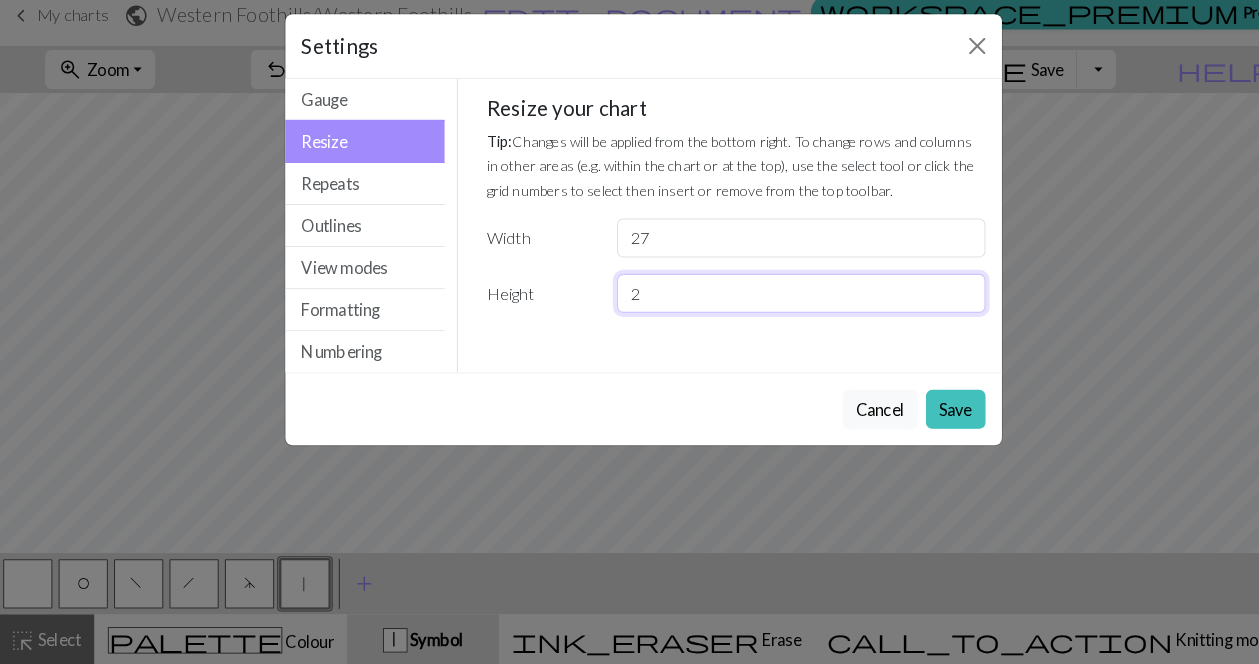 click on "2" at bounding box center [783, 301] 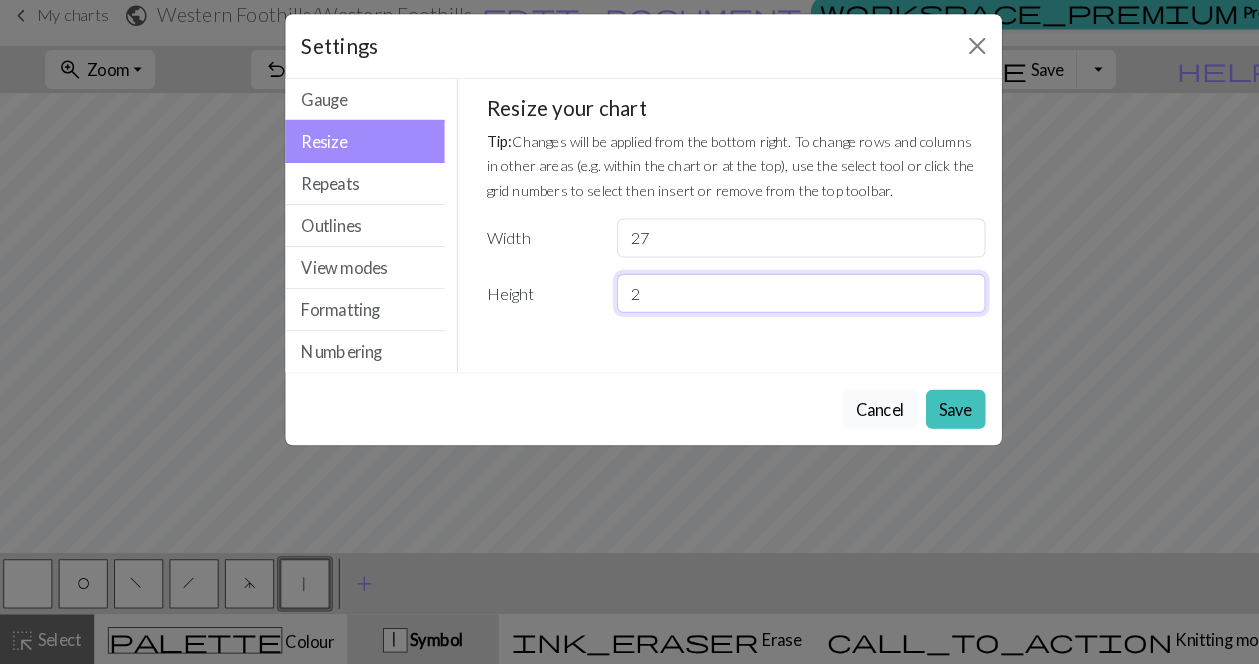 type on "2" 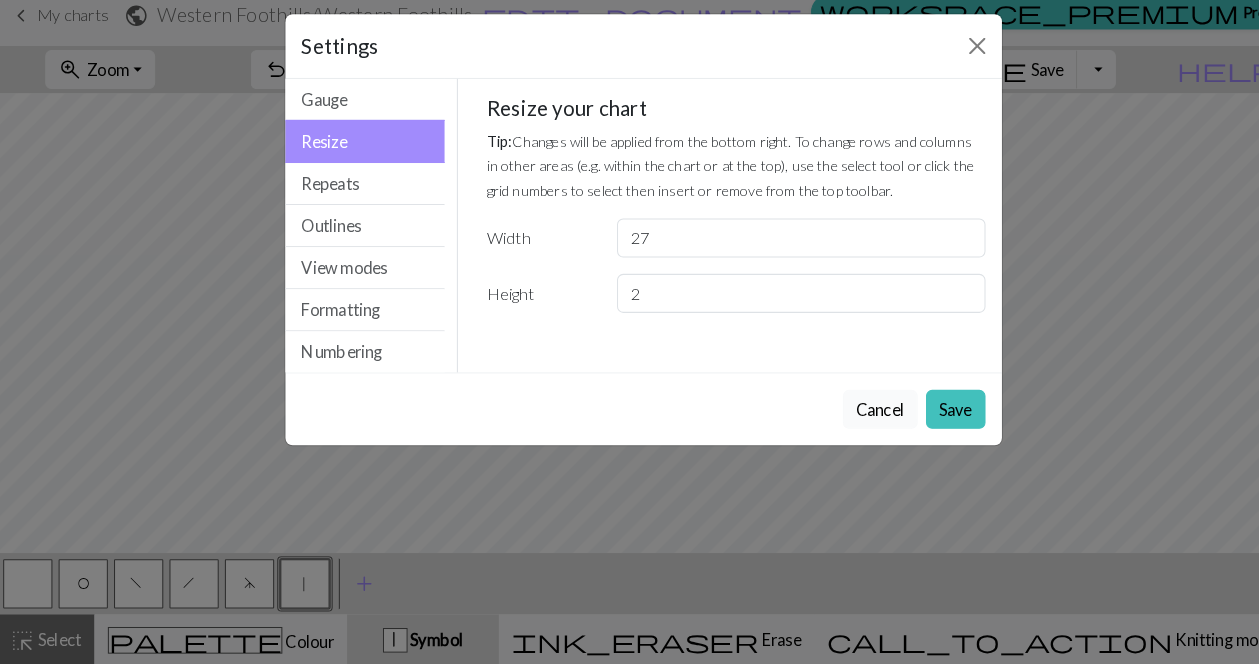 click on "Cancel" at bounding box center (860, 414) 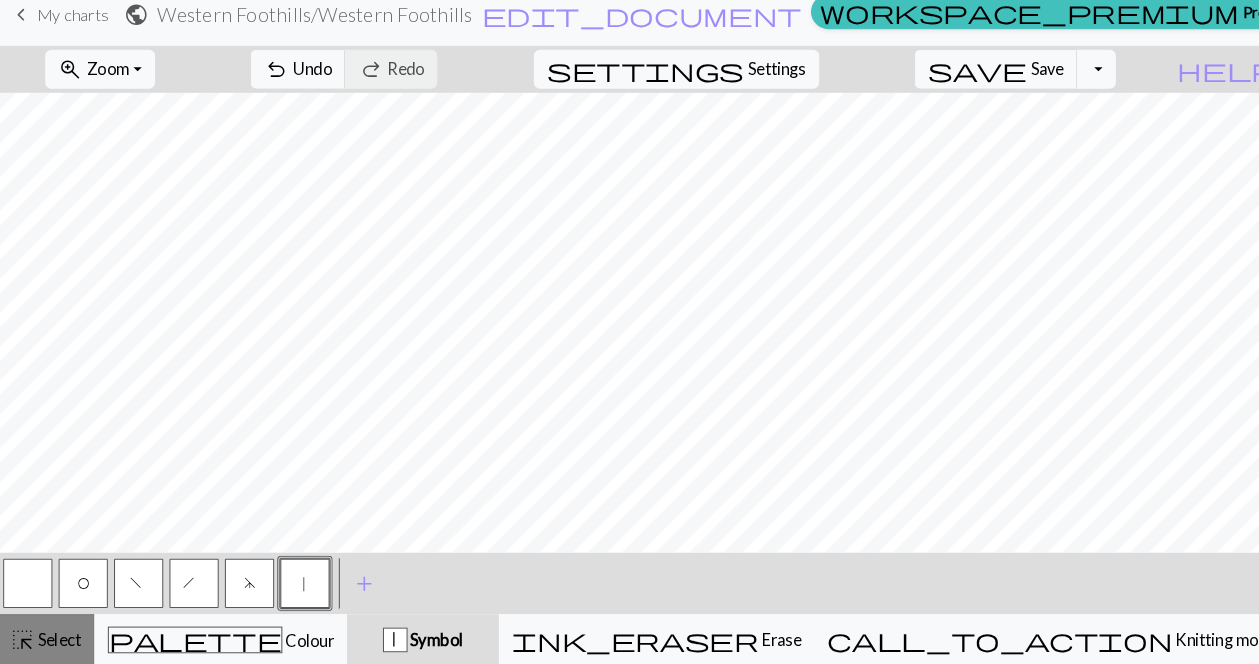 click on "highlight_alt   Select   Select" at bounding box center [47, 639] 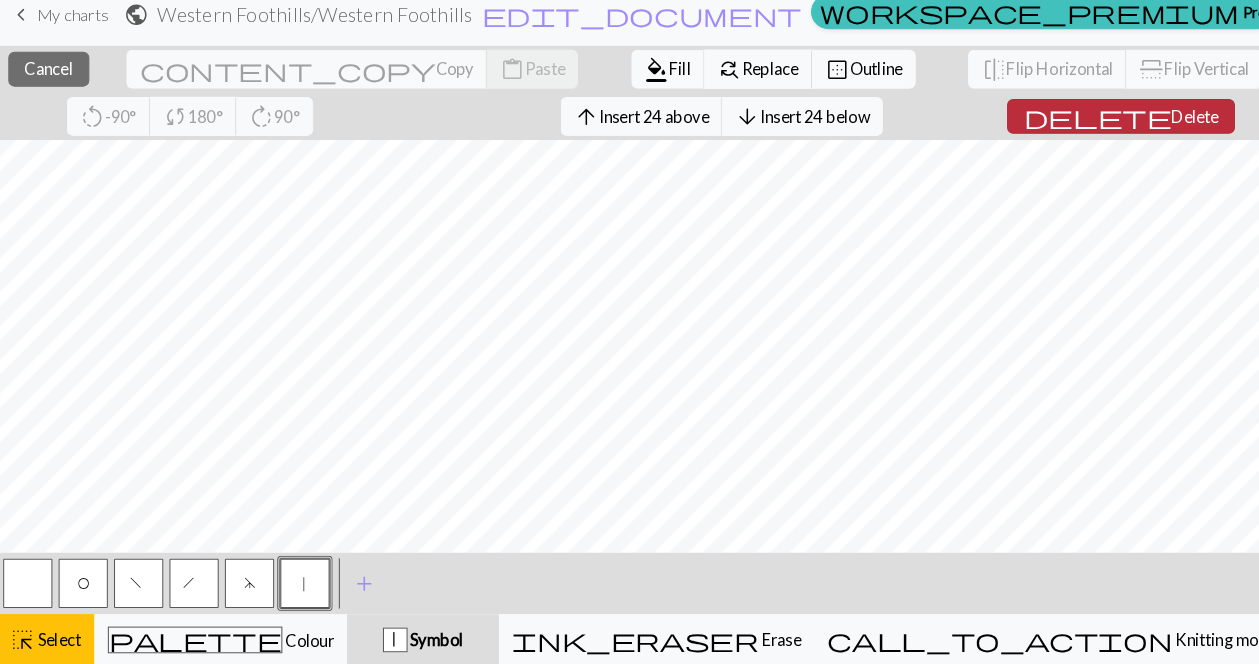 click on "Delete" at bounding box center (1167, 128) 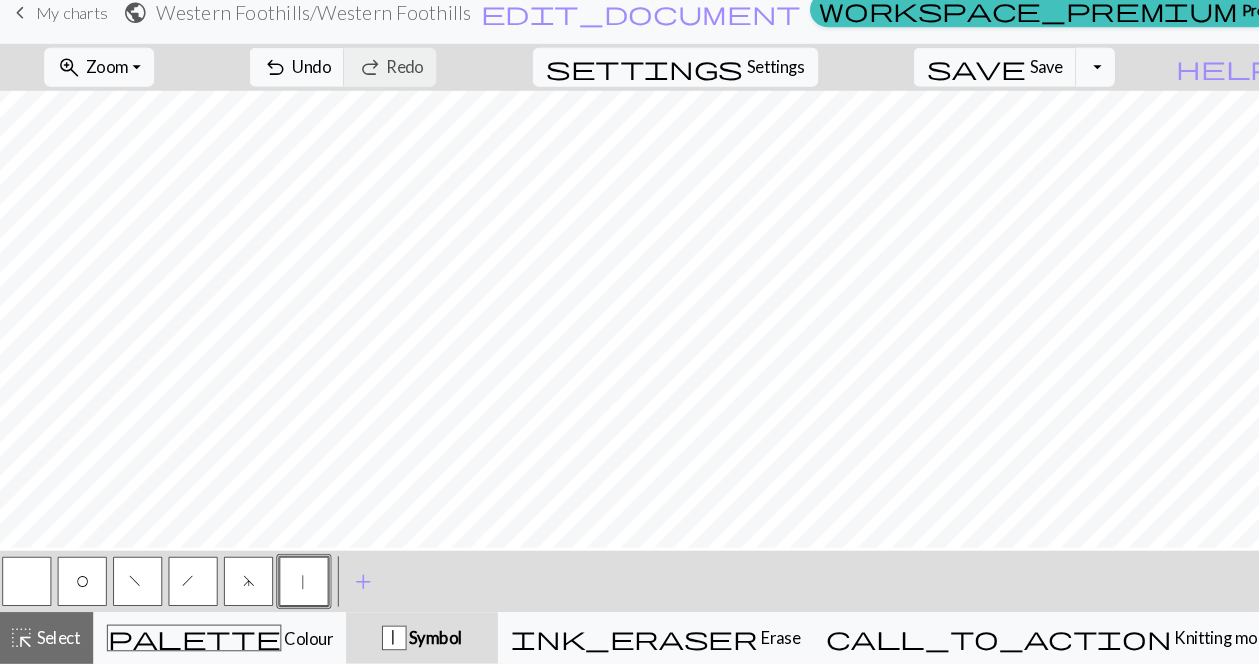 scroll, scrollTop: 0, scrollLeft: 0, axis: both 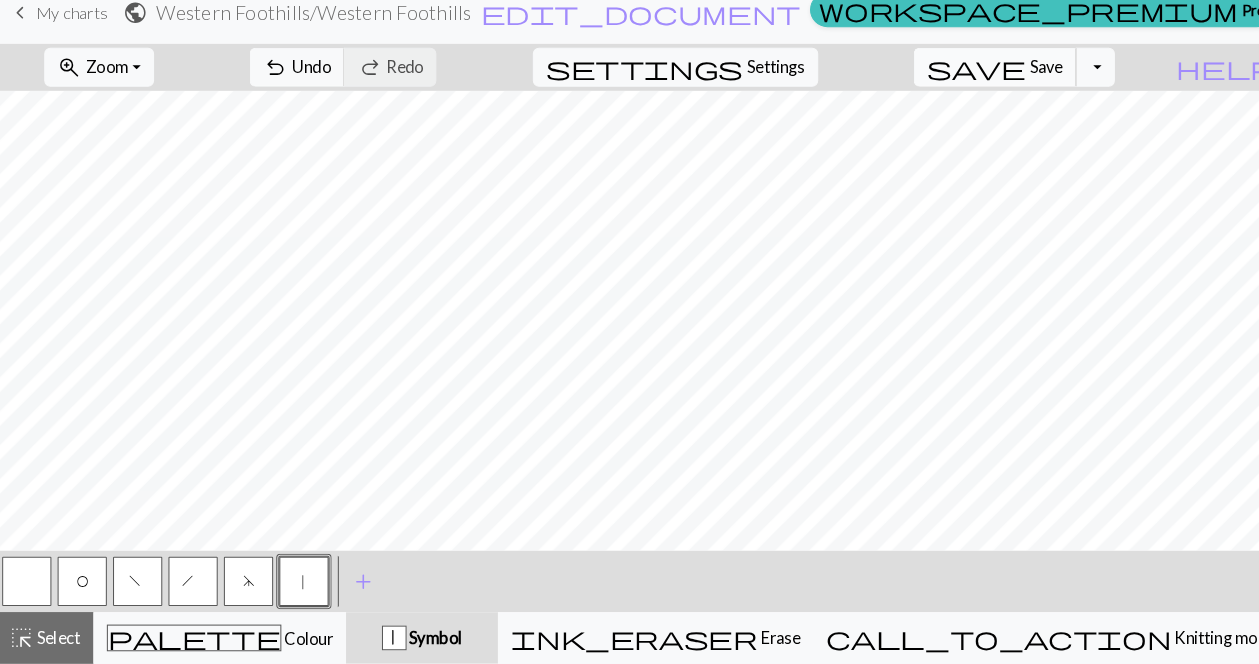 click on "Save" at bounding box center [1023, 82] 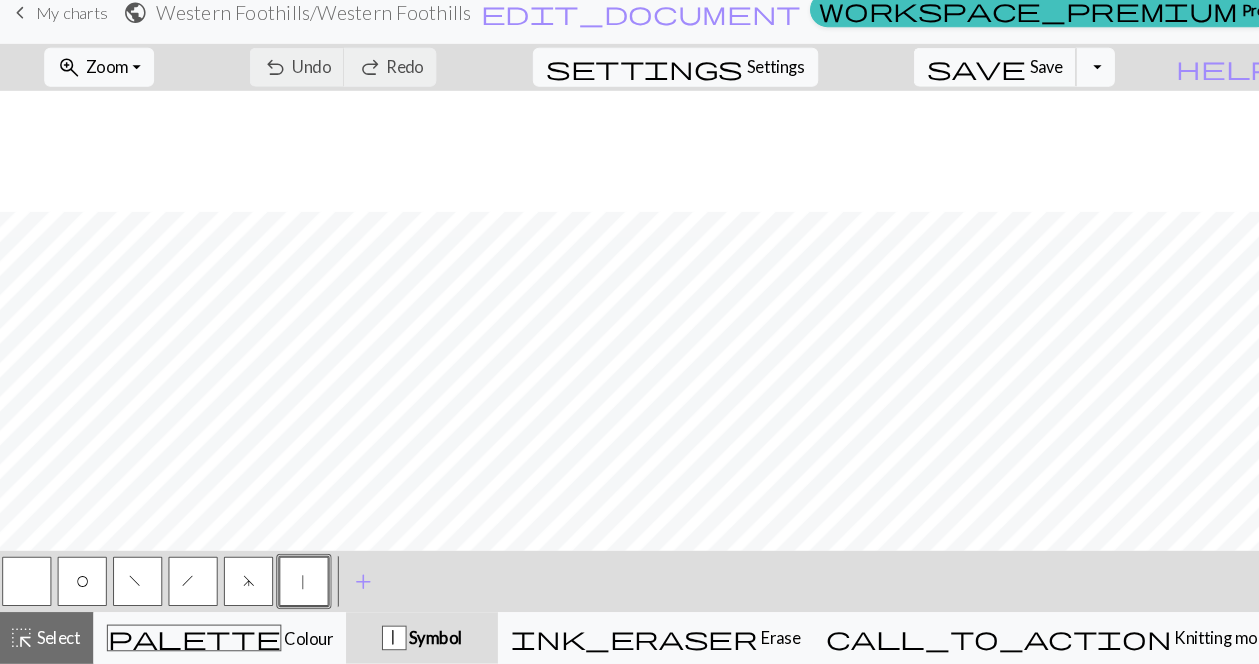 scroll, scrollTop: 118, scrollLeft: 0, axis: vertical 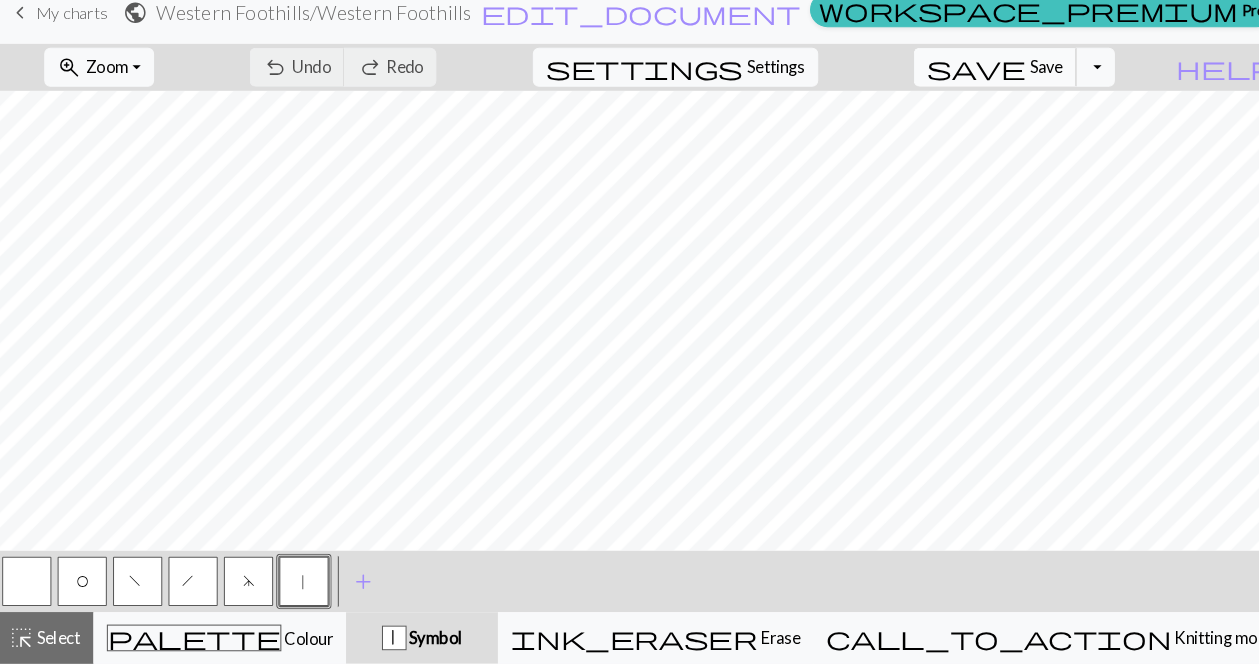 click on "Save" at bounding box center [1023, 82] 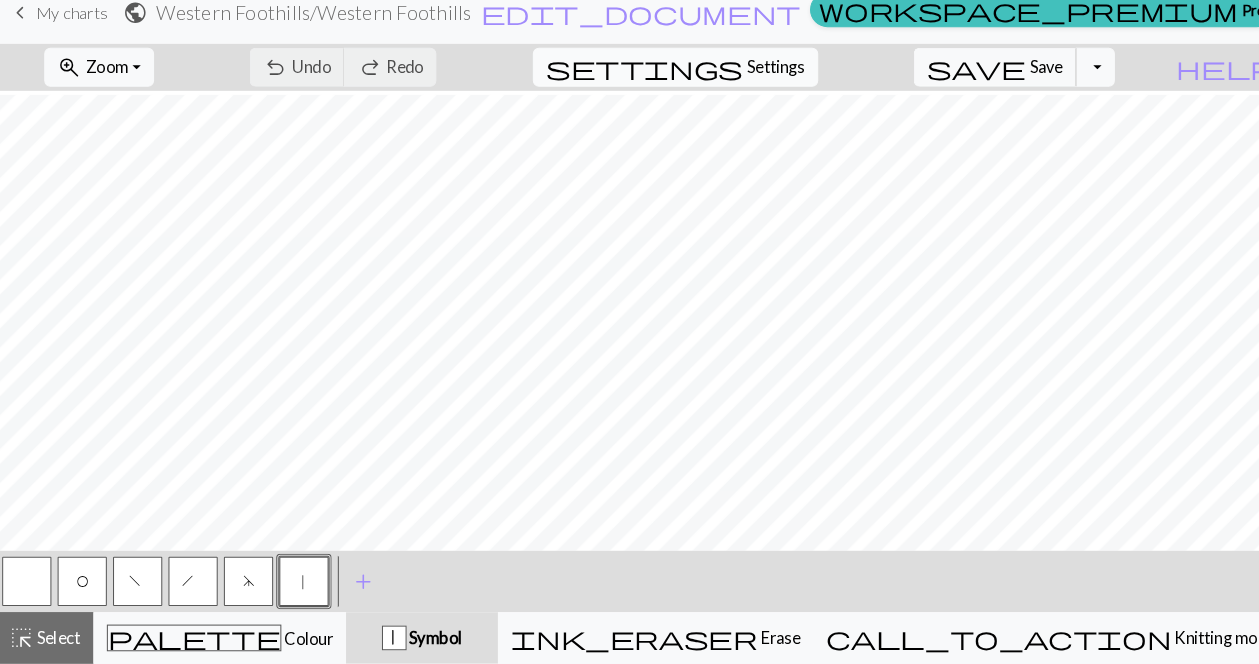 scroll, scrollTop: 122, scrollLeft: 0, axis: vertical 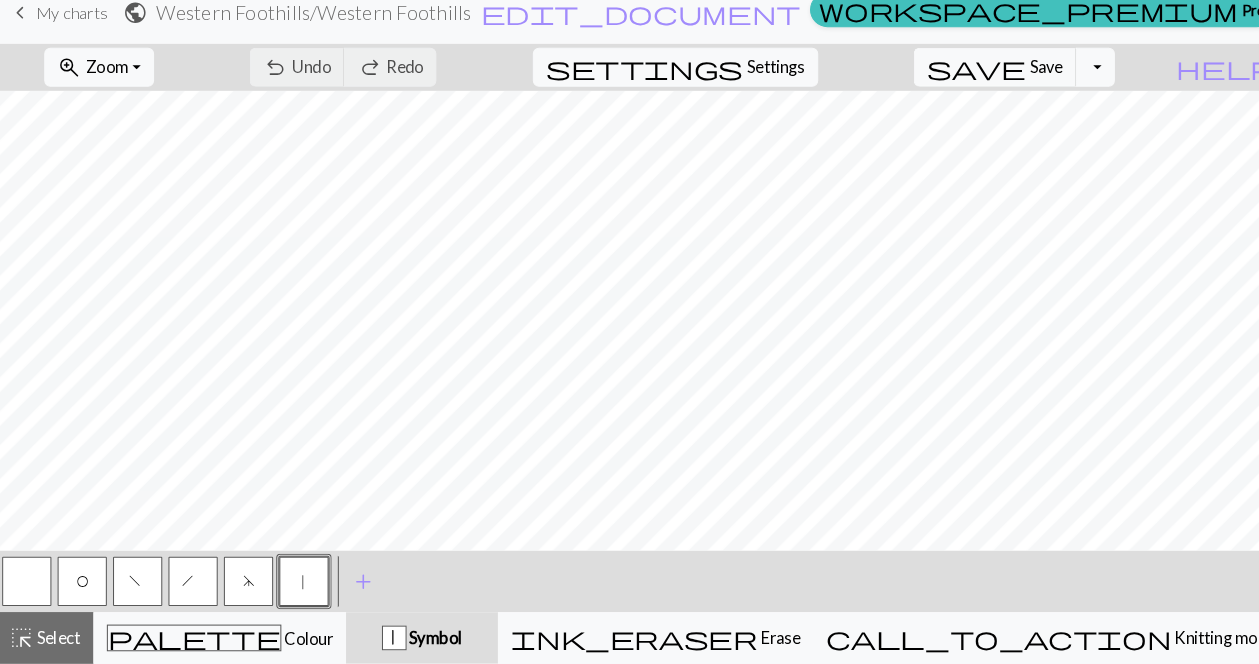 click on "O" at bounding box center (84, 586) 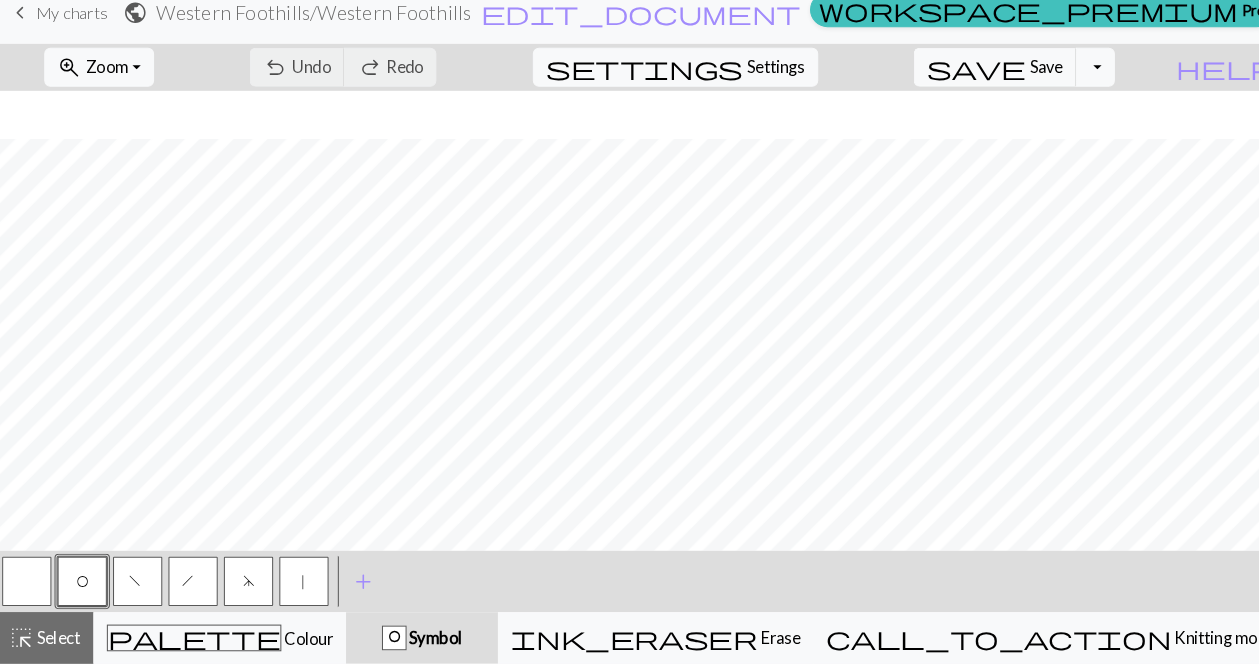 scroll, scrollTop: 169, scrollLeft: 0, axis: vertical 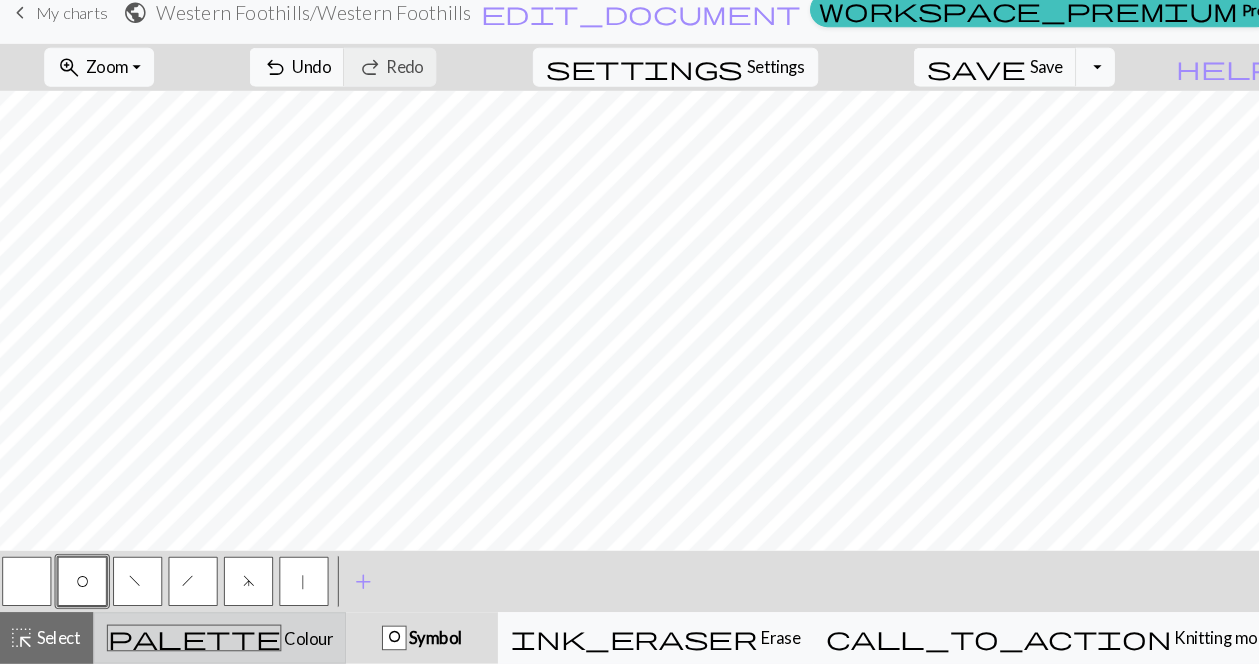 click on "Colour" at bounding box center [303, 639] 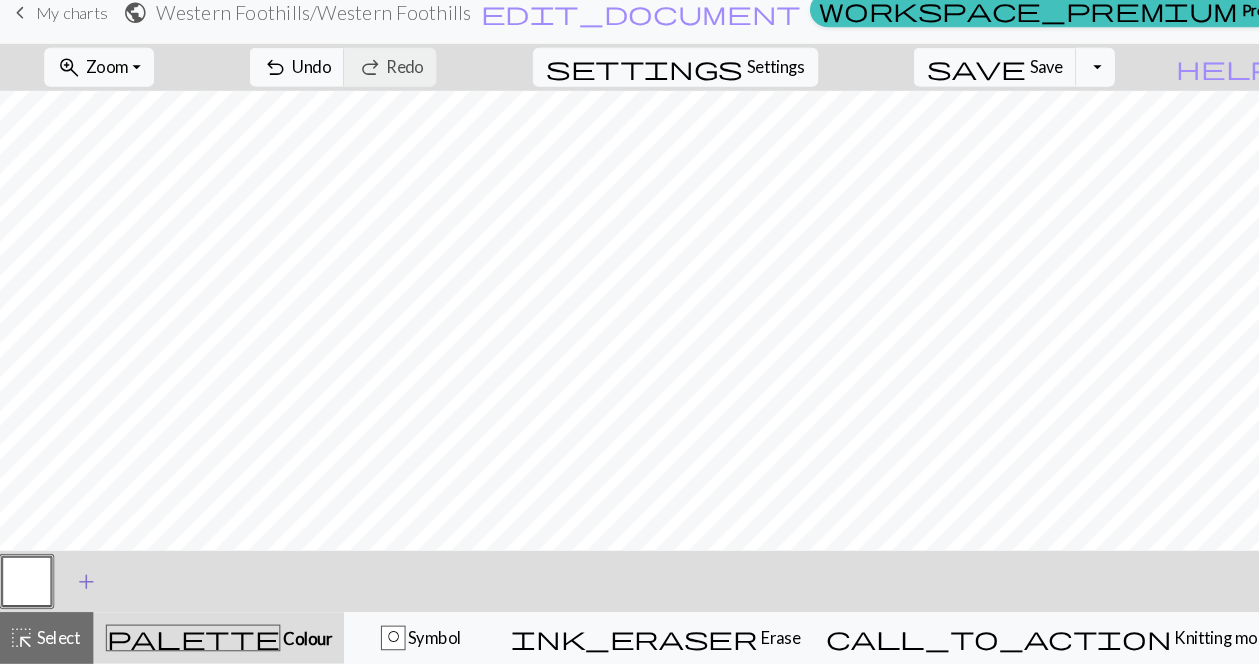 click on "add" at bounding box center (88, 584) 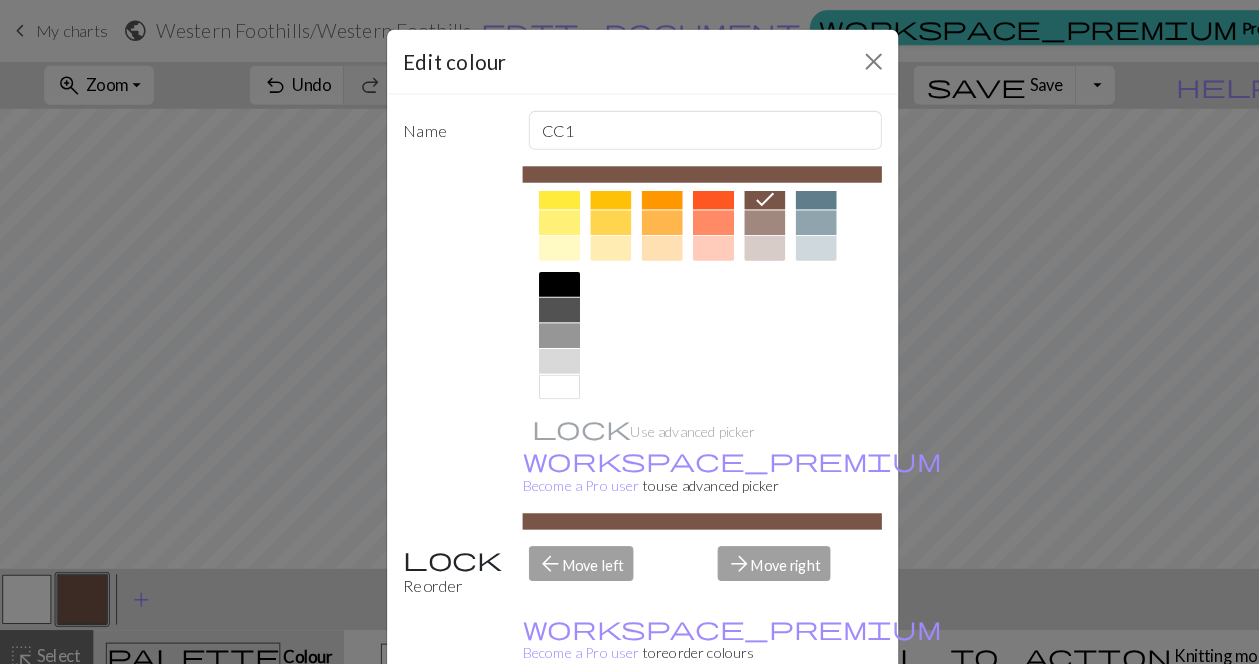 scroll, scrollTop: 350, scrollLeft: 0, axis: vertical 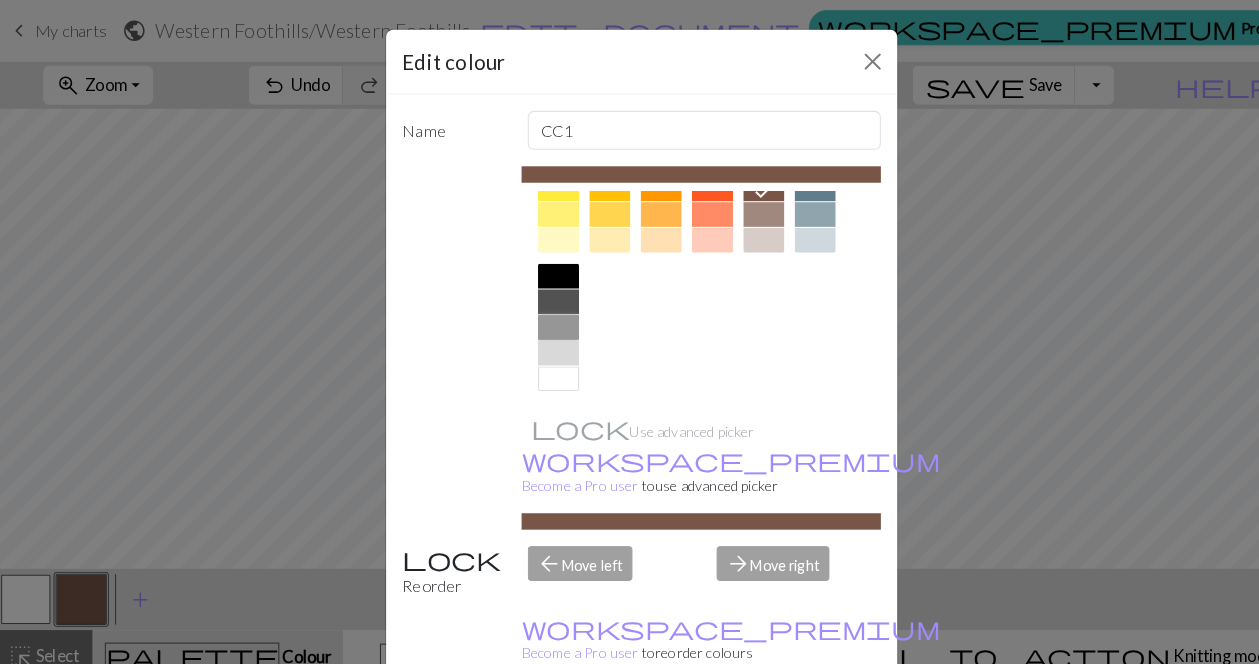 click at bounding box center (549, 319) 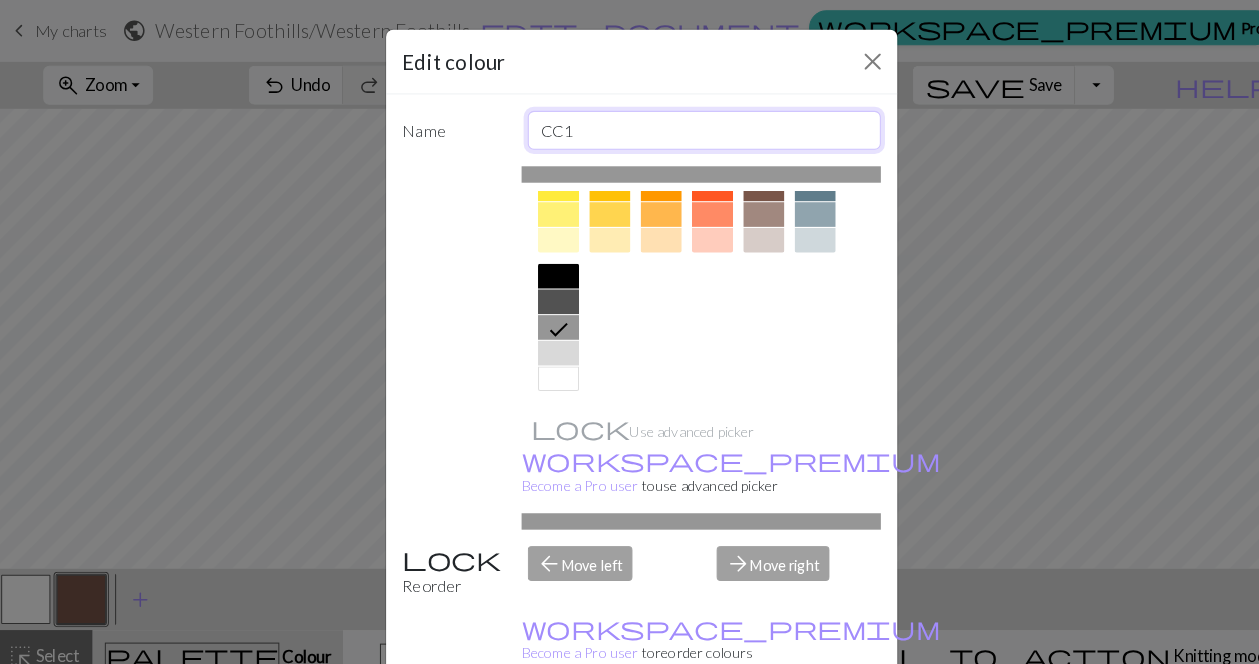 drag, startPoint x: 566, startPoint y: 131, endPoint x: 500, endPoint y: 131, distance: 66 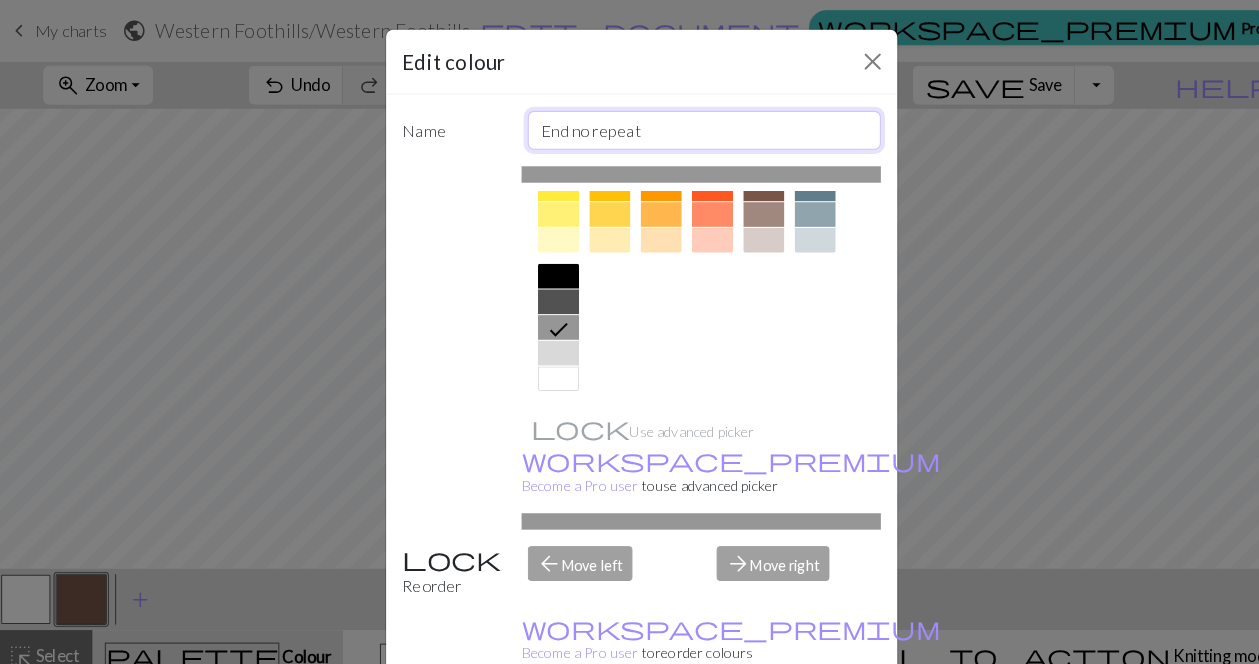 drag, startPoint x: 627, startPoint y: 127, endPoint x: 562, endPoint y: 130, distance: 65.06919 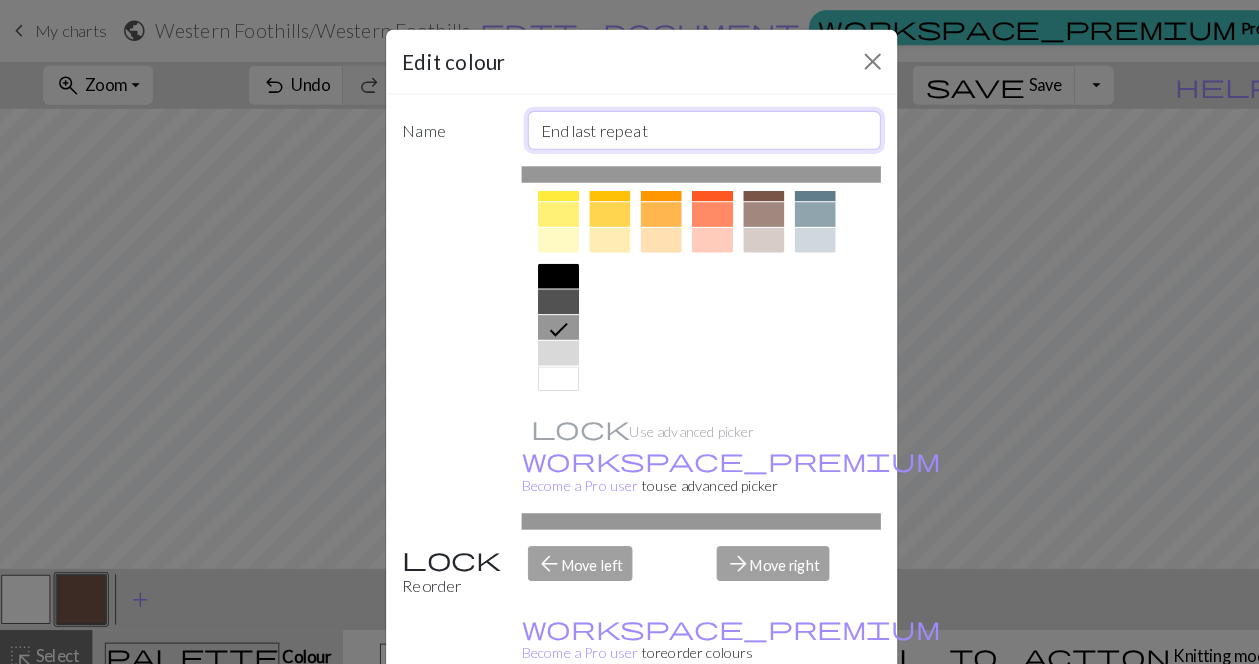 drag, startPoint x: 644, startPoint y: 123, endPoint x: 525, endPoint y: 125, distance: 119.01681 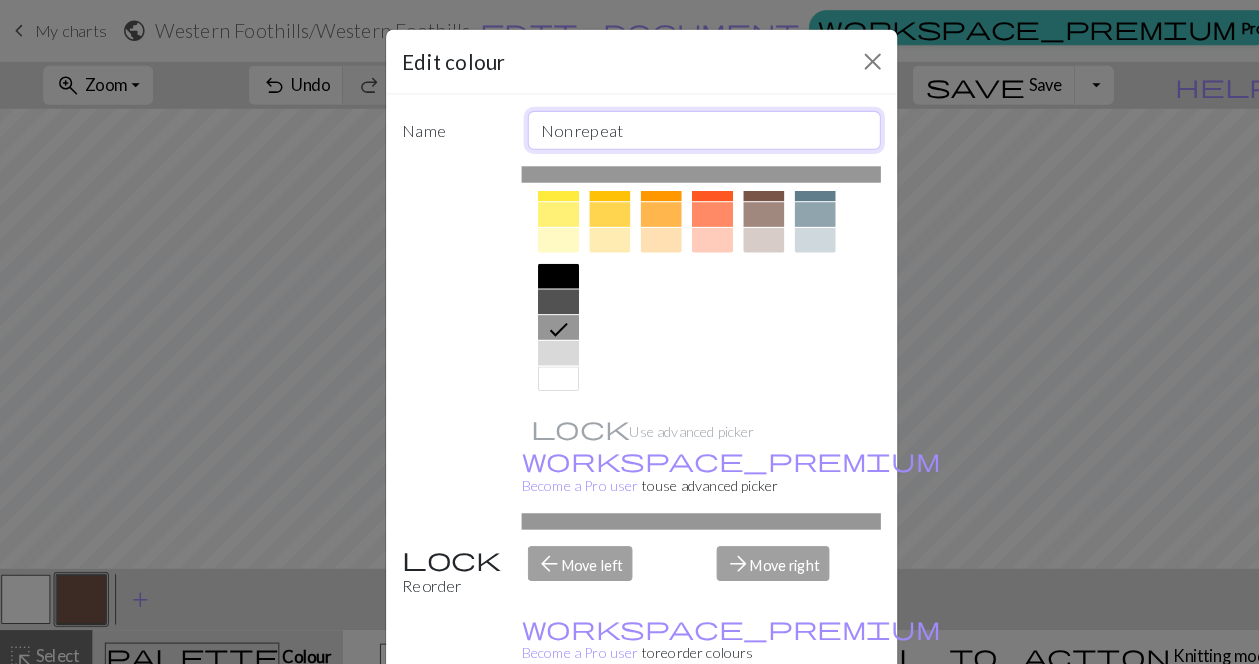 scroll, scrollTop: 354, scrollLeft: 0, axis: vertical 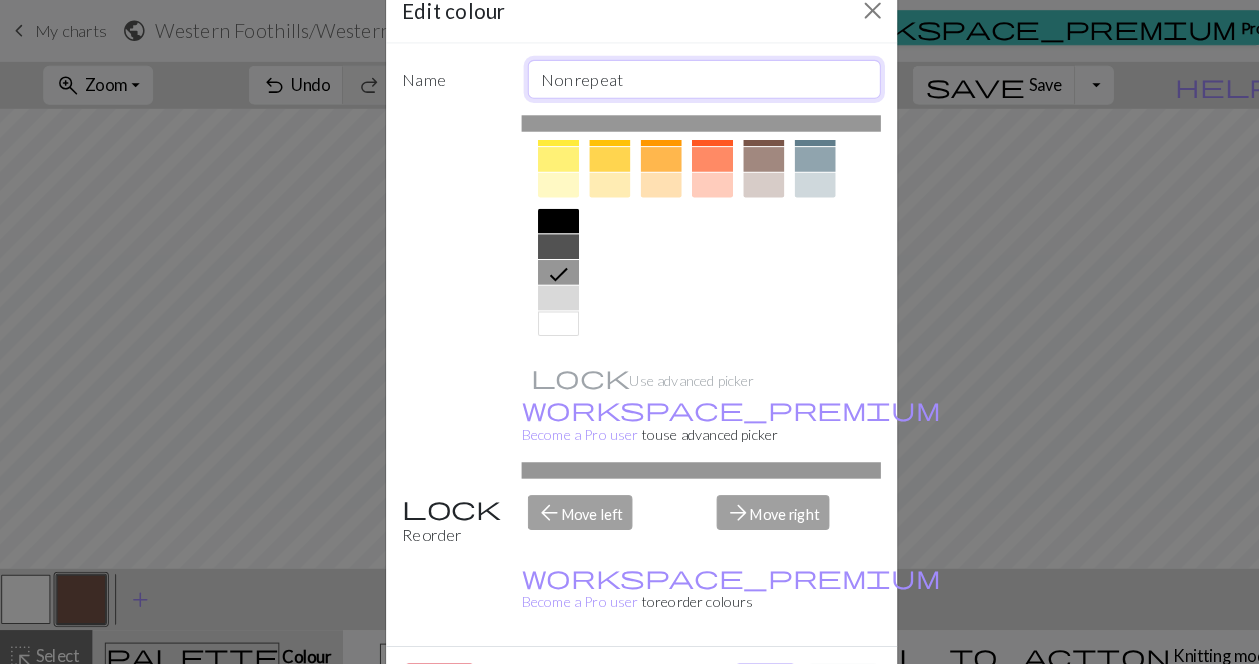 type on "Non repeat" 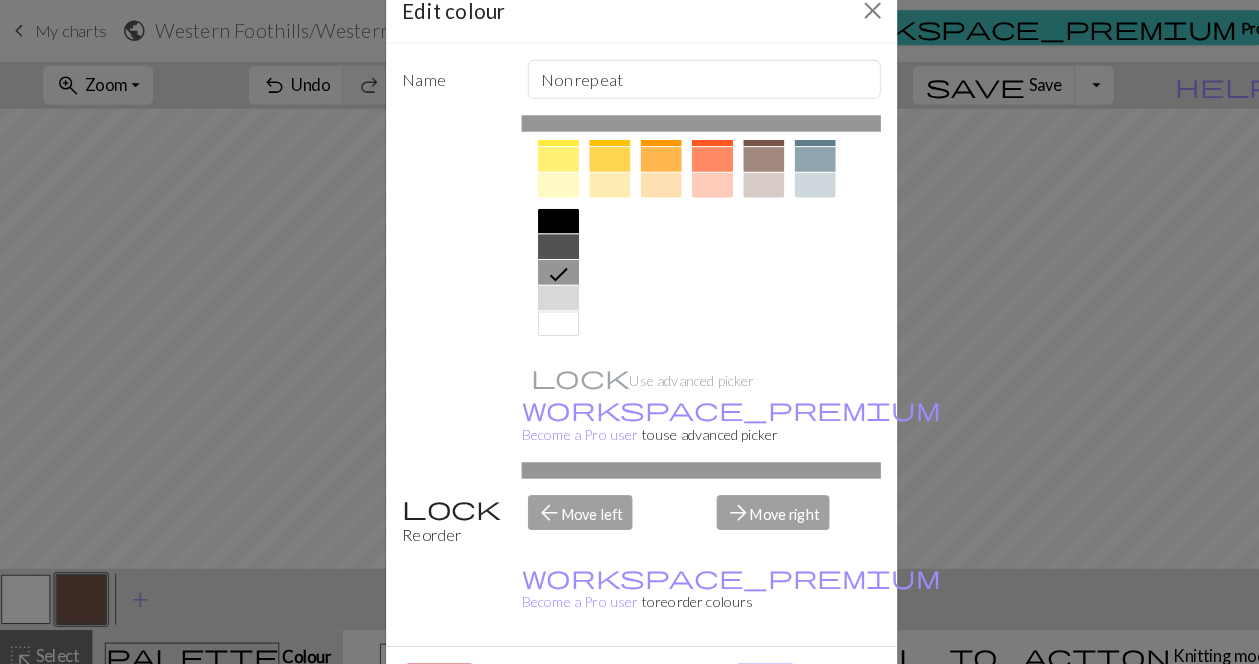 click on "Done" at bounding box center [750, 665] 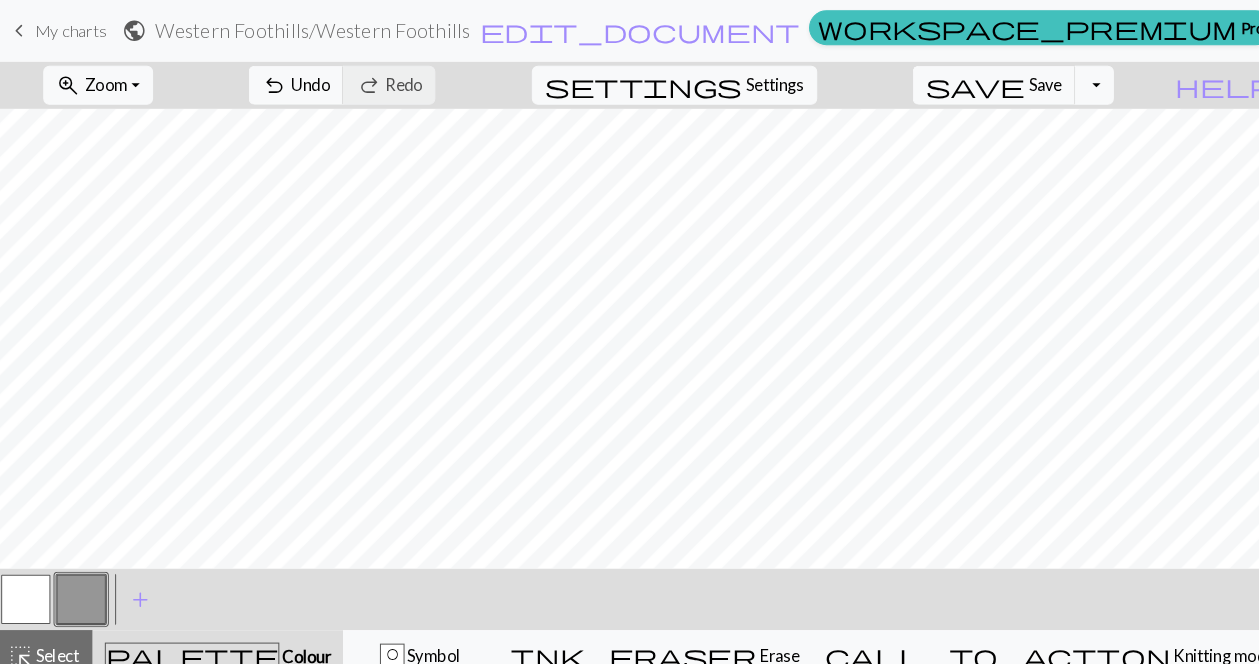 click at bounding box center [84, 584] 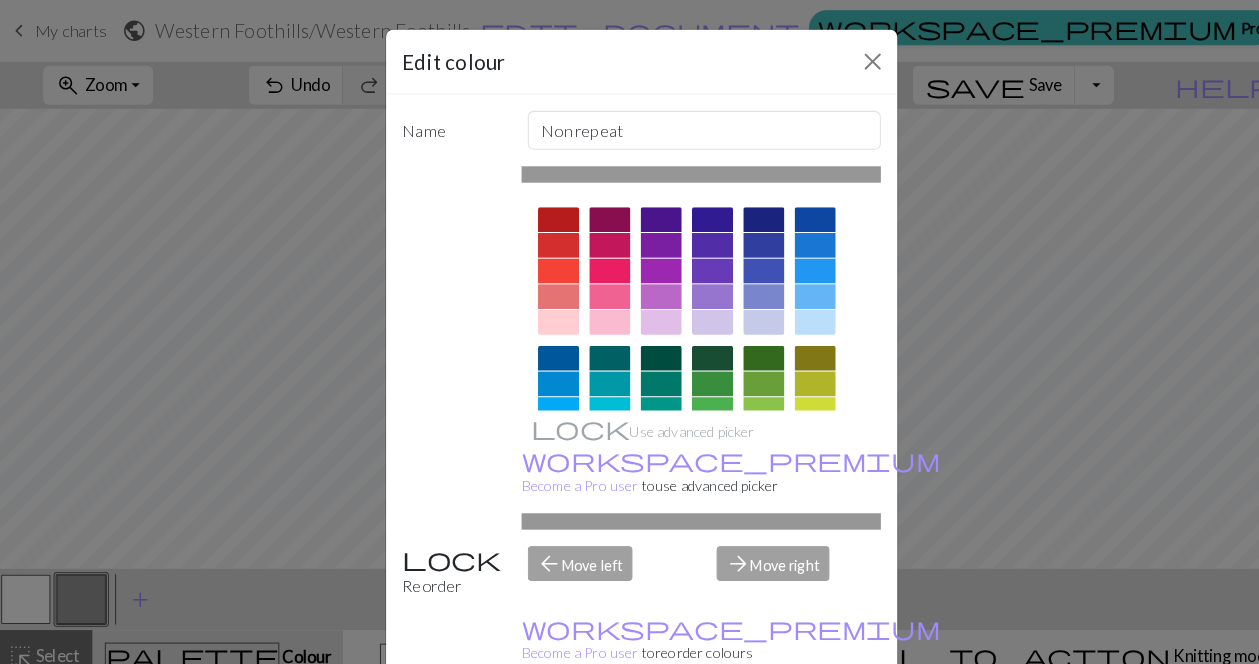 scroll, scrollTop: 354, scrollLeft: 0, axis: vertical 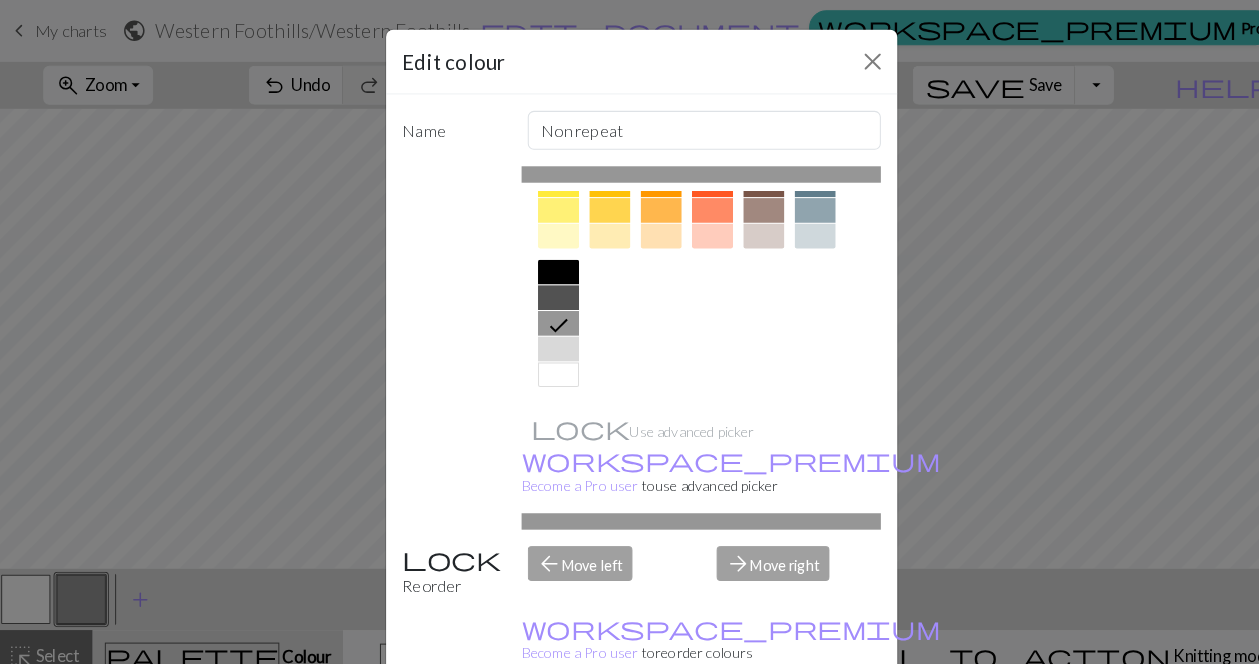 click at bounding box center [549, 340] 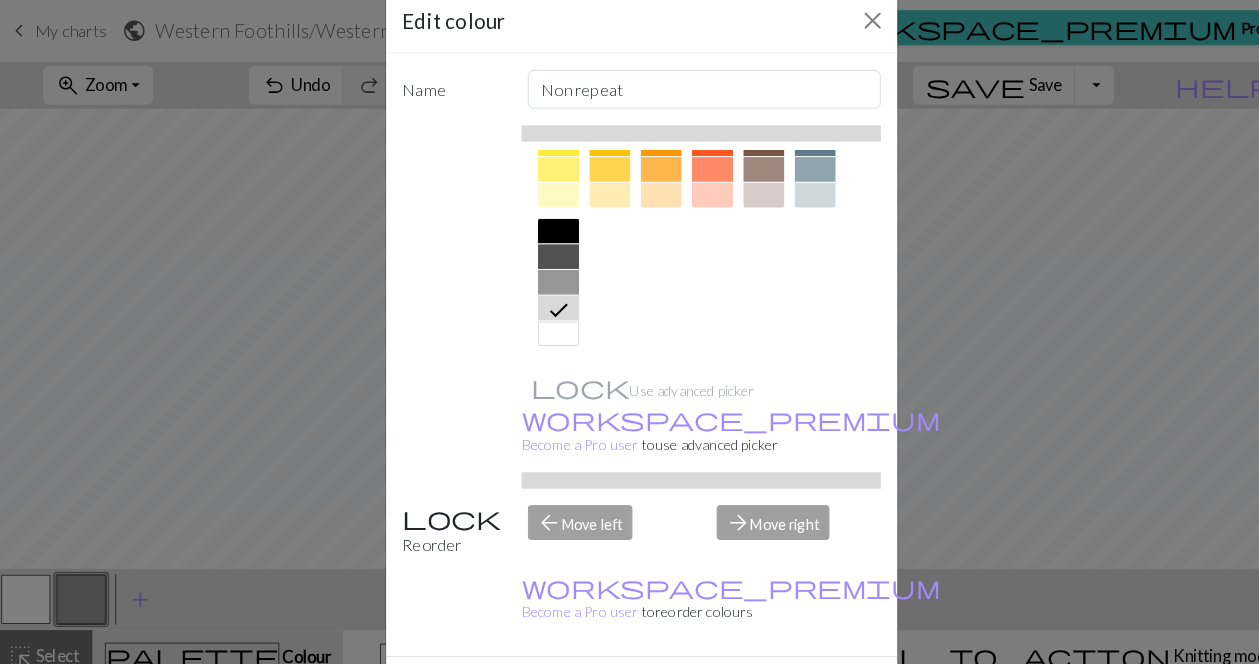 scroll, scrollTop: 42, scrollLeft: 0, axis: vertical 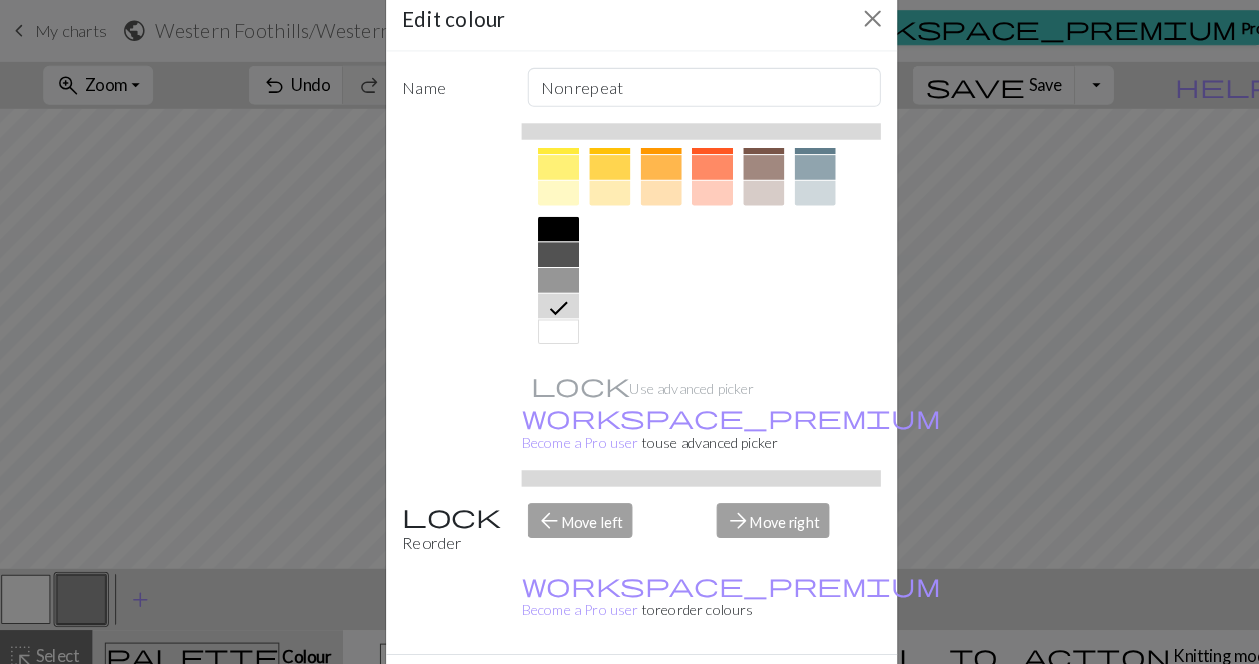 click on "Done" at bounding box center (750, 673) 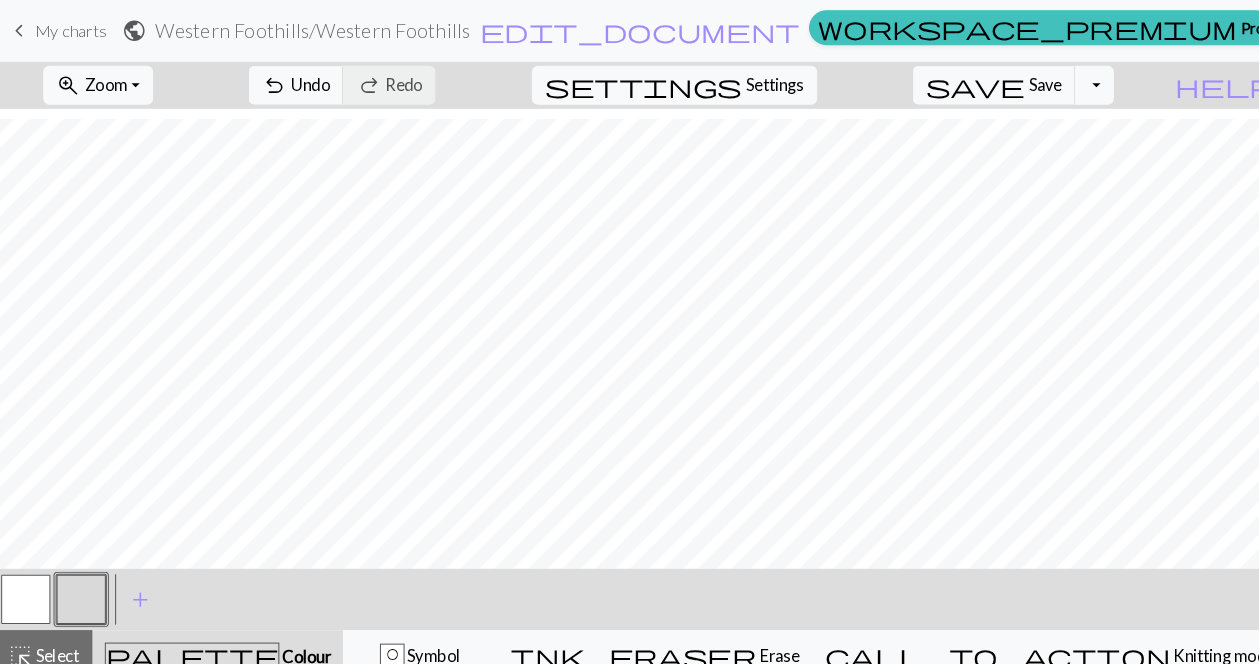 scroll, scrollTop: 169, scrollLeft: 0, axis: vertical 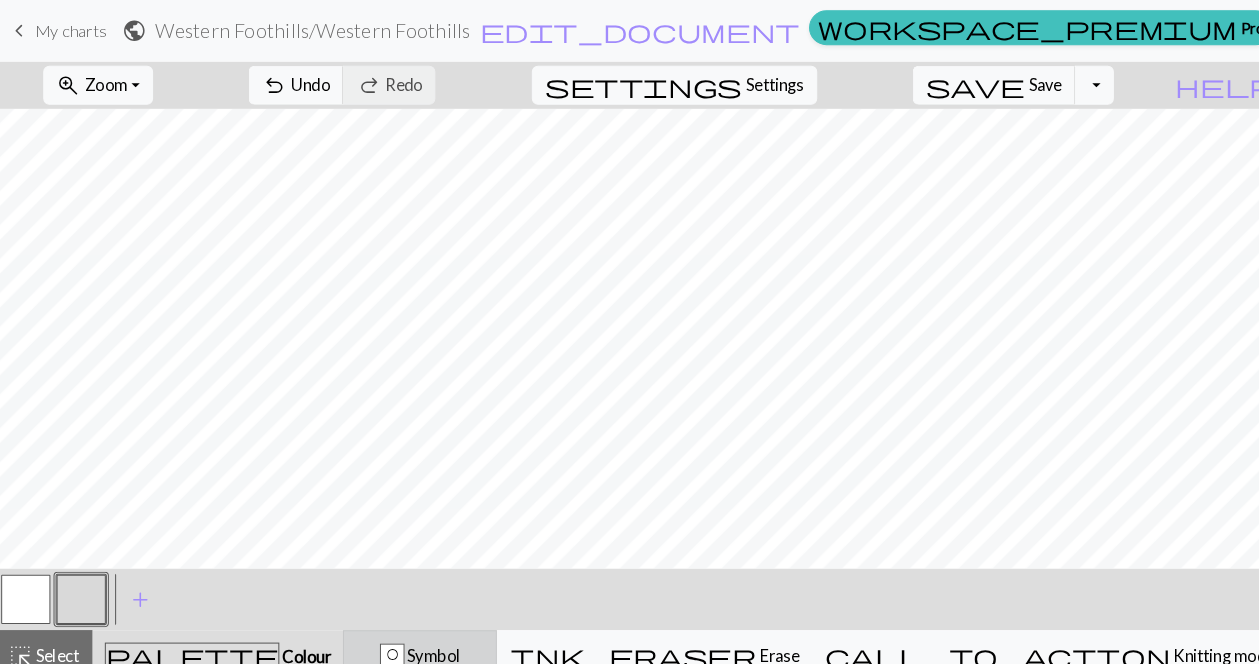 click on "O   Symbol" at bounding box center (414, 639) 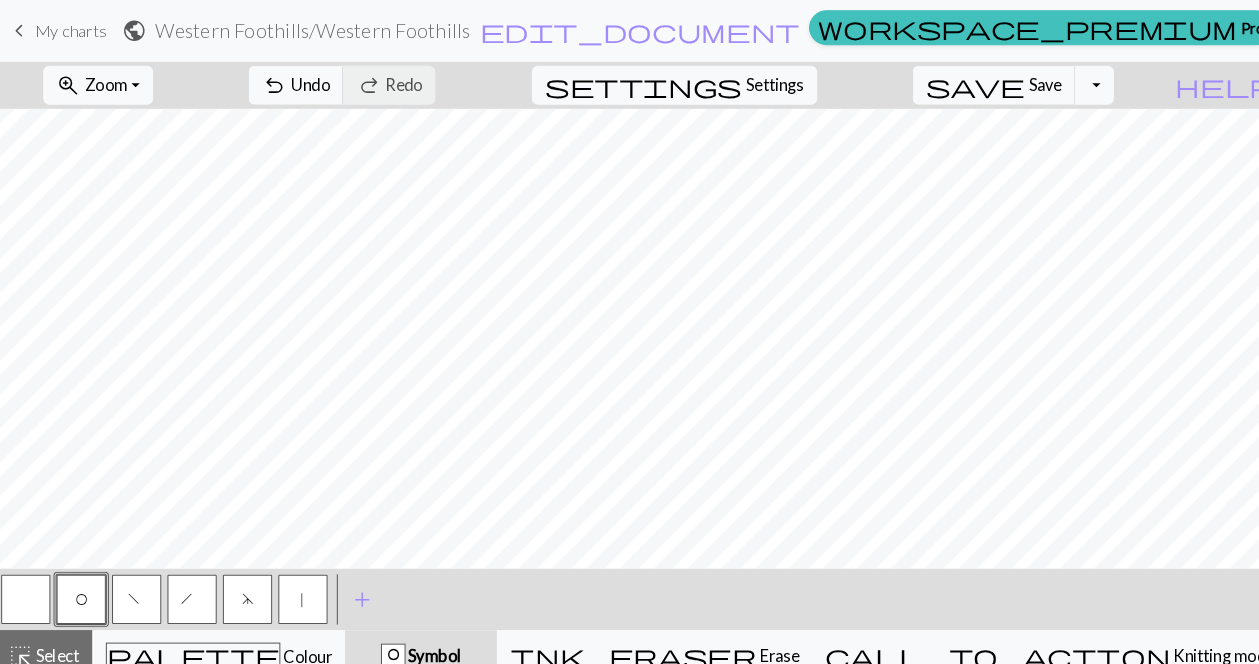 click on "f" at bounding box center (138, 584) 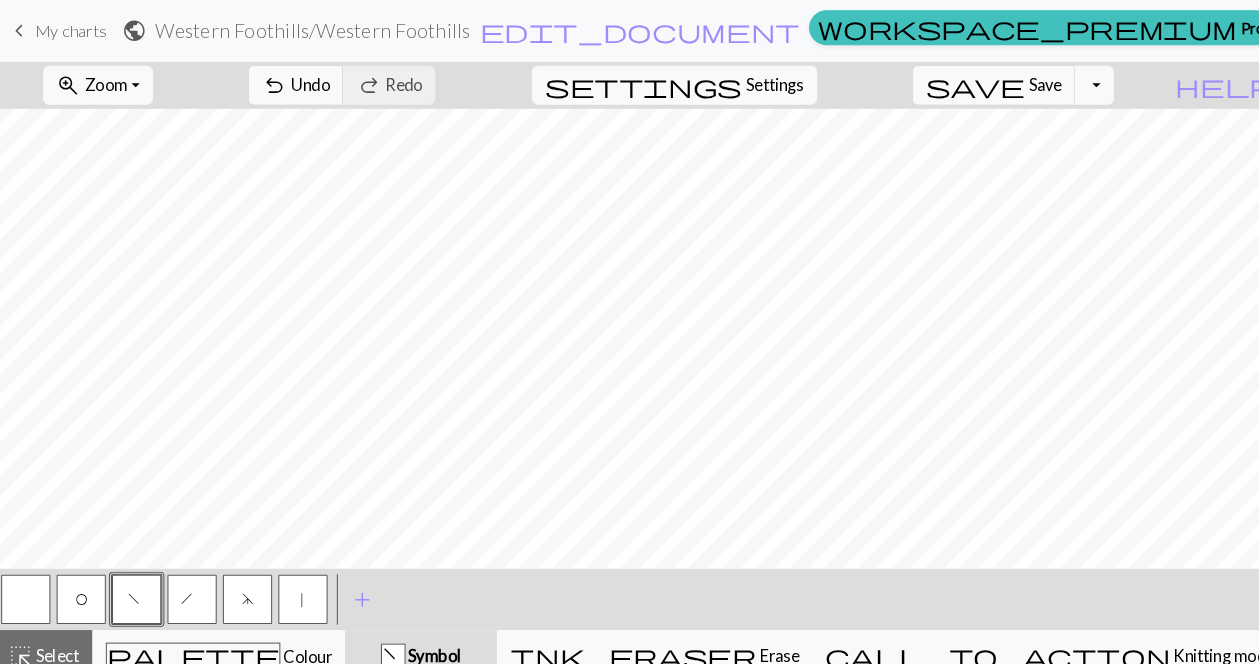 click on "h" at bounding box center [192, 584] 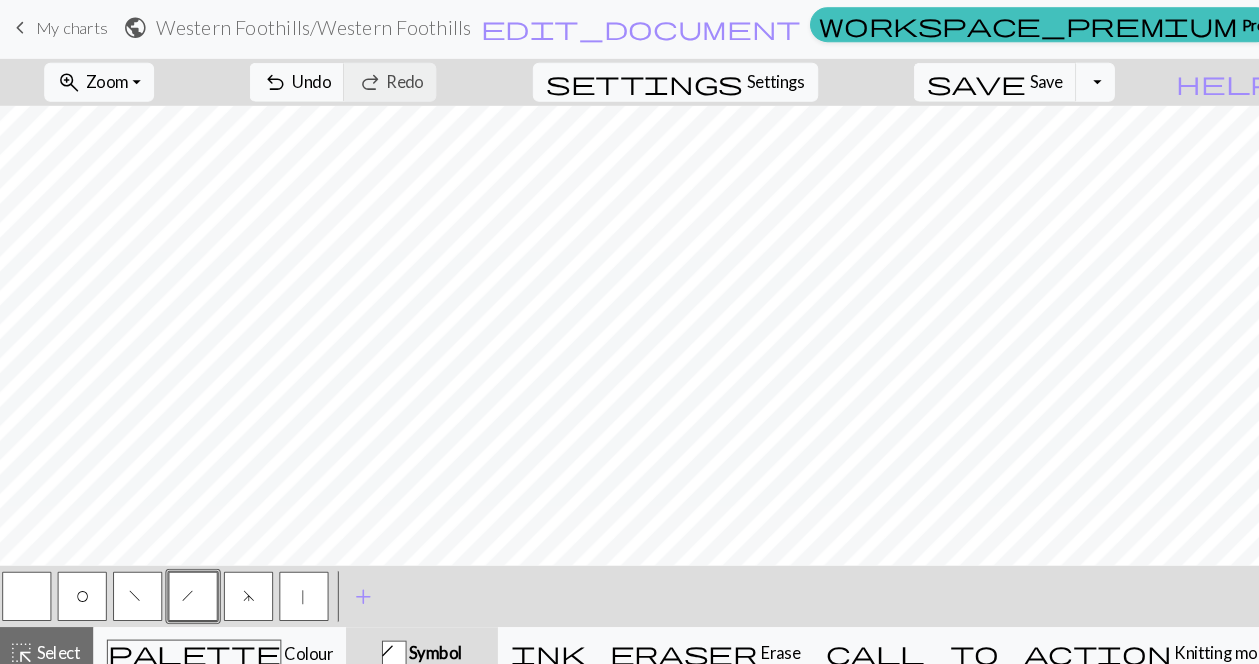 click on "f" at bounding box center [138, 586] 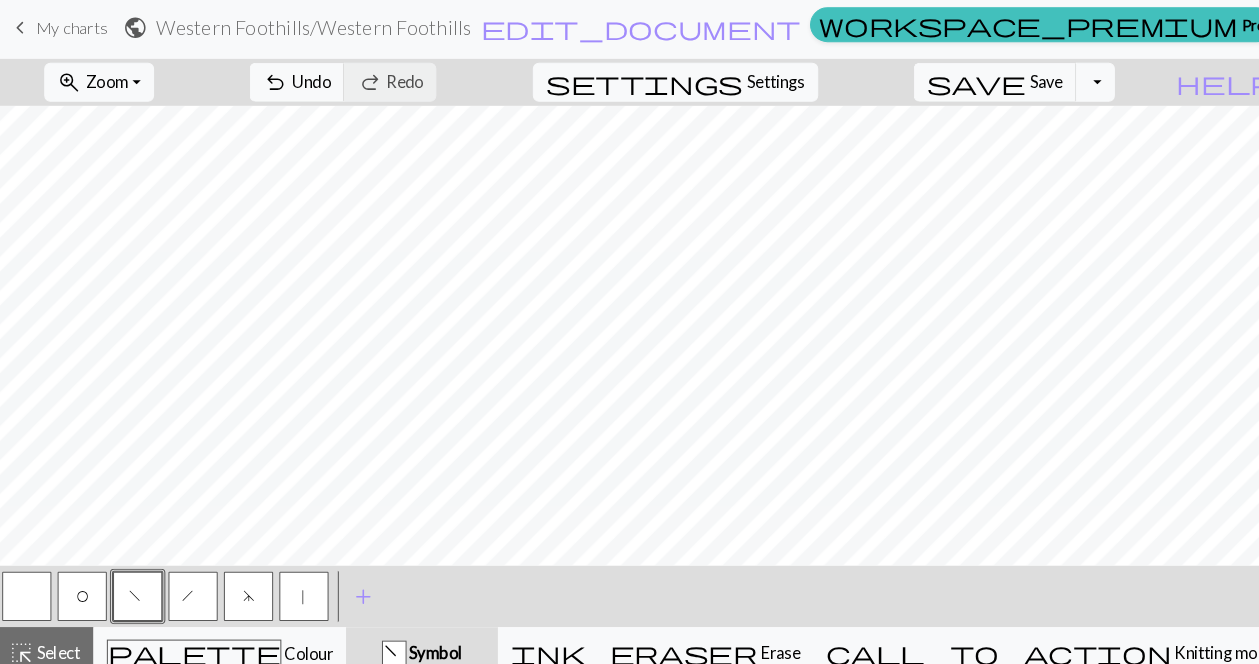 click on "O" at bounding box center (84, 586) 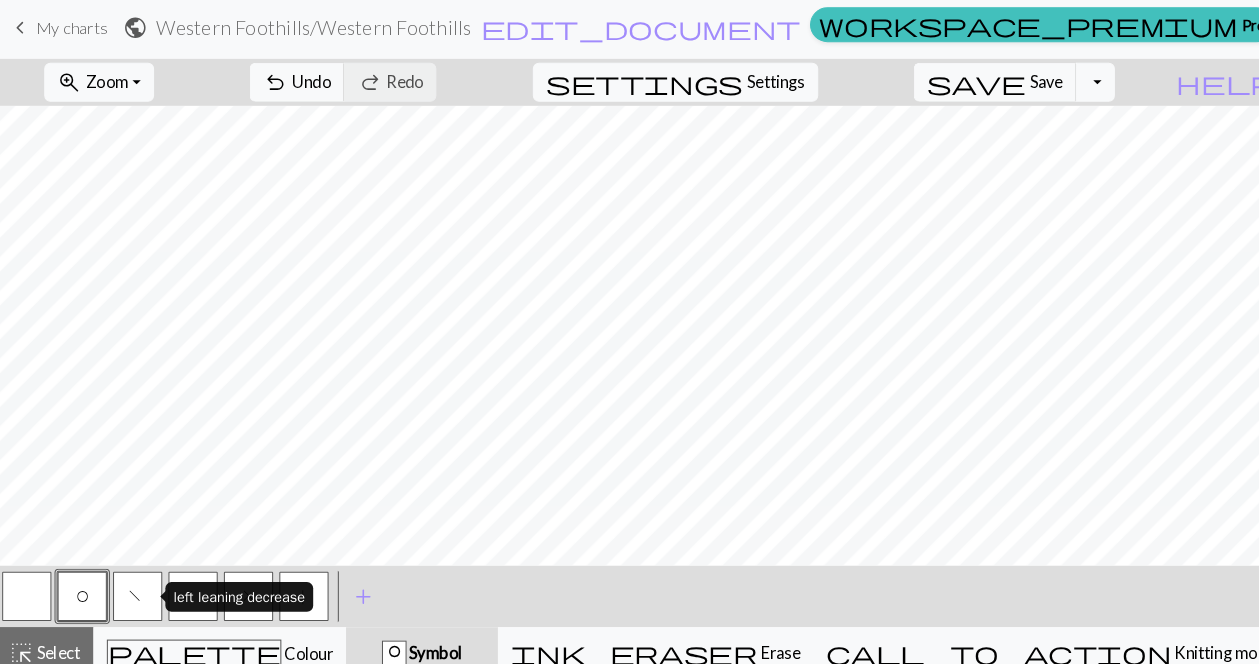 click on "f" at bounding box center [138, 584] 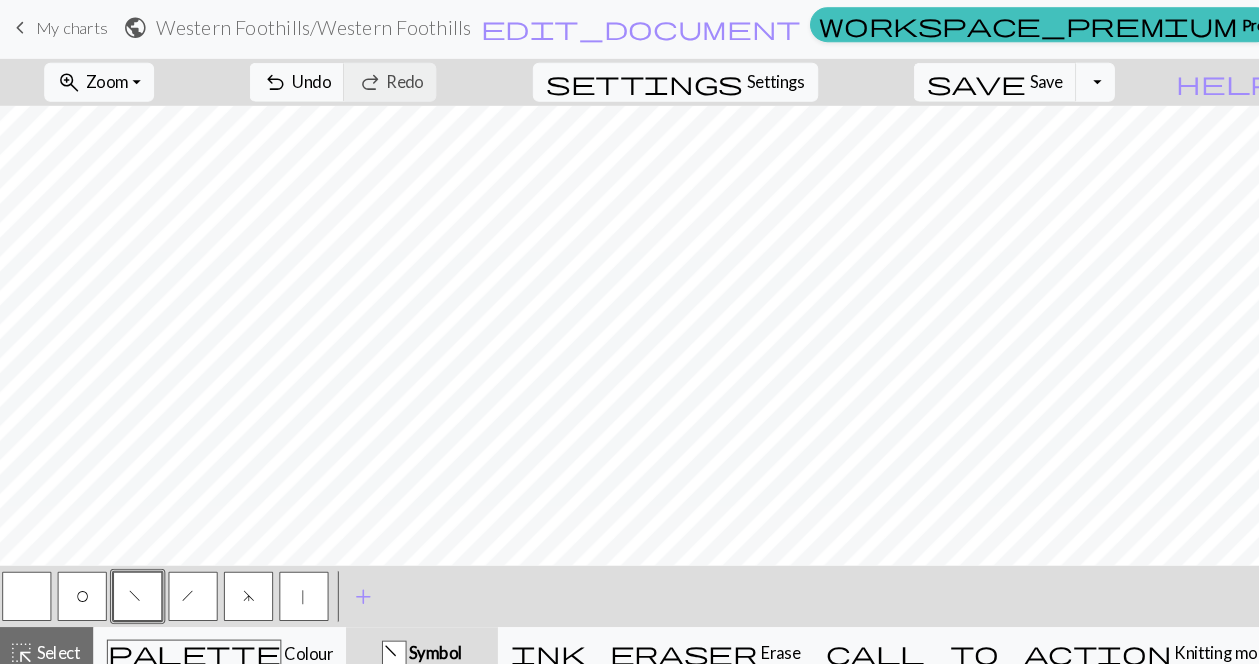 click on "f" at bounding box center [138, 584] 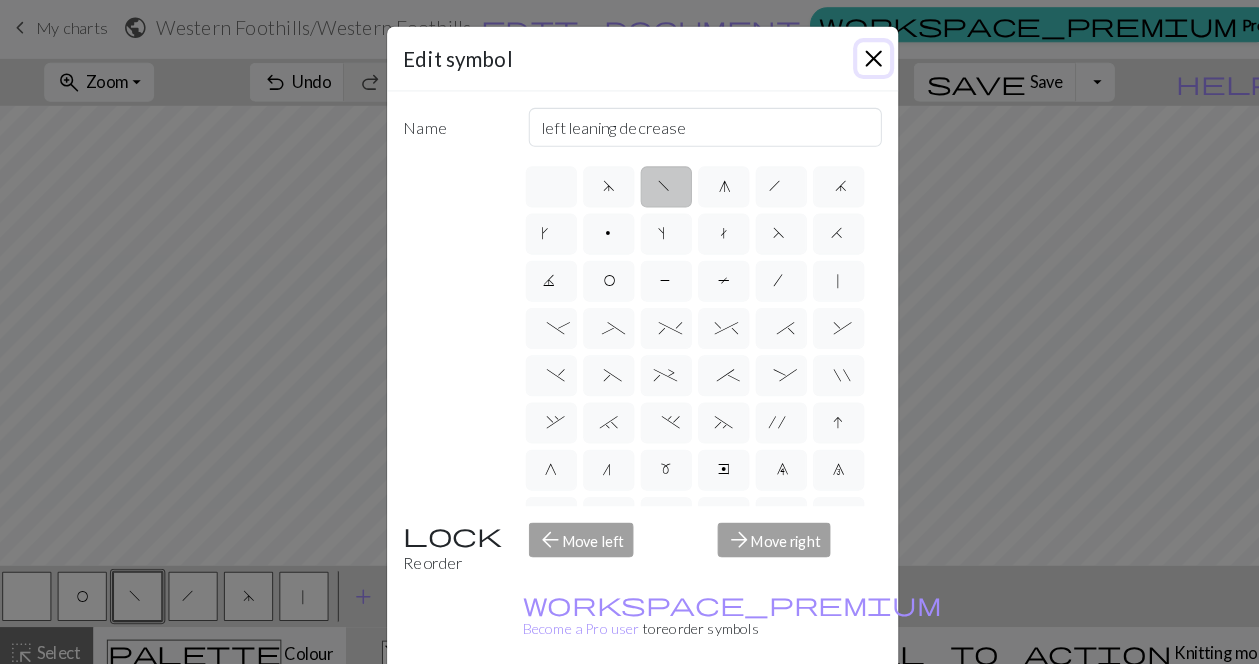 click at bounding box center (855, 60) 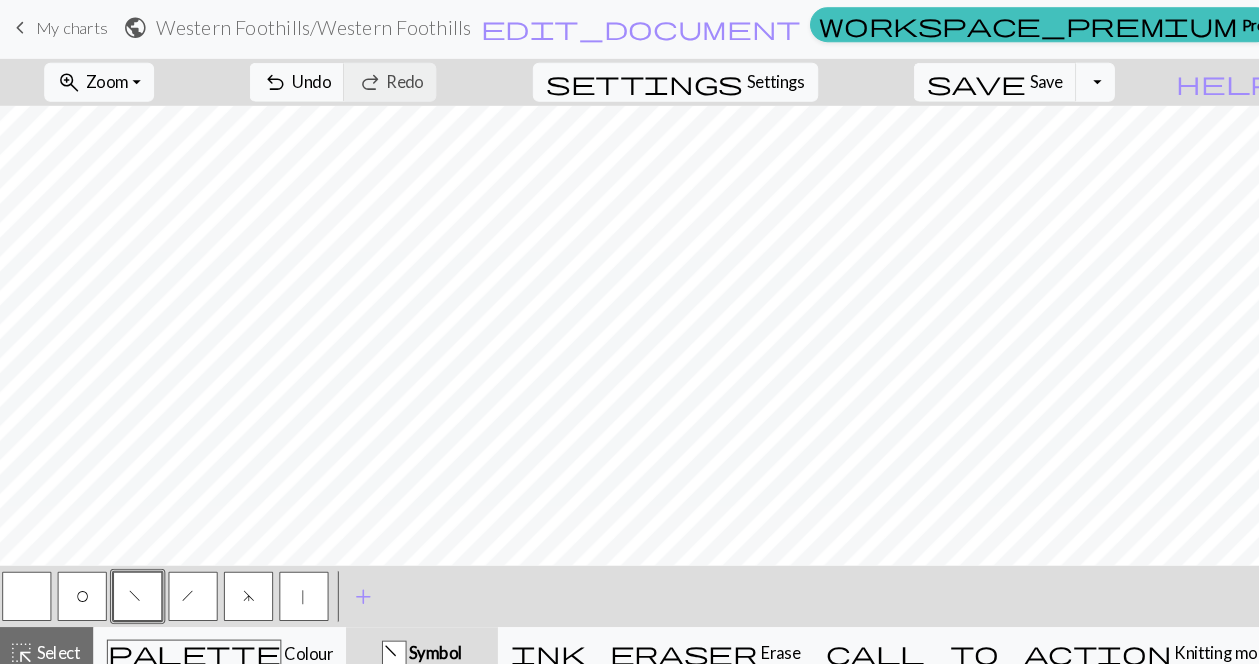 click on "h" at bounding box center [193, 586] 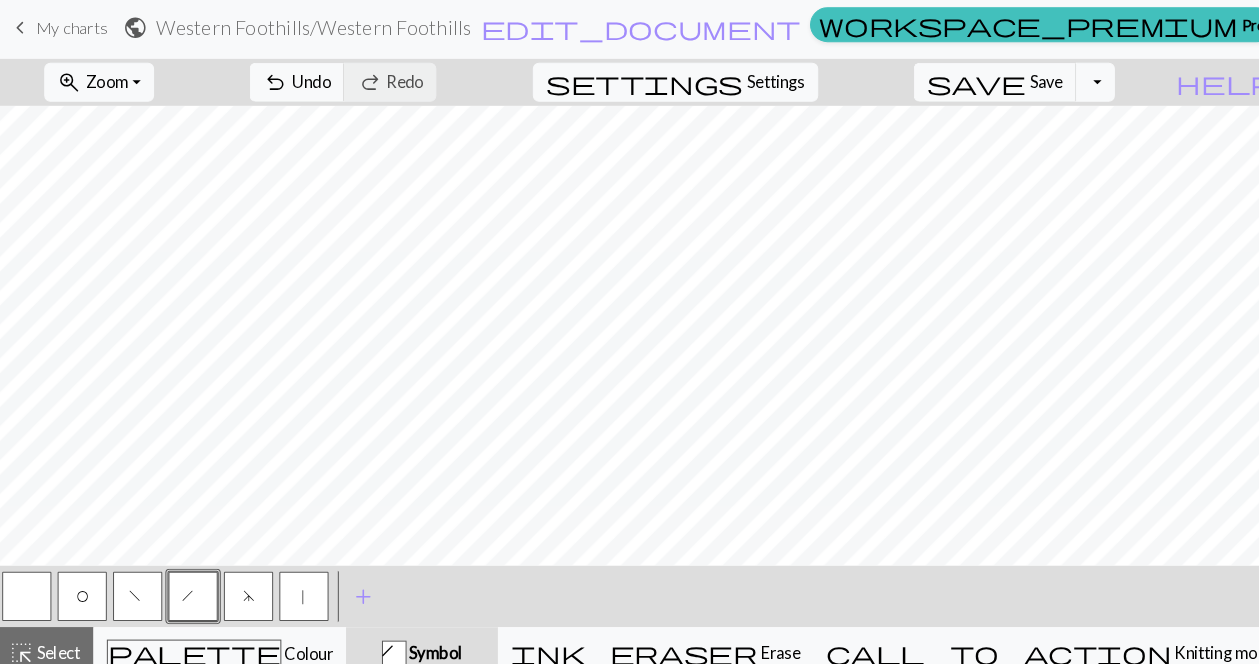 click on "d" at bounding box center [246, 586] 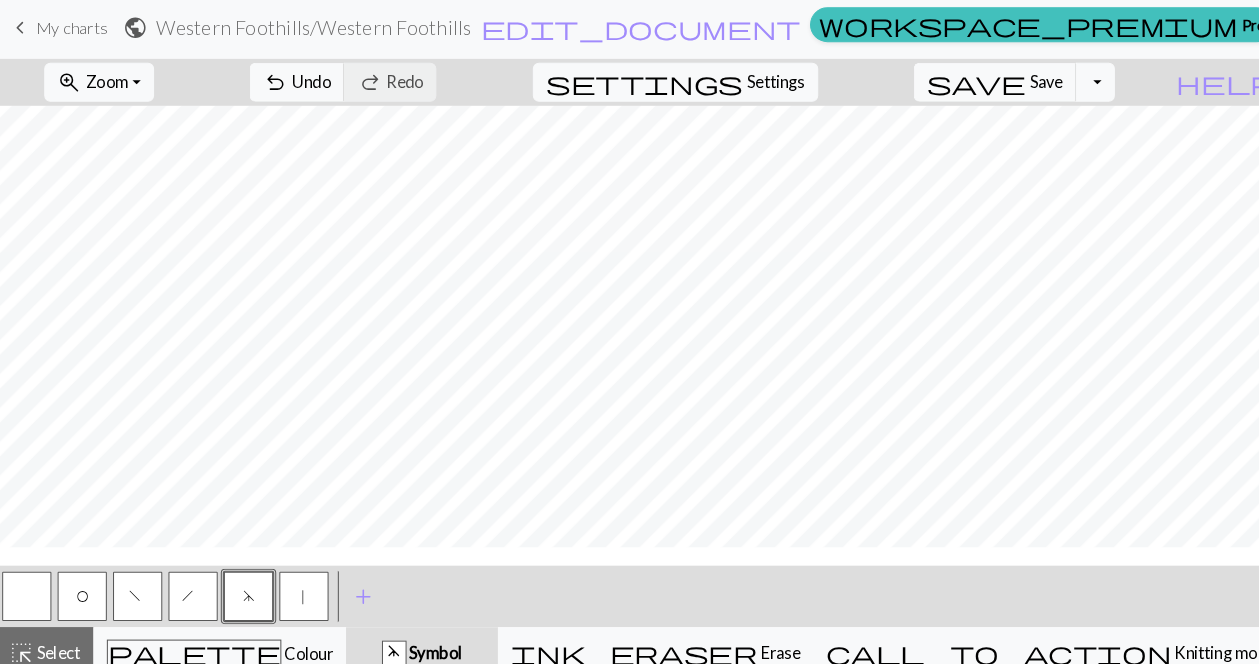 scroll, scrollTop: 123, scrollLeft: 0, axis: vertical 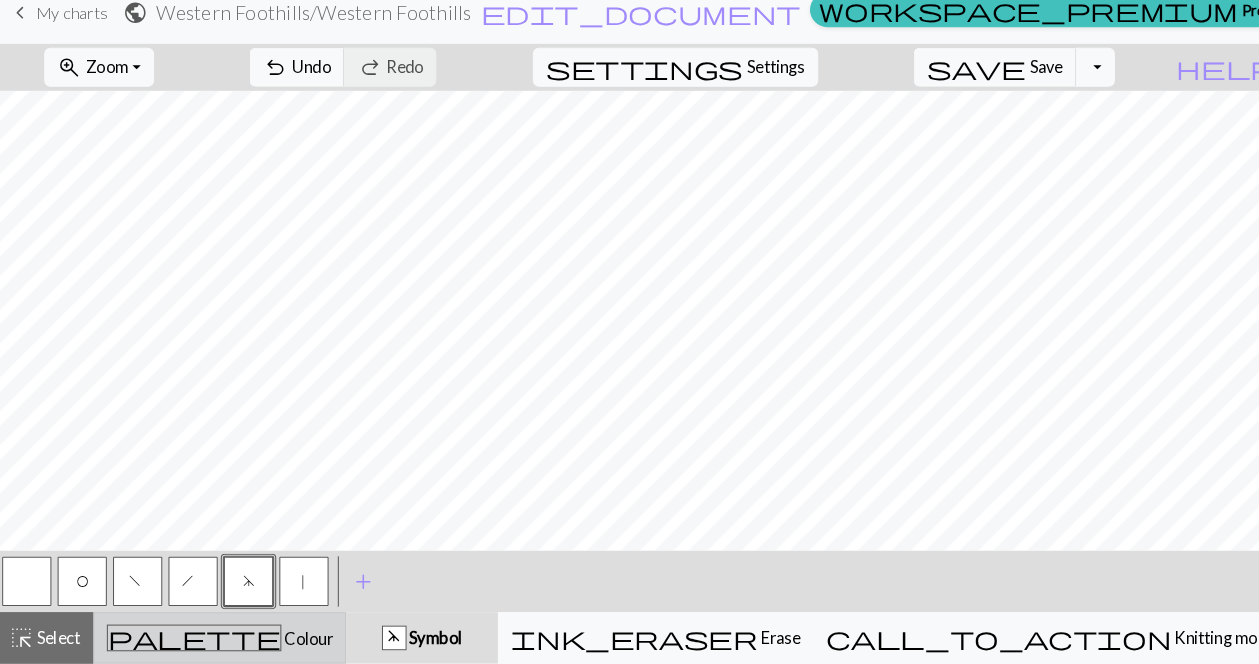 click on "palette   Colour   Colour" at bounding box center (218, 639) 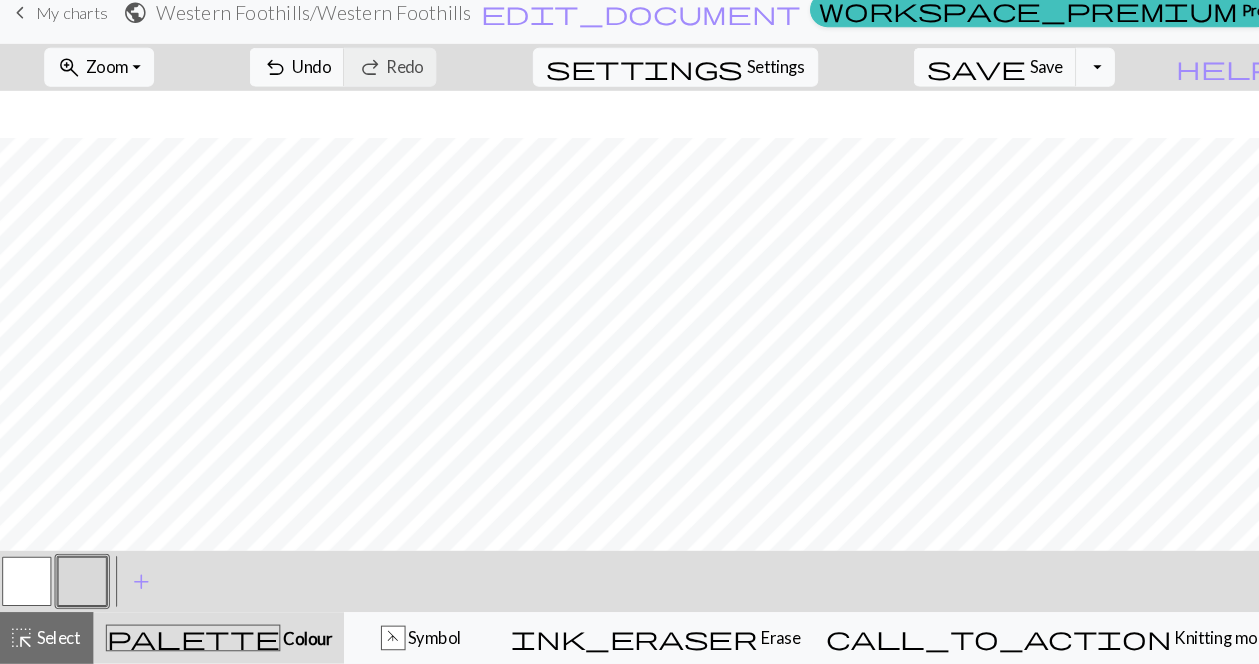 scroll, scrollTop: 169, scrollLeft: 0, axis: vertical 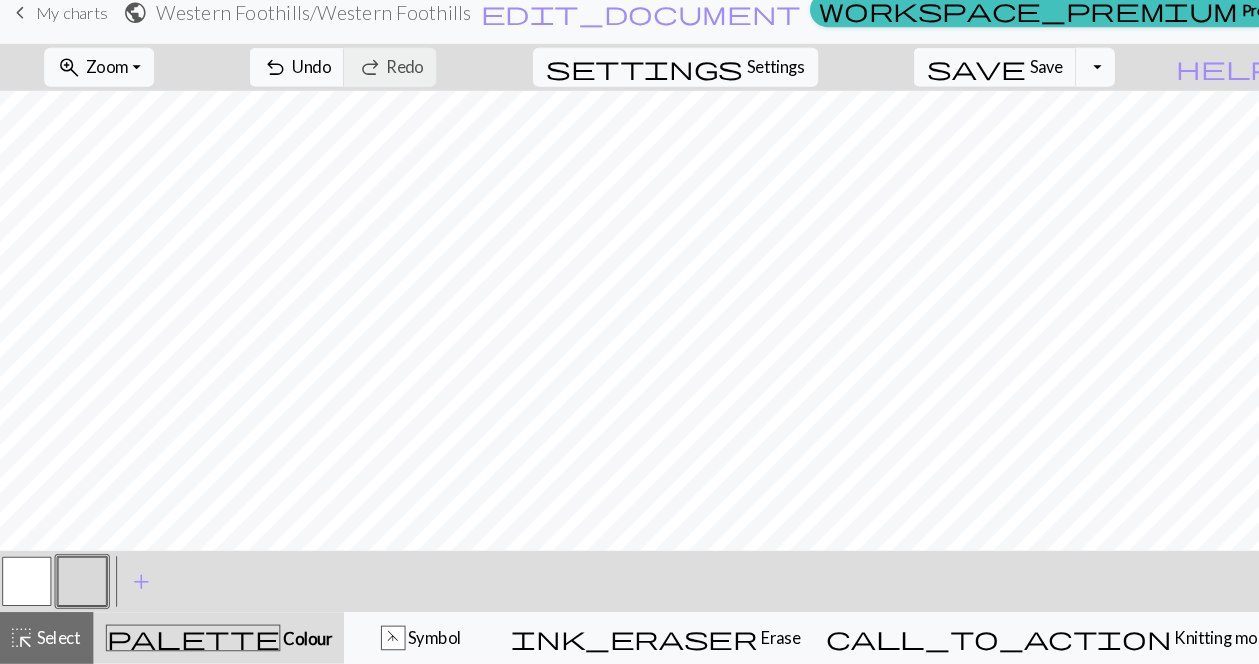 click at bounding box center [84, 584] 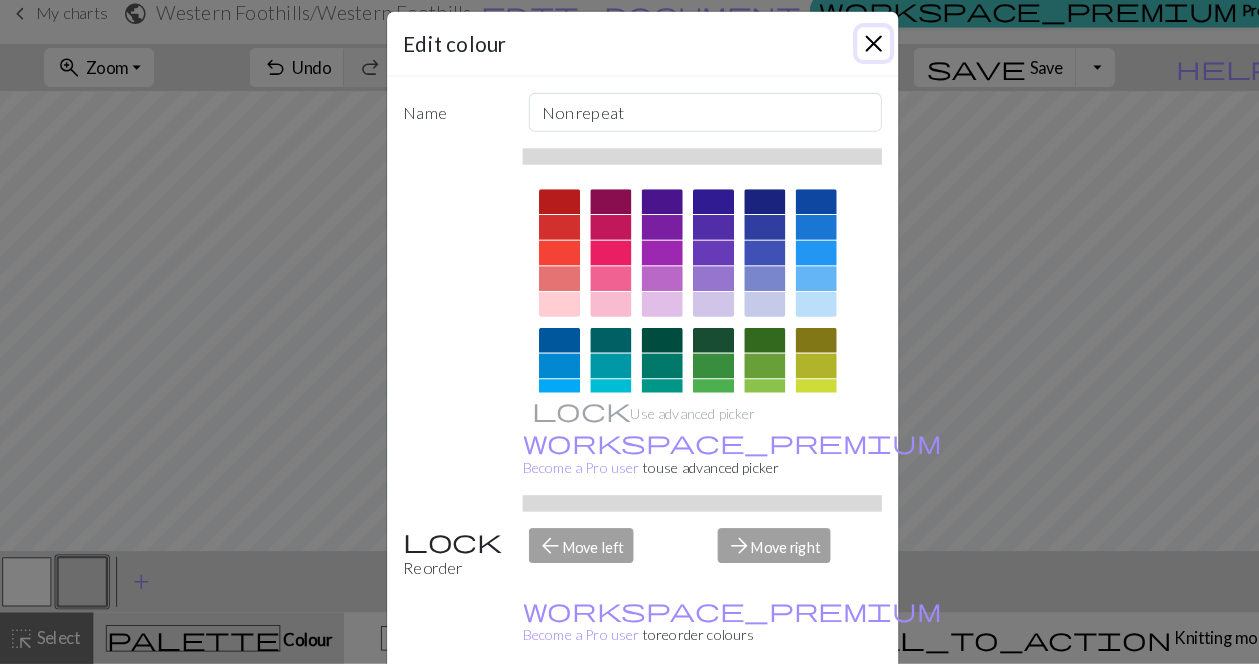 click at bounding box center (855, 60) 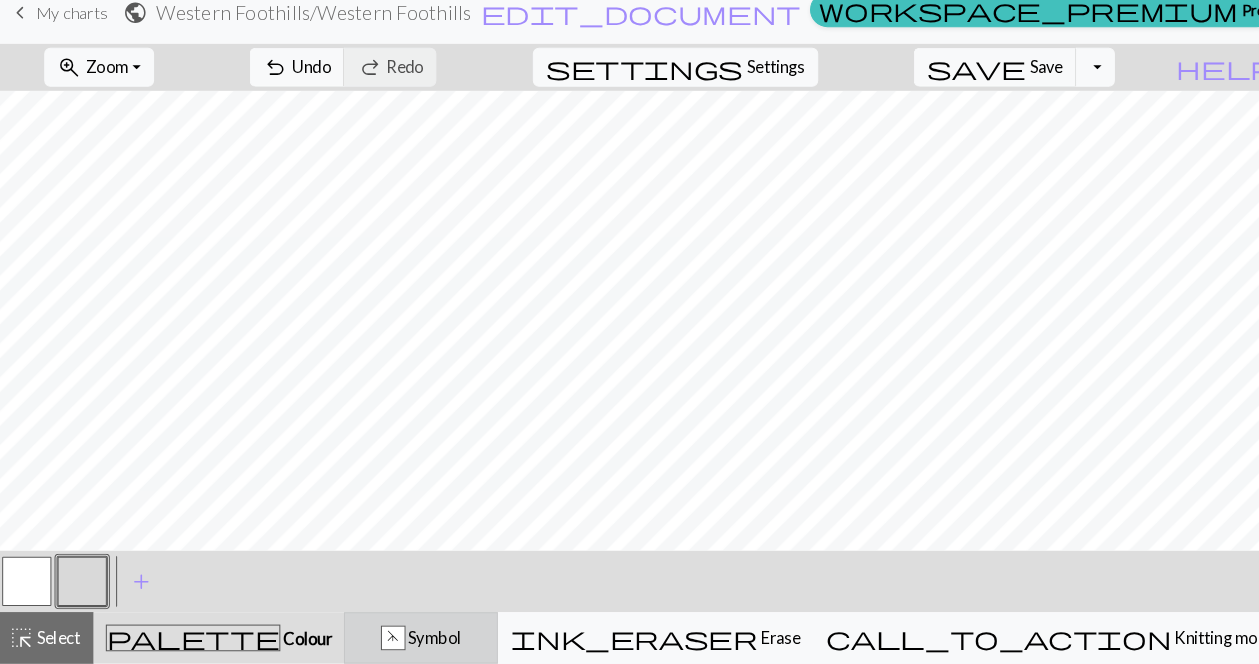 click on "d   Symbol" at bounding box center [414, 639] 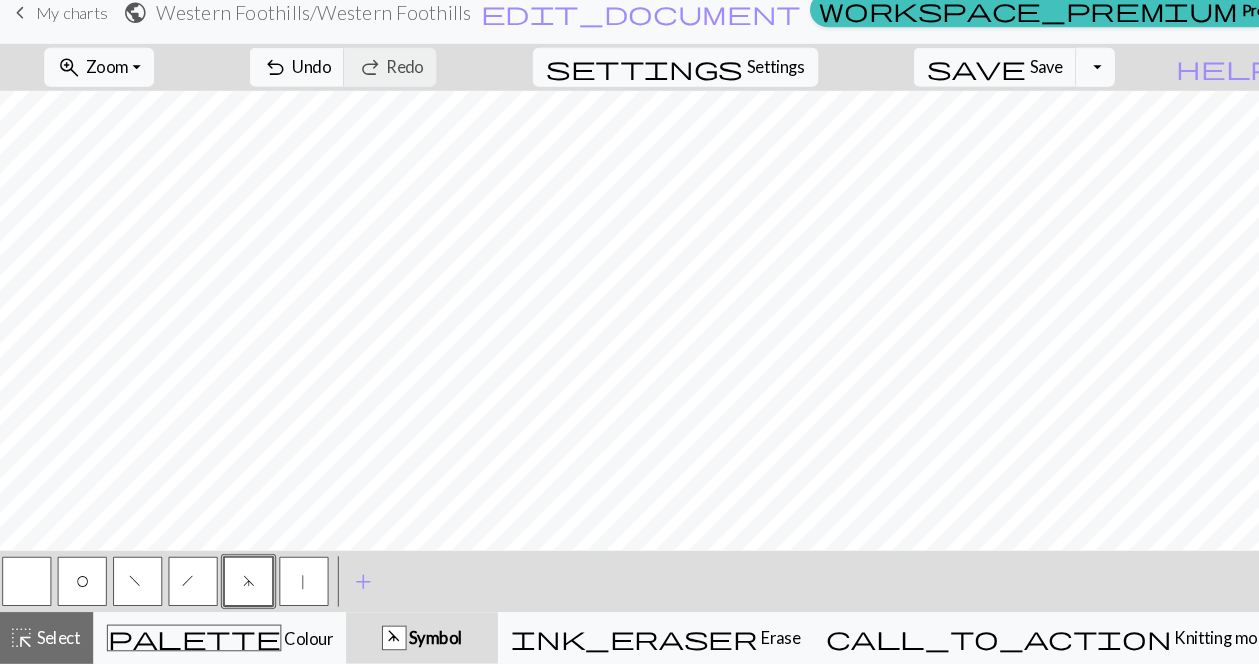 click on "O" at bounding box center [84, 584] 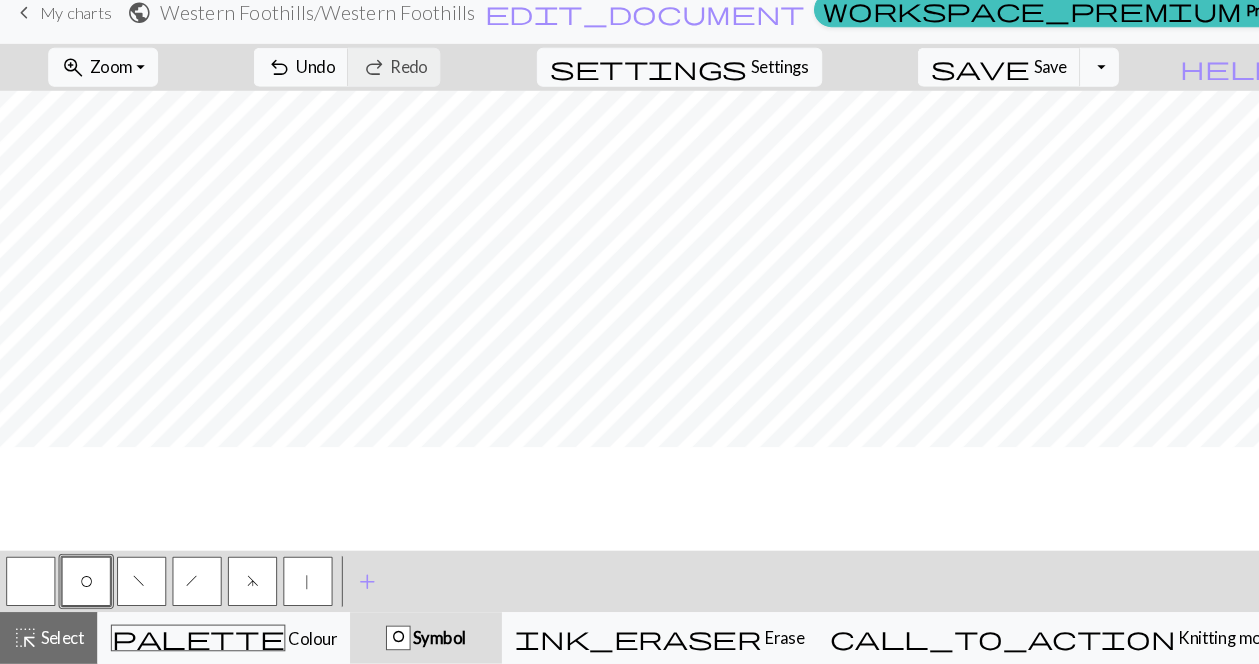 scroll, scrollTop: 43, scrollLeft: 0, axis: vertical 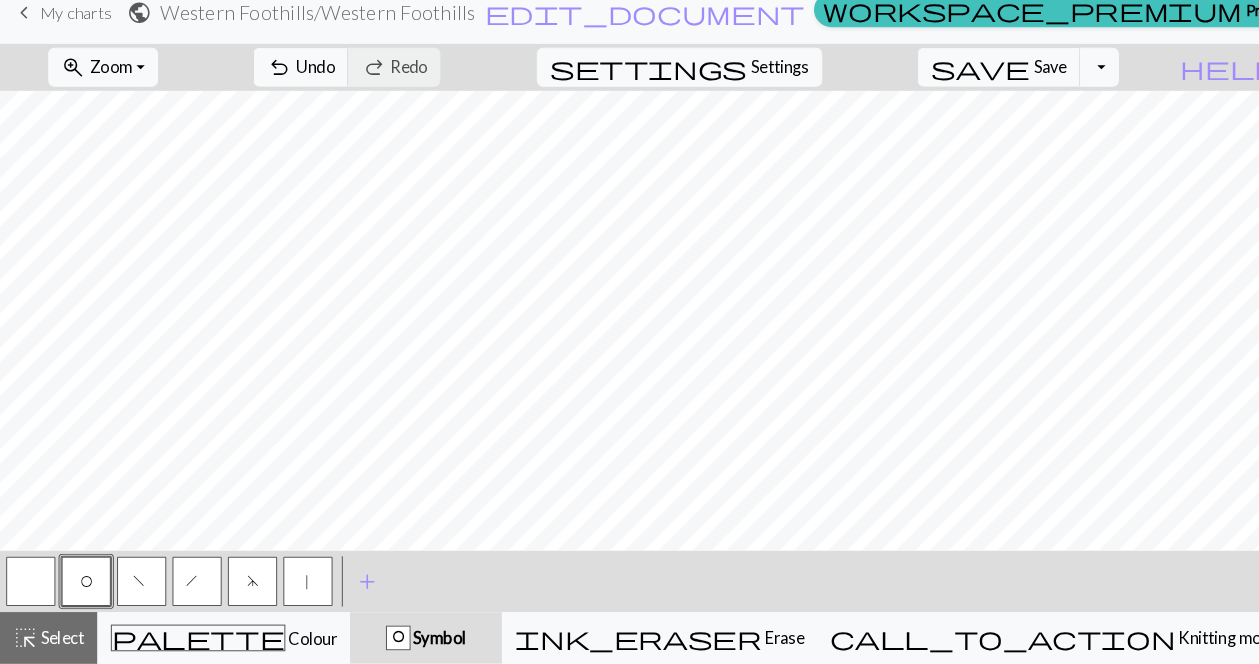 click on "f" at bounding box center [138, 586] 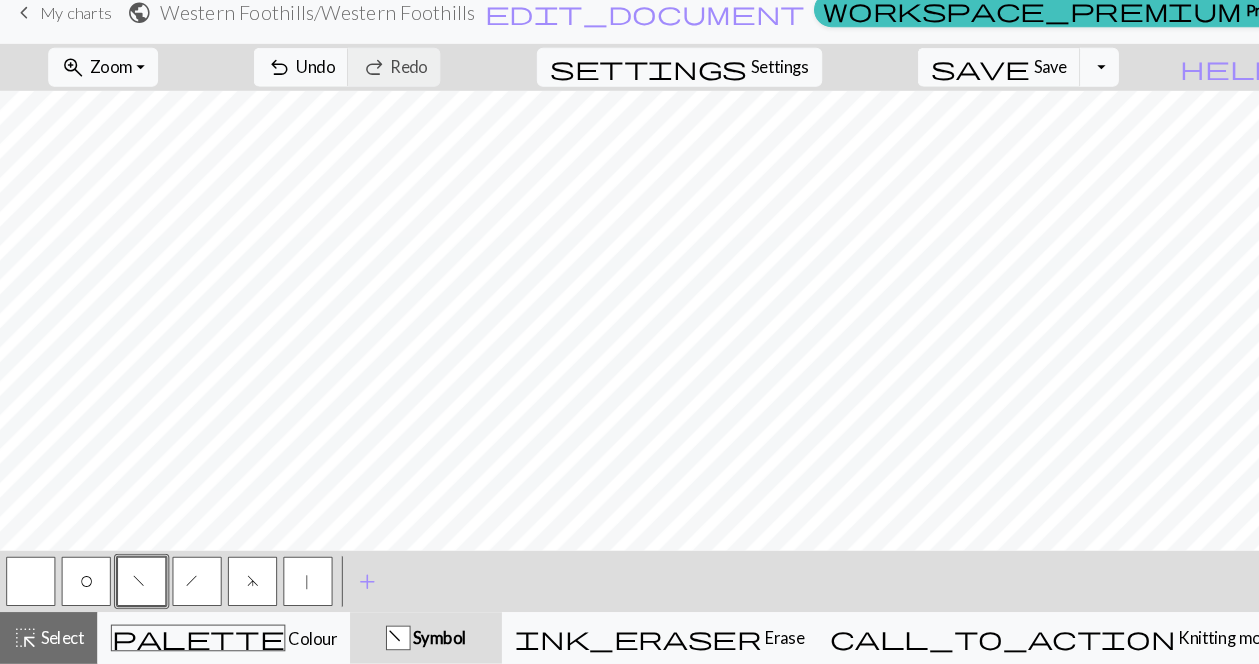 click on "h" at bounding box center [192, 584] 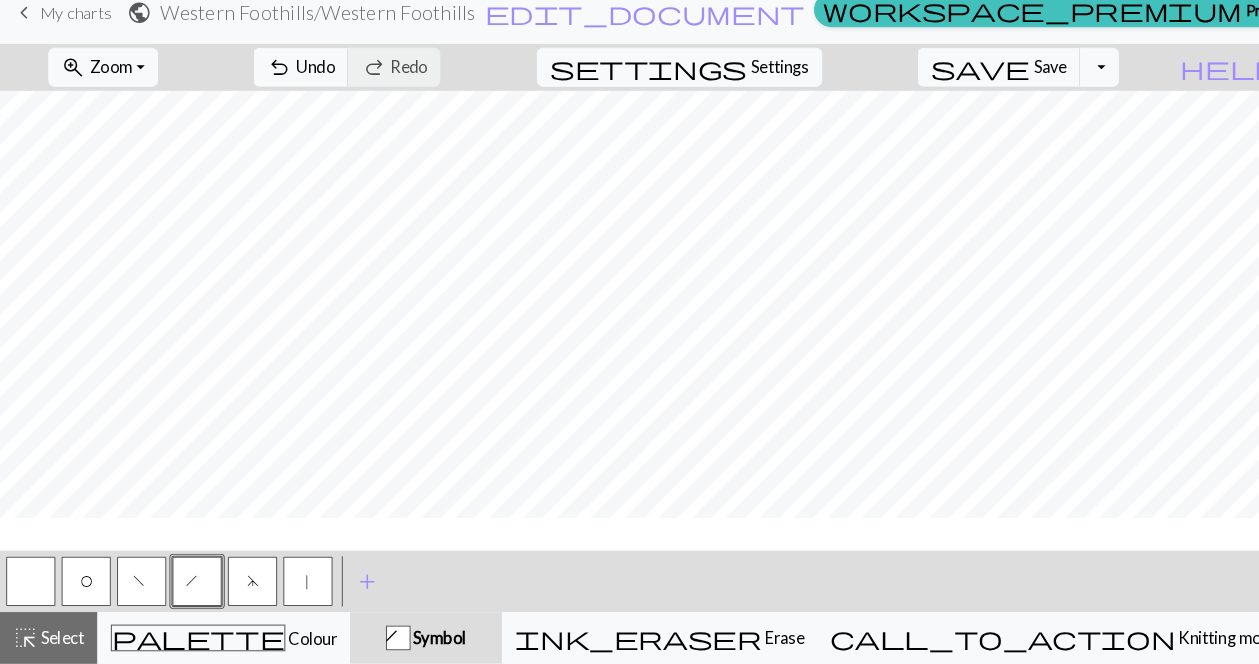 scroll, scrollTop: 11, scrollLeft: 0, axis: vertical 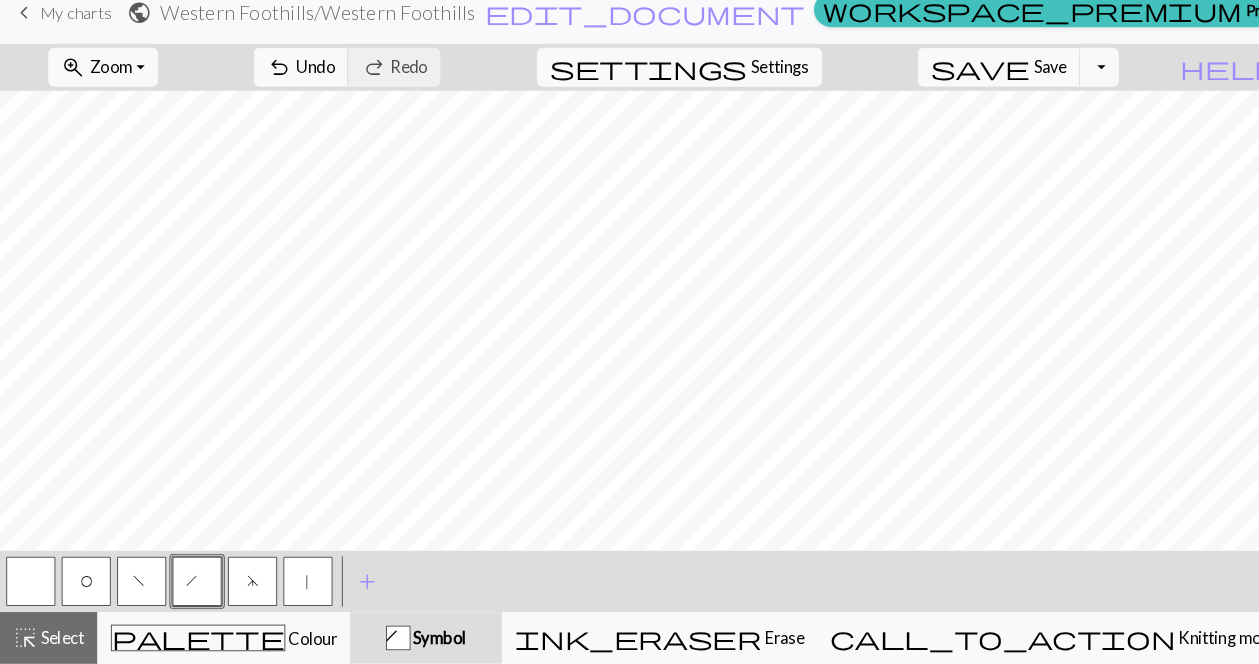 click on "d" at bounding box center (246, 586) 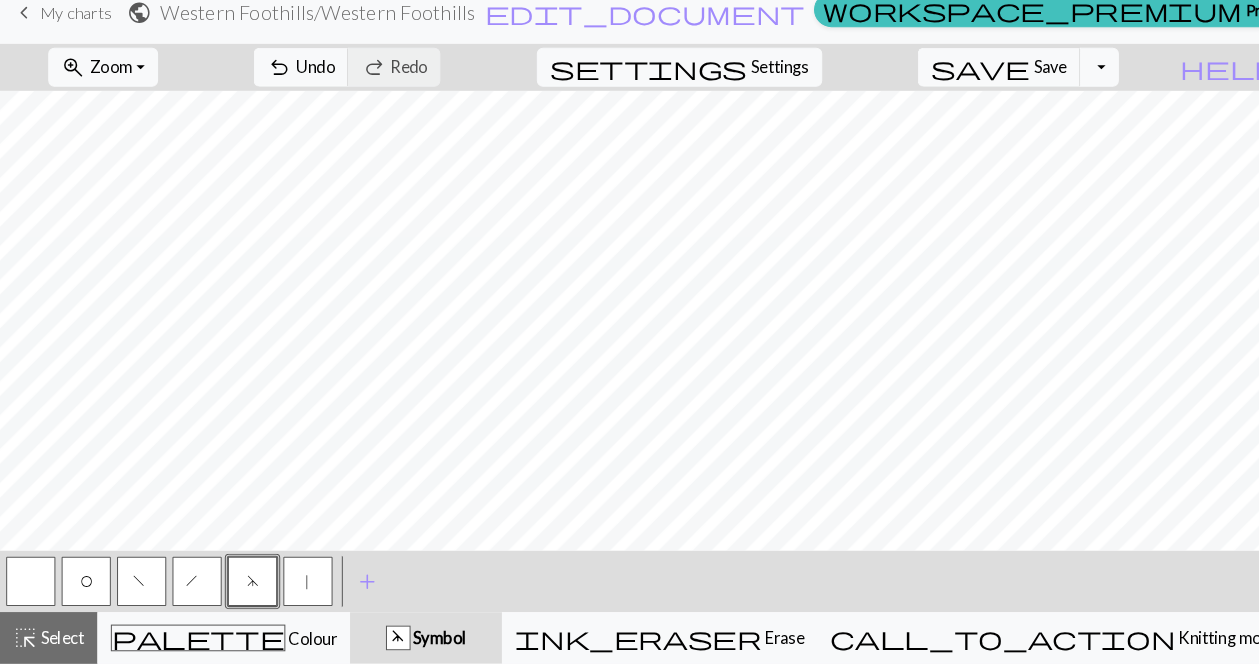 click on "O" at bounding box center (84, 586) 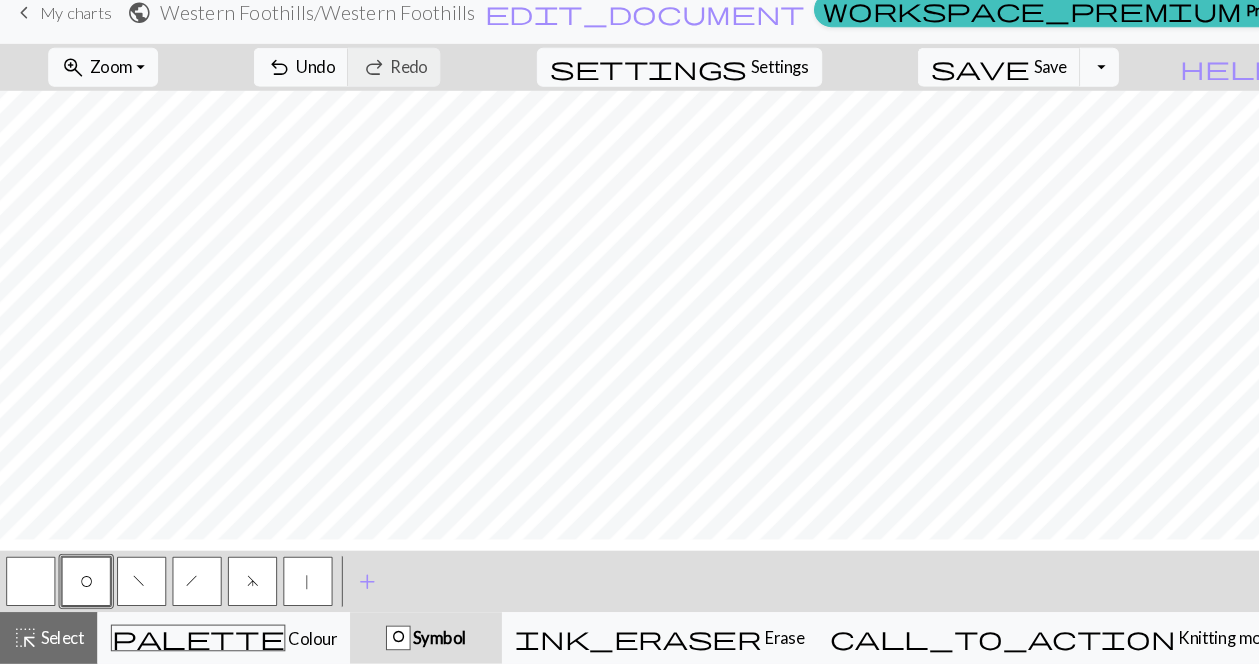 scroll, scrollTop: 0, scrollLeft: 0, axis: both 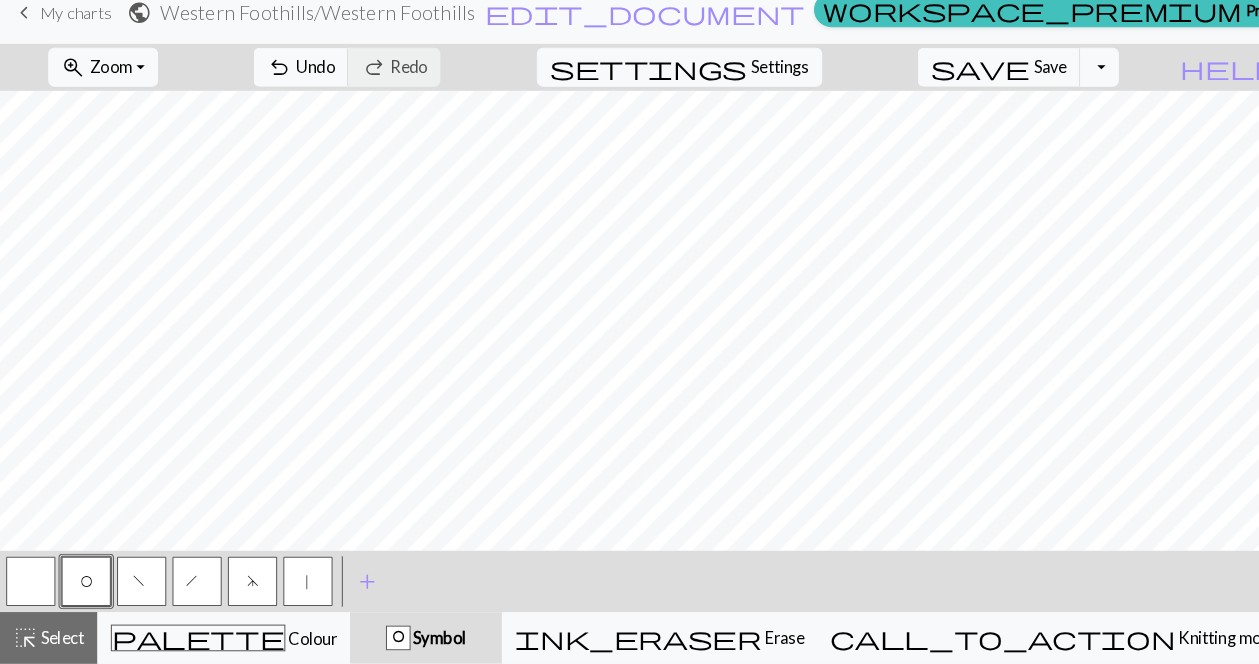 click on "f" at bounding box center (138, 584) 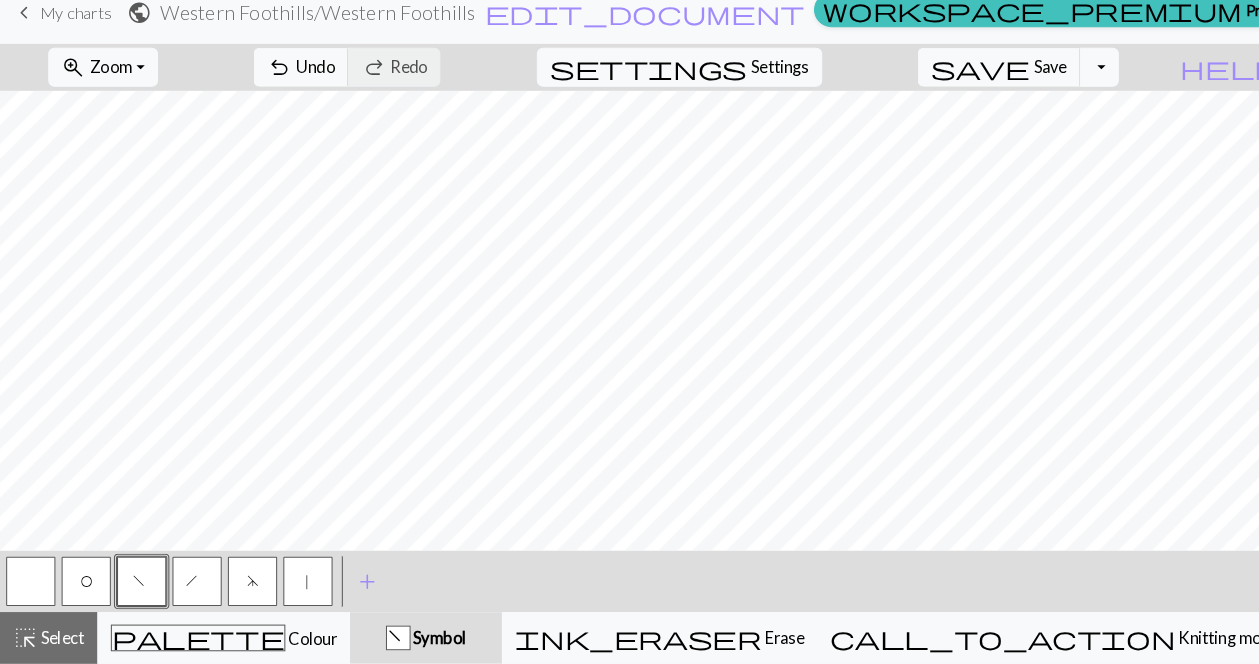 click on "O" at bounding box center [84, 586] 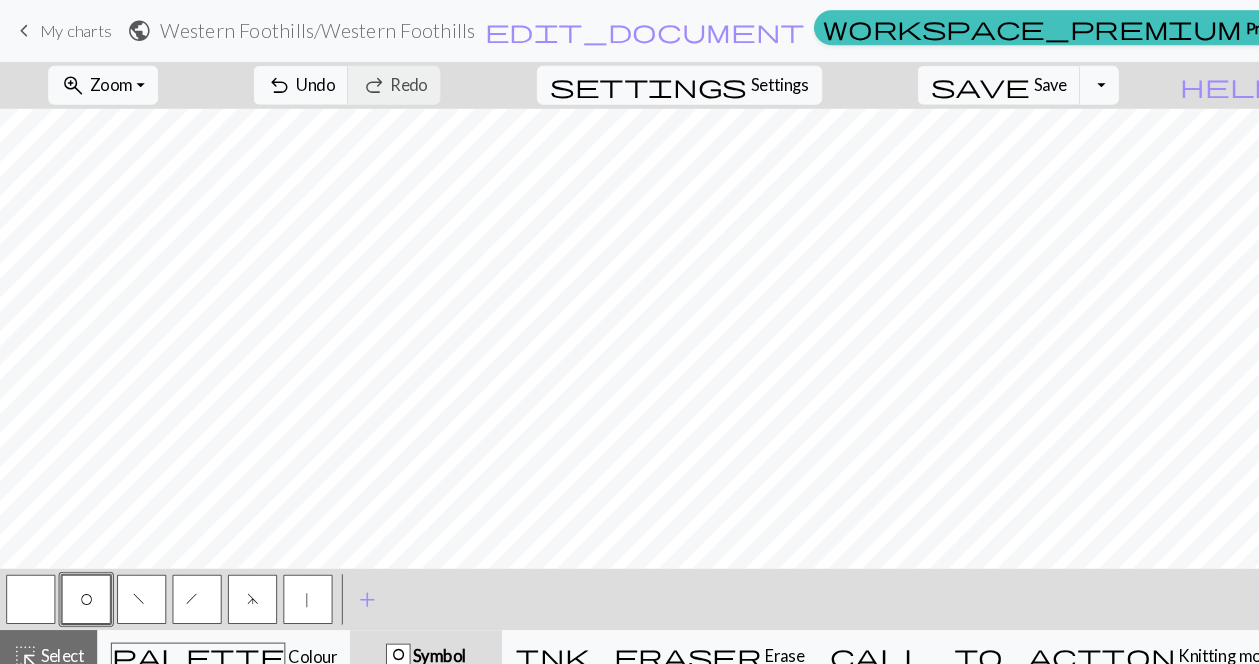 click on "f" at bounding box center [138, 584] 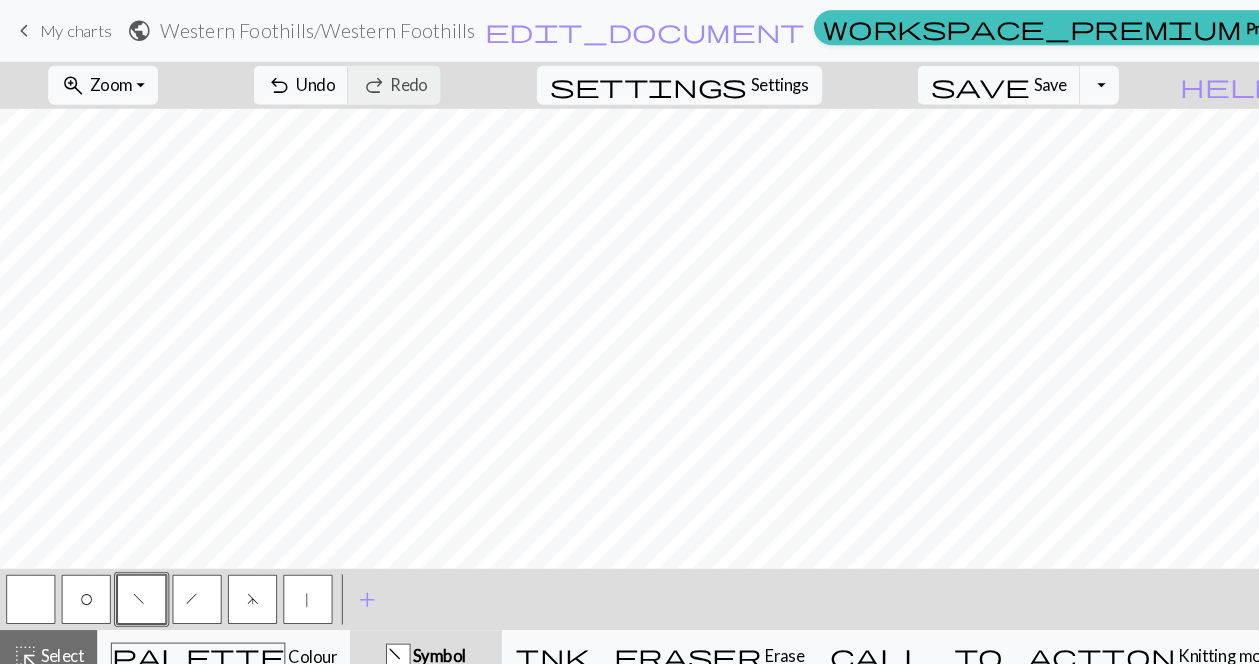click on "h" at bounding box center [192, 584] 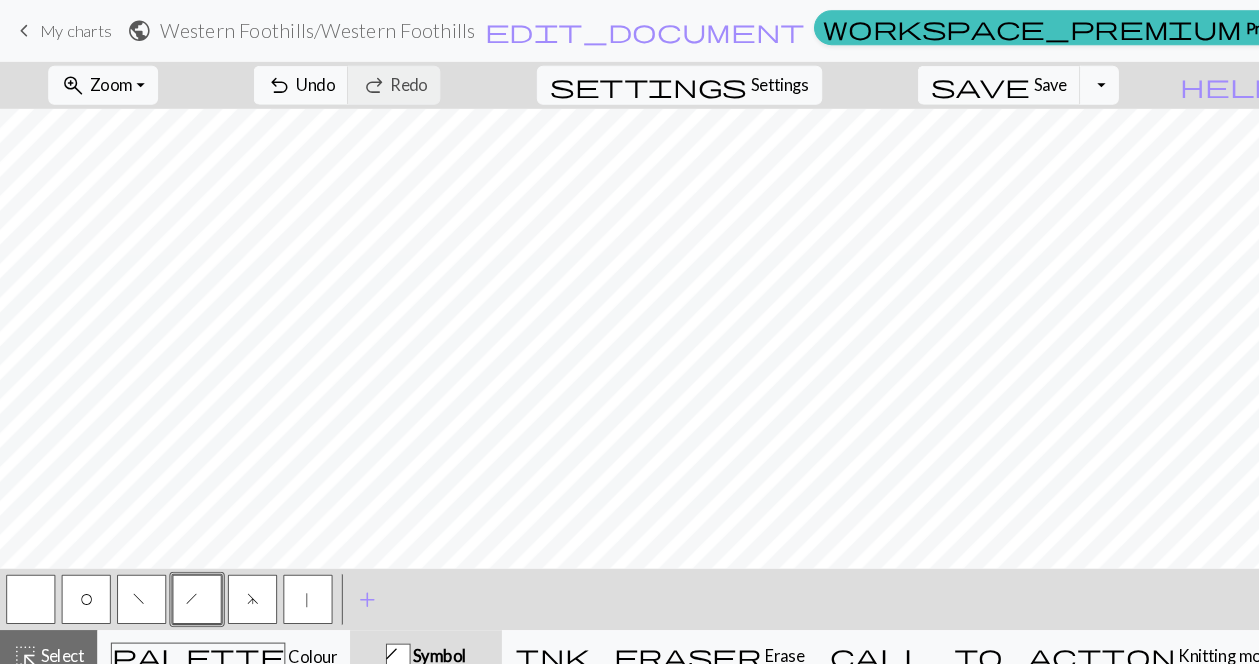 click on "d" at bounding box center (246, 584) 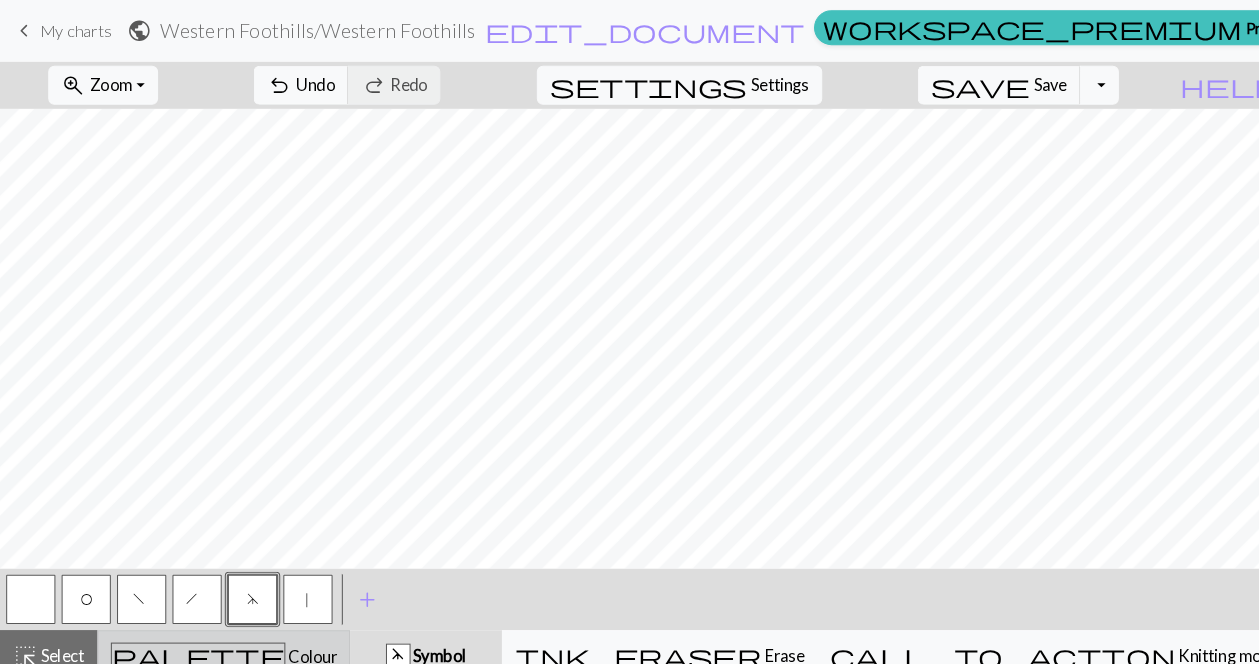 click on "palette   Colour   Colour" at bounding box center (218, 639) 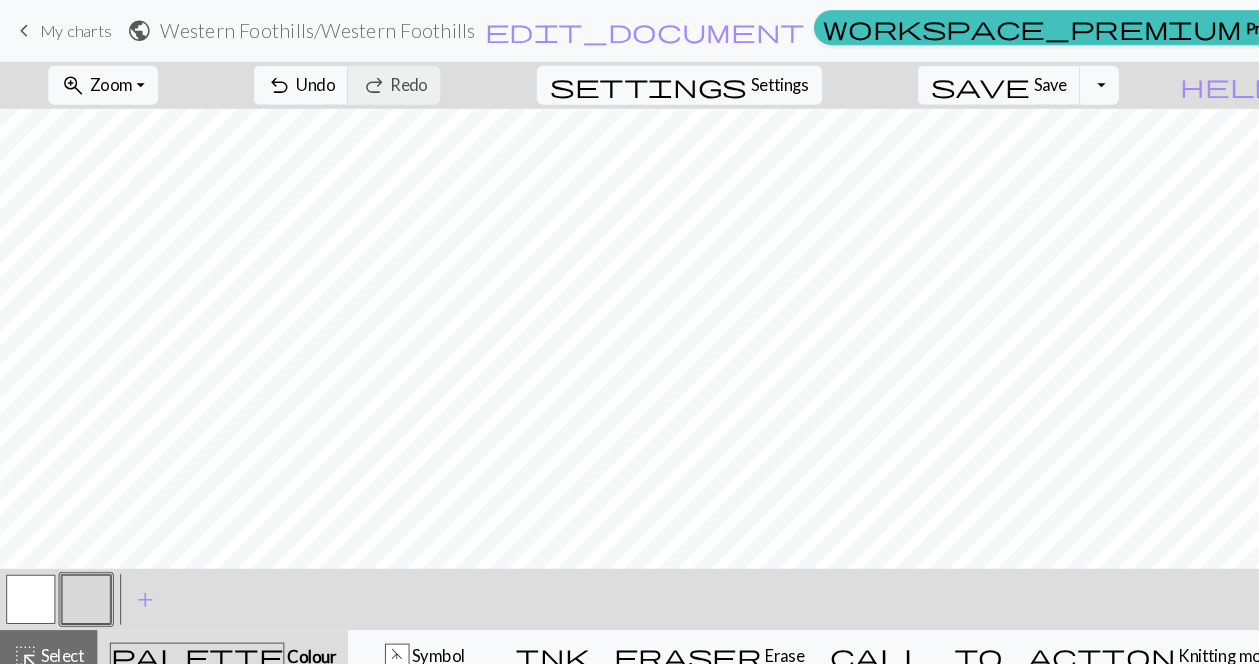 click at bounding box center (84, 584) 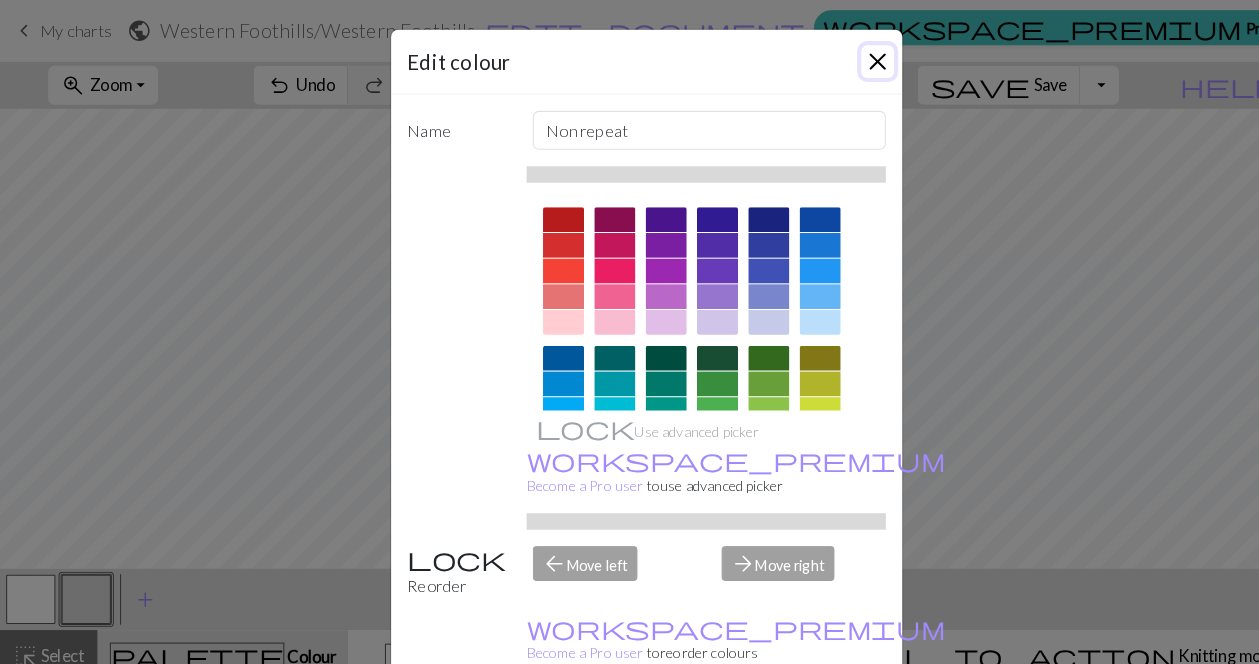 click at bounding box center [855, 60] 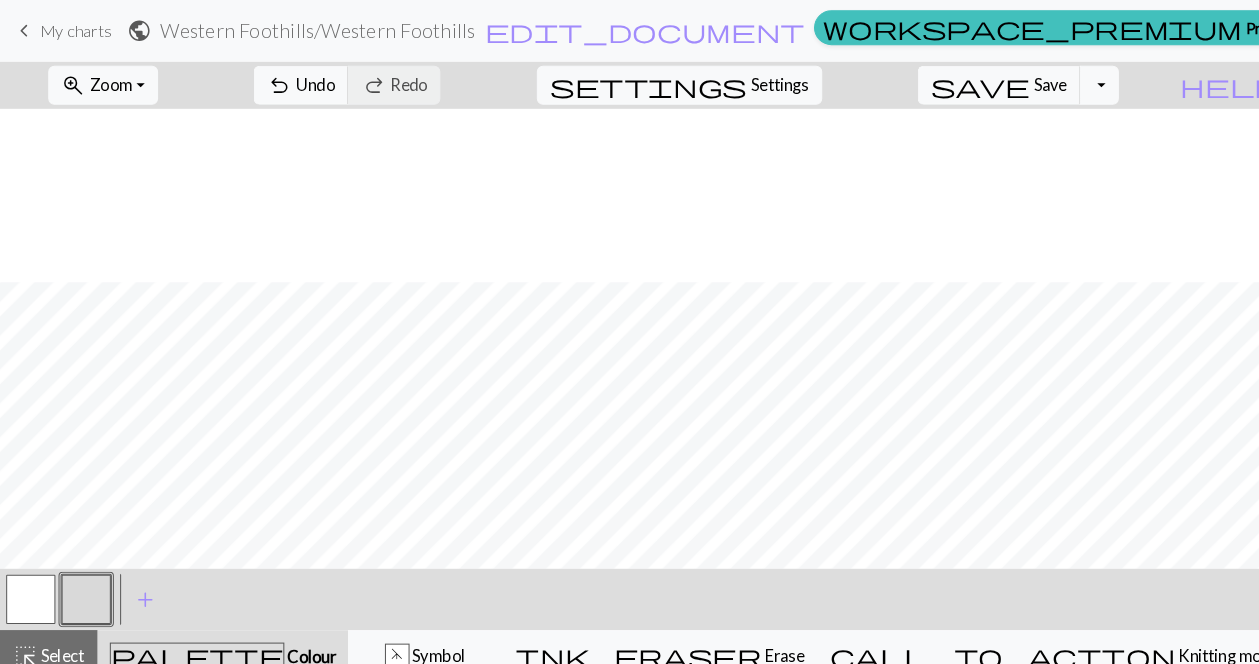 scroll, scrollTop: 169, scrollLeft: 0, axis: vertical 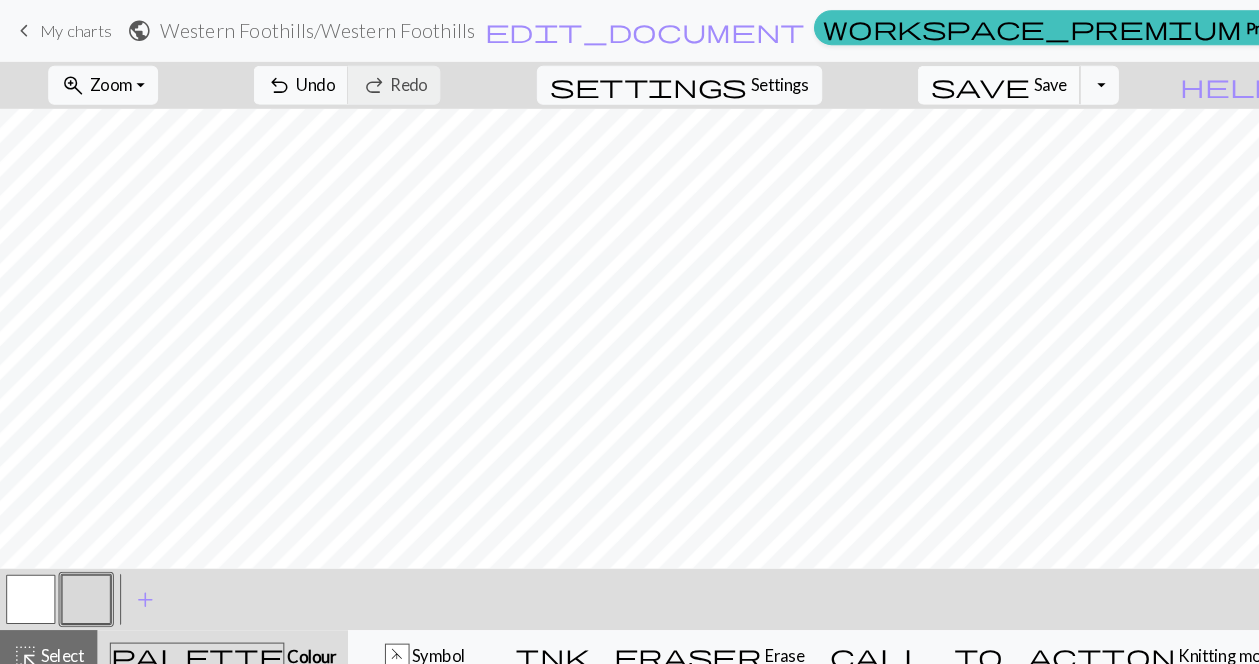 click on "Save" at bounding box center [1023, 82] 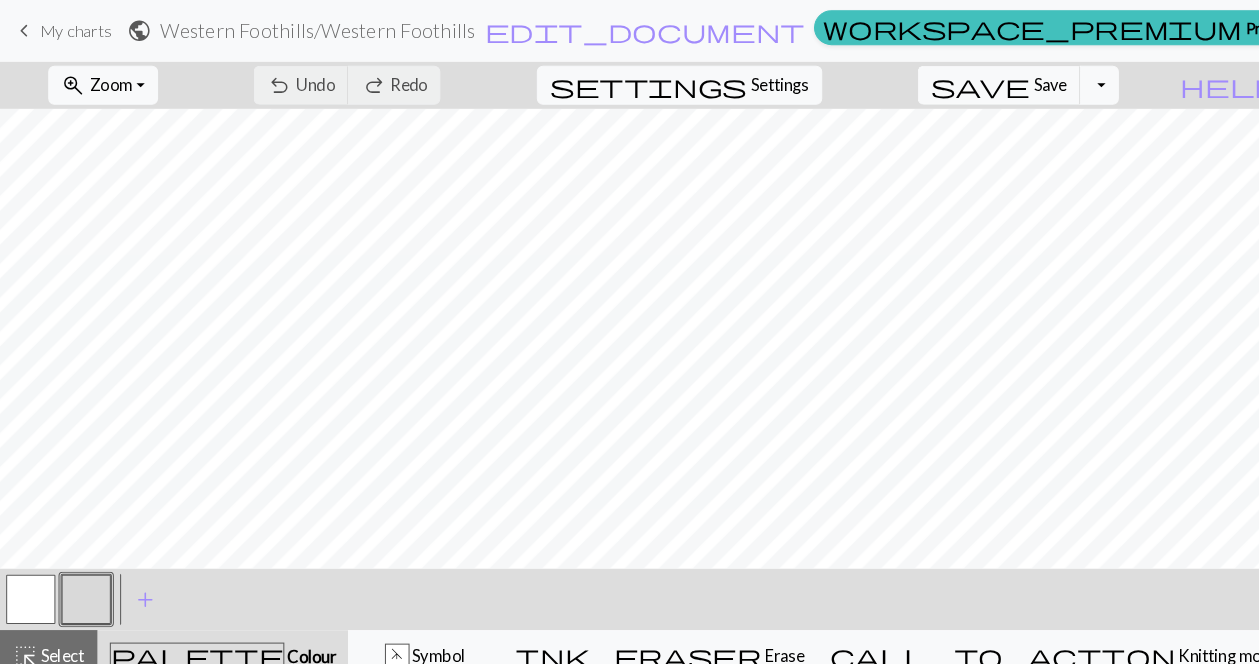click at bounding box center (84, 584) 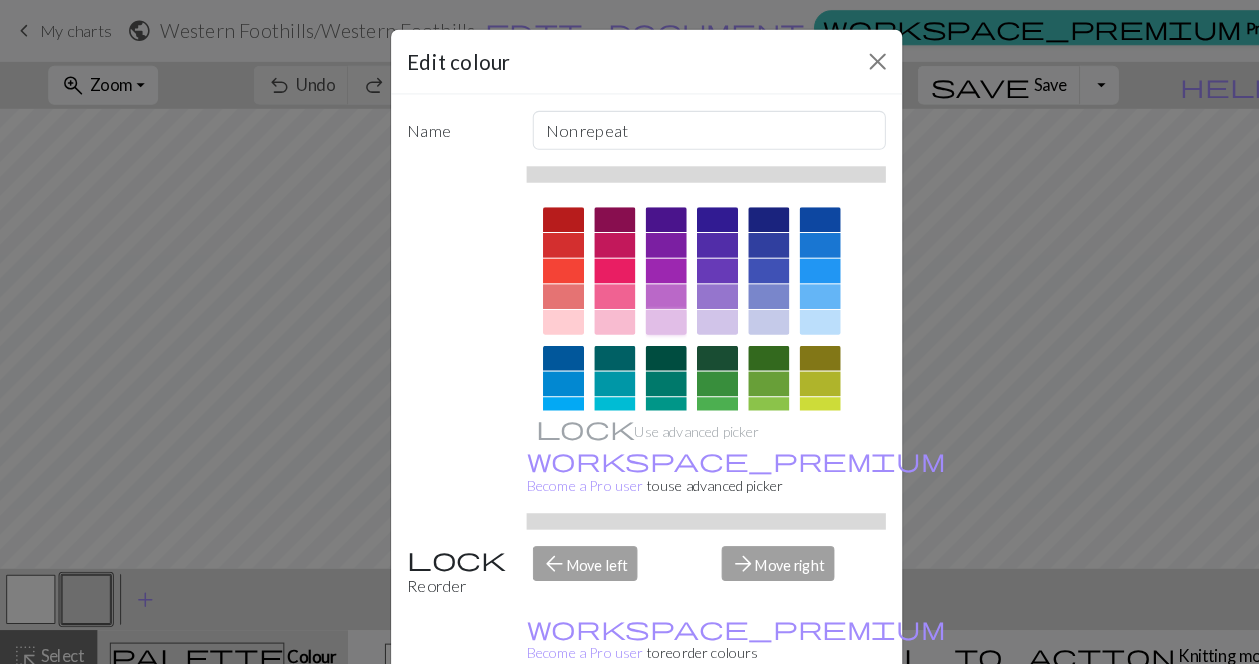click at bounding box center (649, 314) 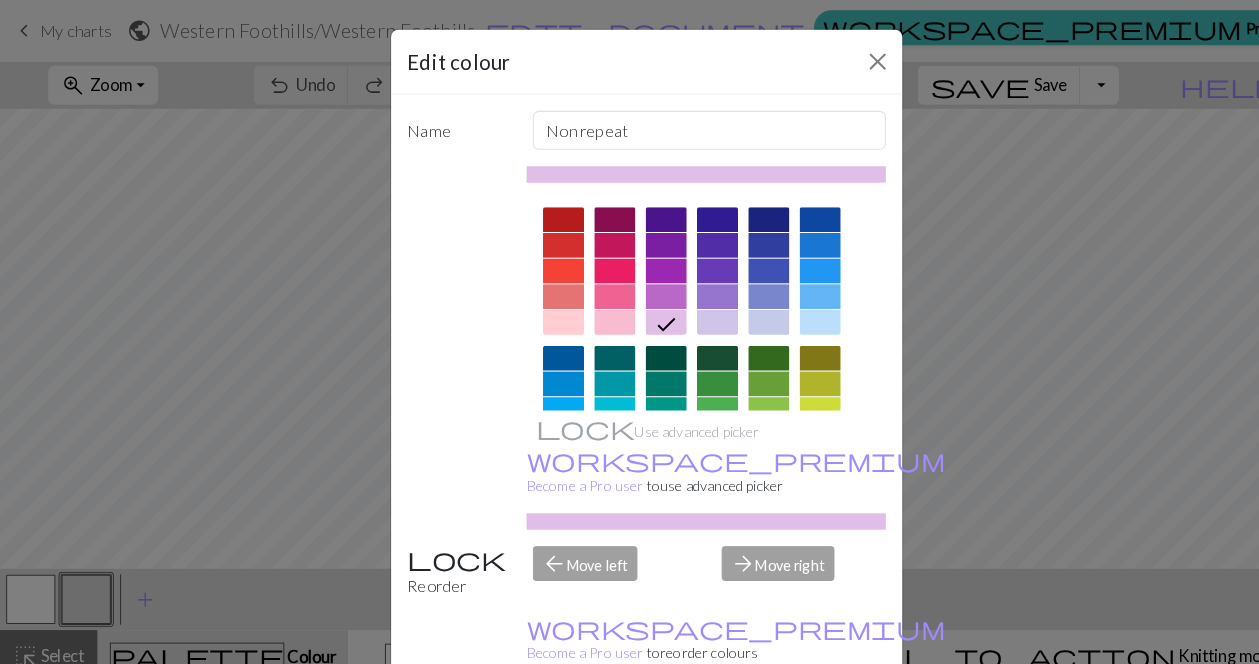 click on "Done" at bounding box center [750, 715] 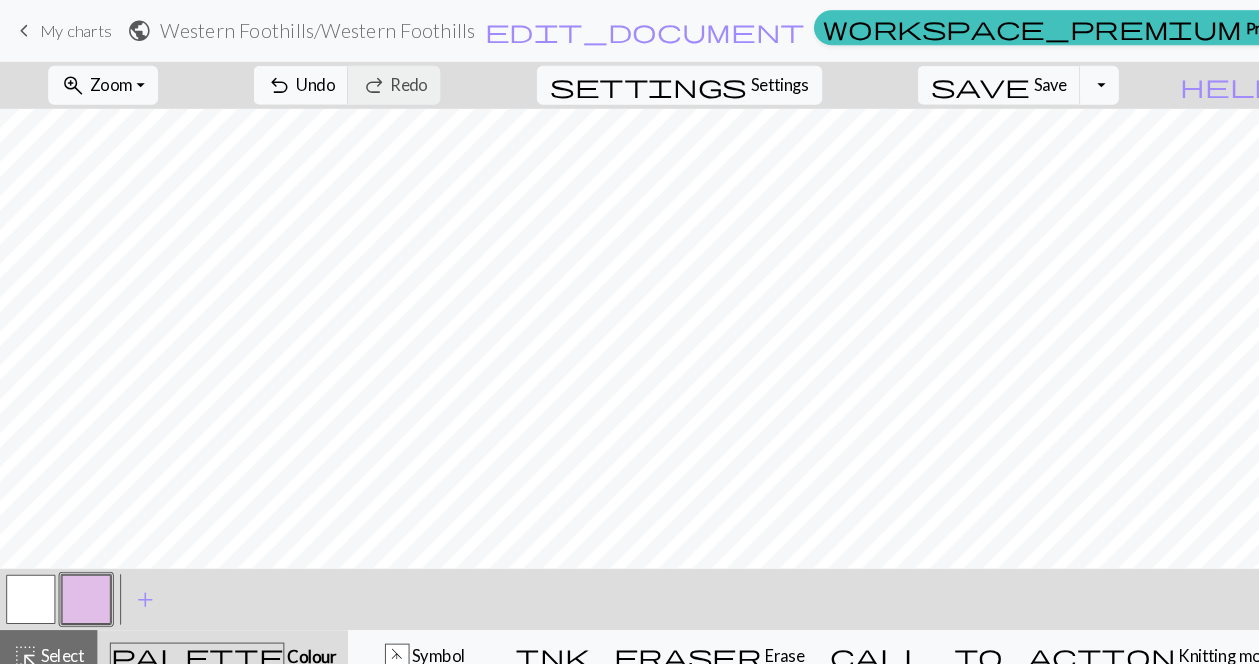 click at bounding box center (84, 584) 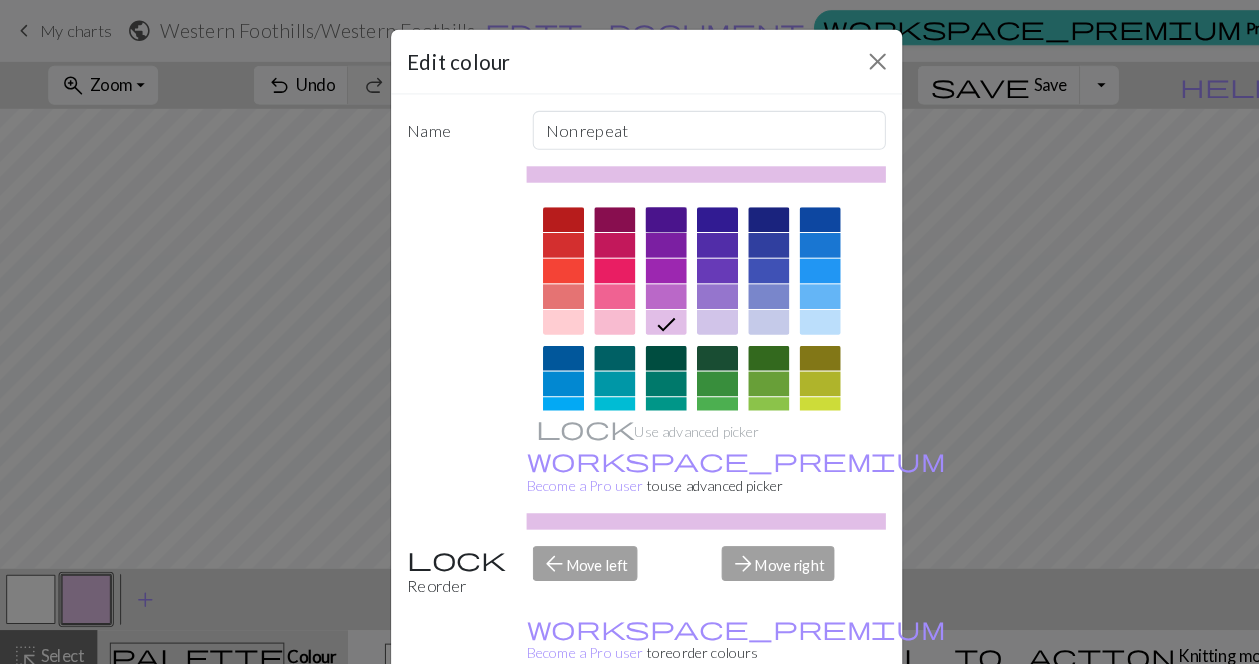 click at bounding box center [649, 214] 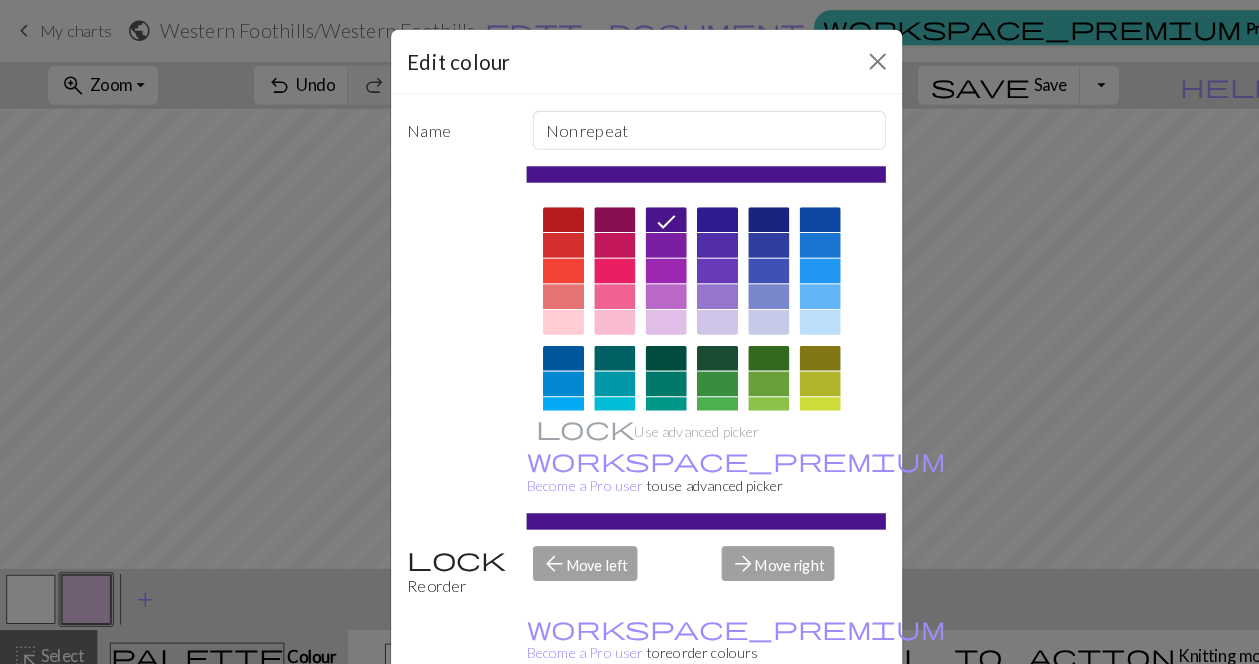 click on "Done" at bounding box center [750, 715] 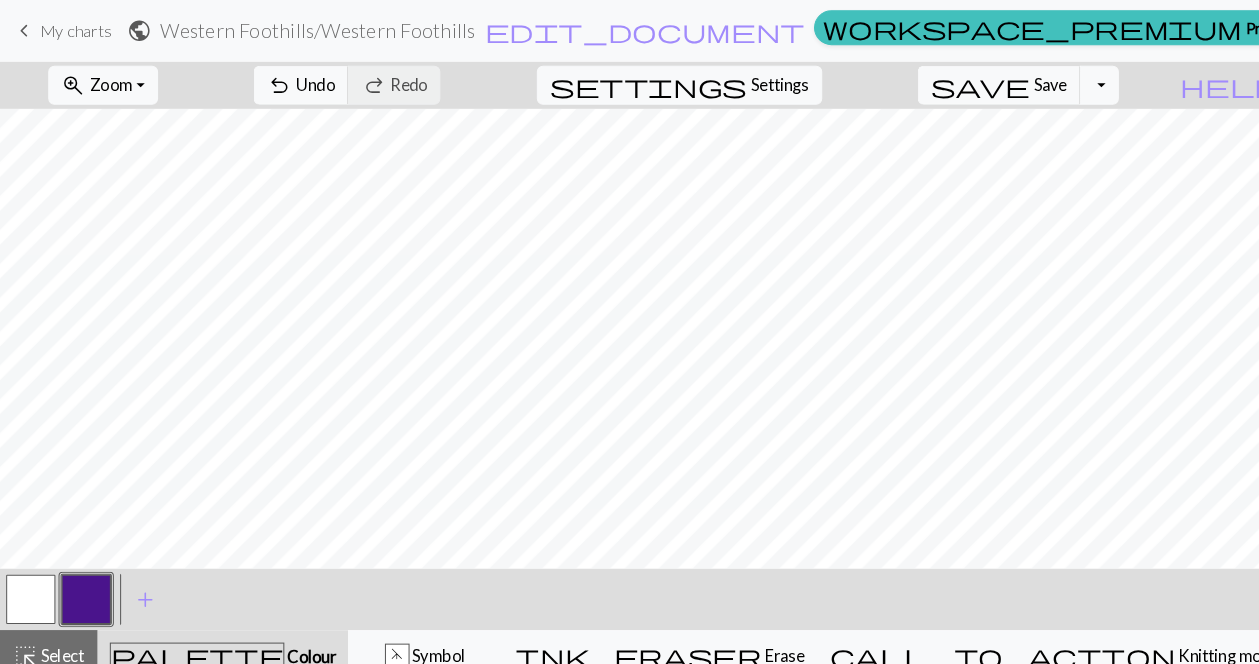 click at bounding box center [84, 584] 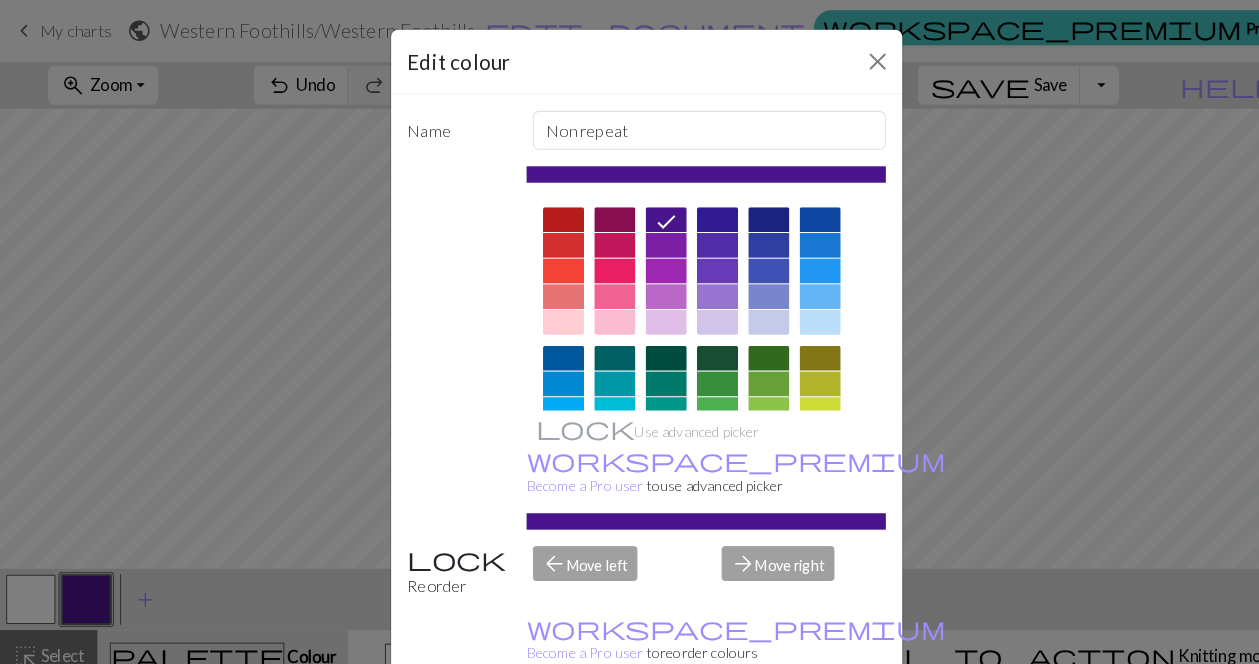 scroll, scrollTop: 354, scrollLeft: 0, axis: vertical 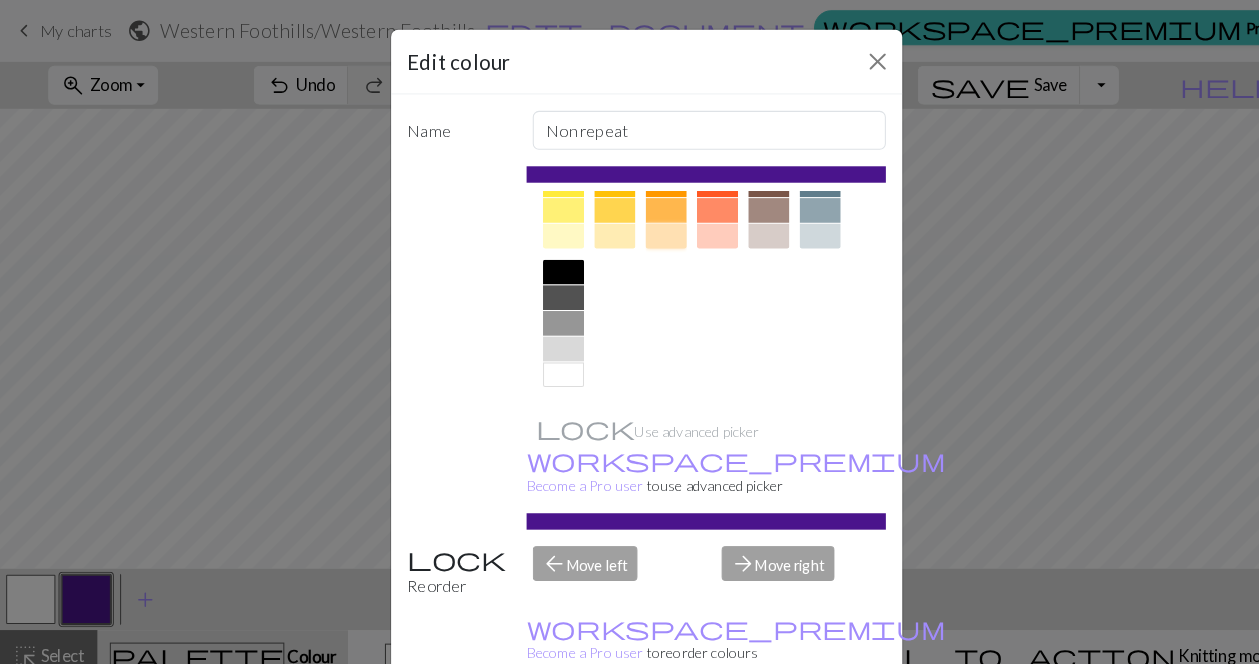 click at bounding box center [649, 230] 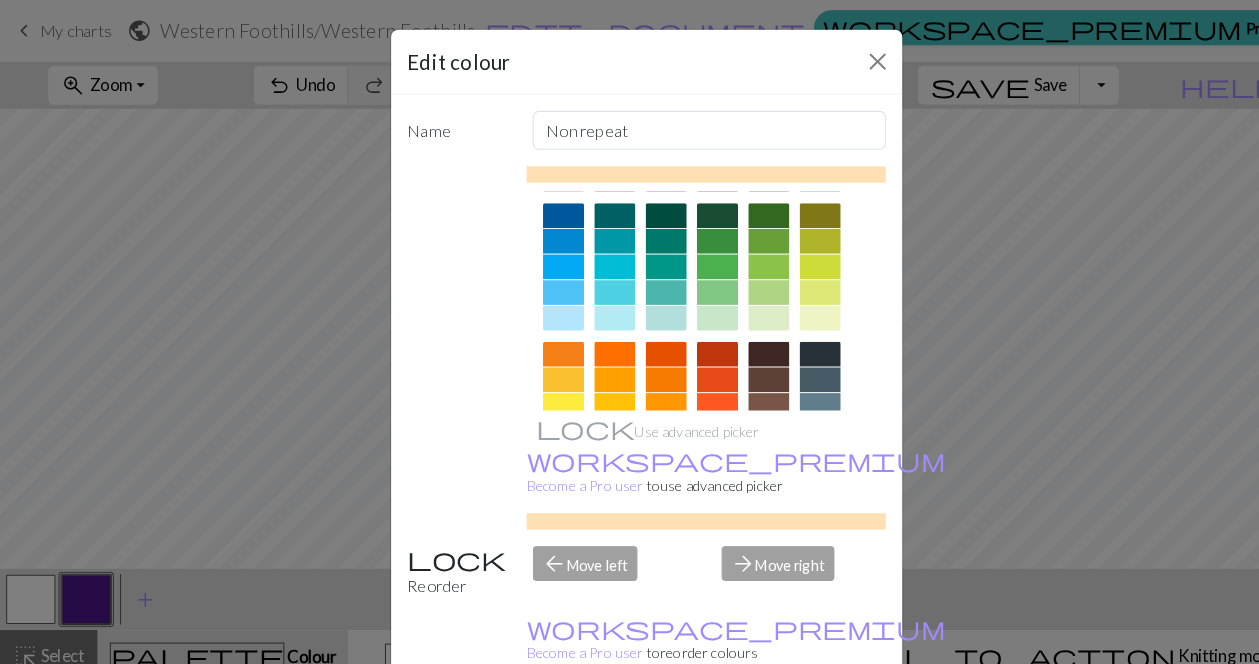 scroll, scrollTop: 133, scrollLeft: 0, axis: vertical 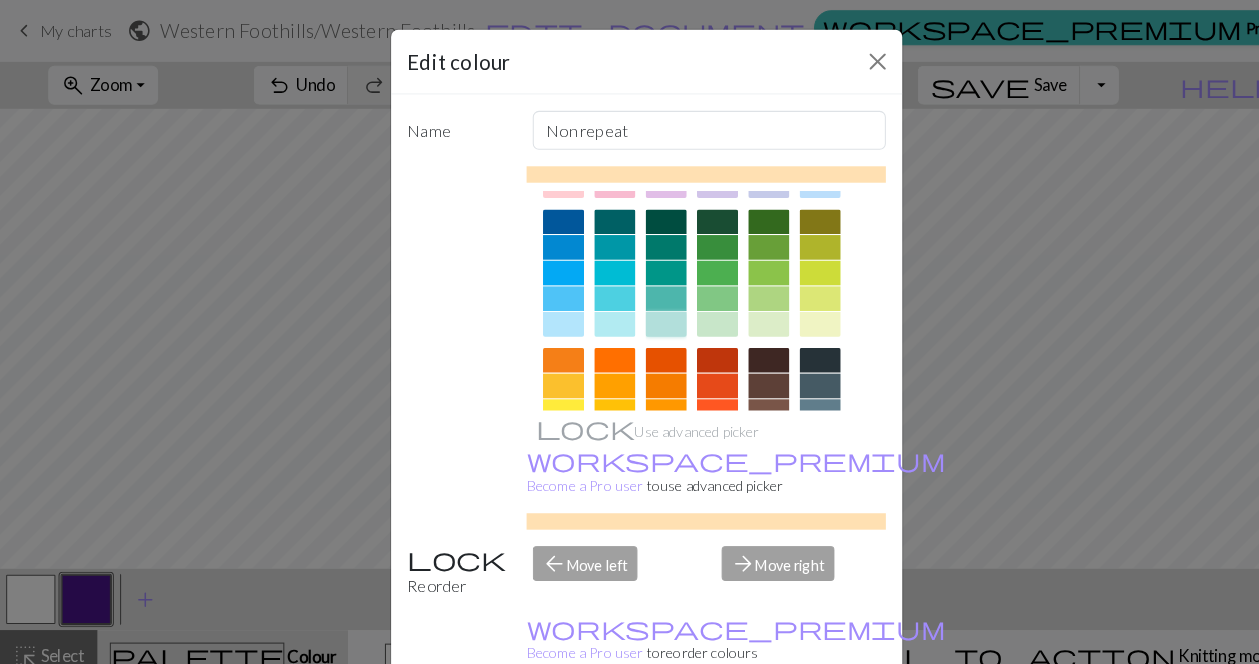 click at bounding box center [649, 316] 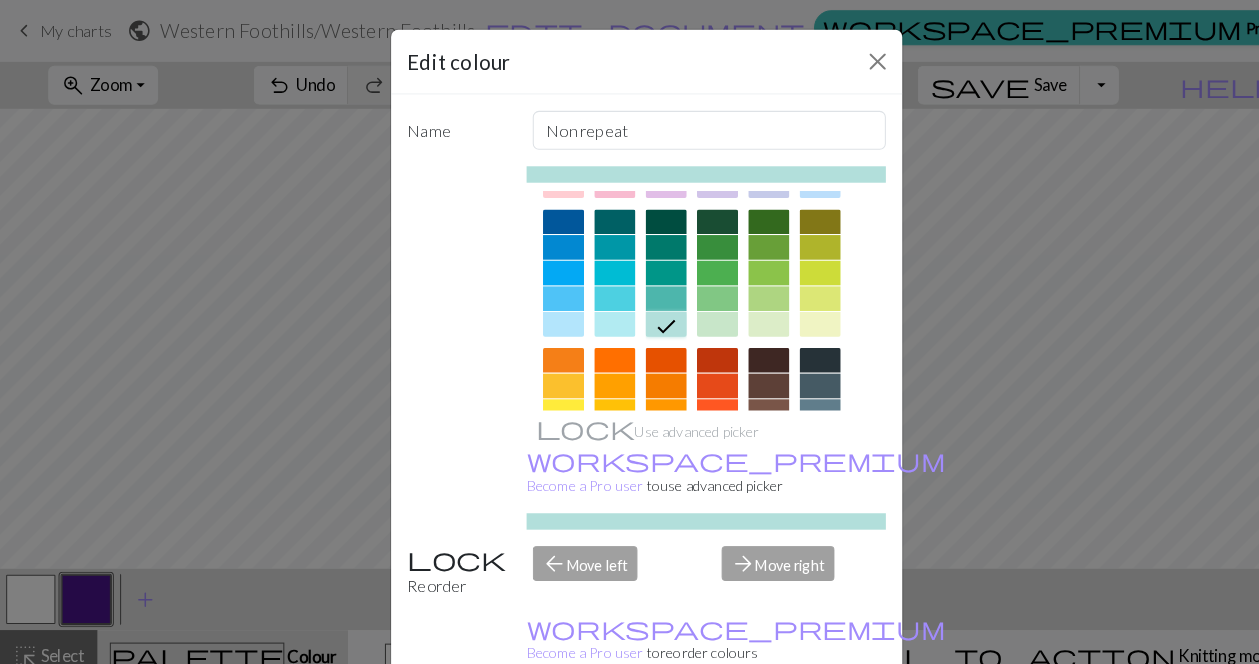 scroll, scrollTop: 50, scrollLeft: 0, axis: vertical 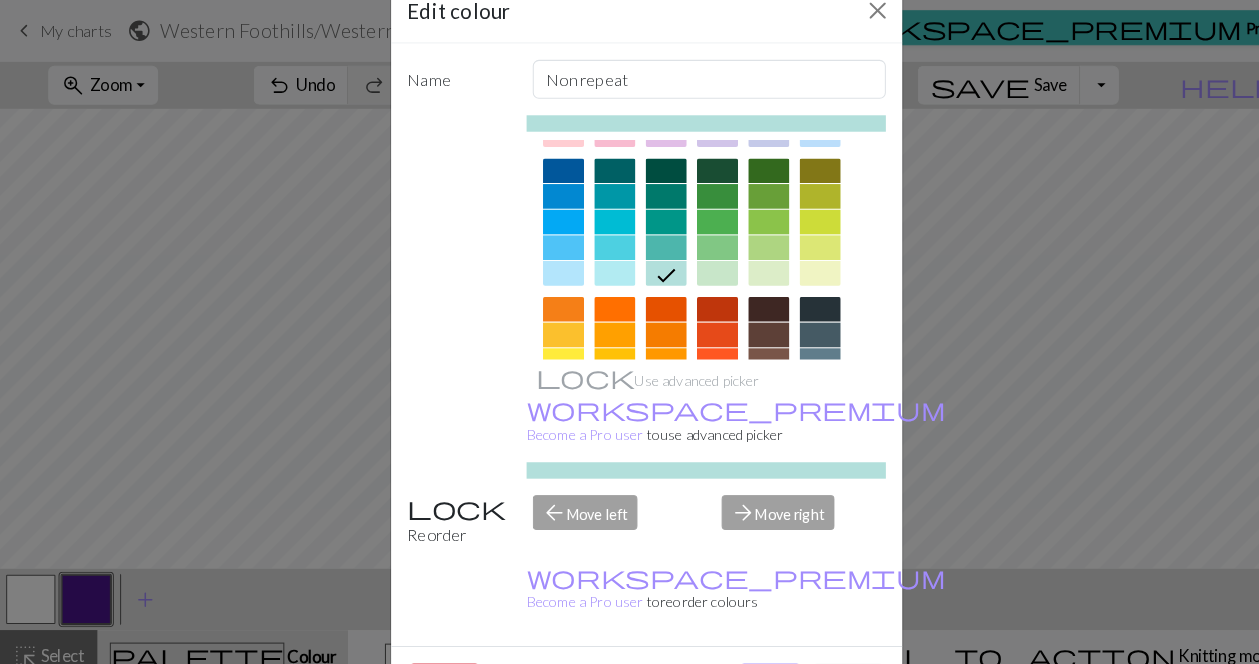 click on "Done" at bounding box center [750, 665] 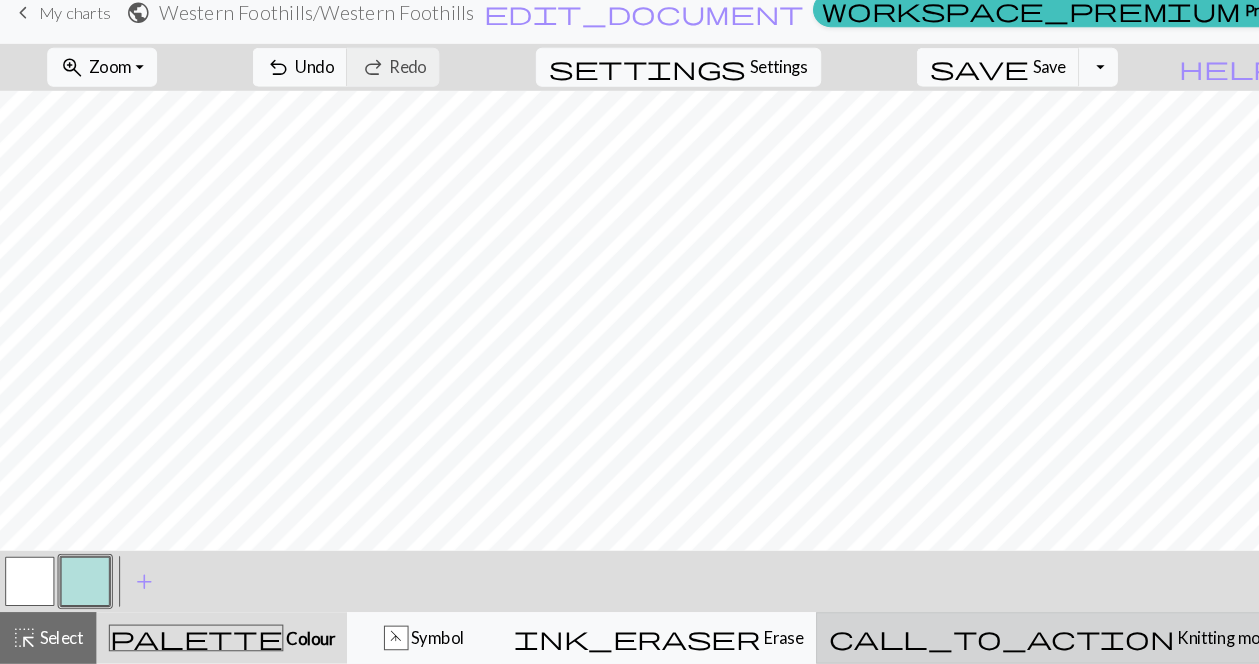 click on "call_to_action" at bounding box center [977, 639] 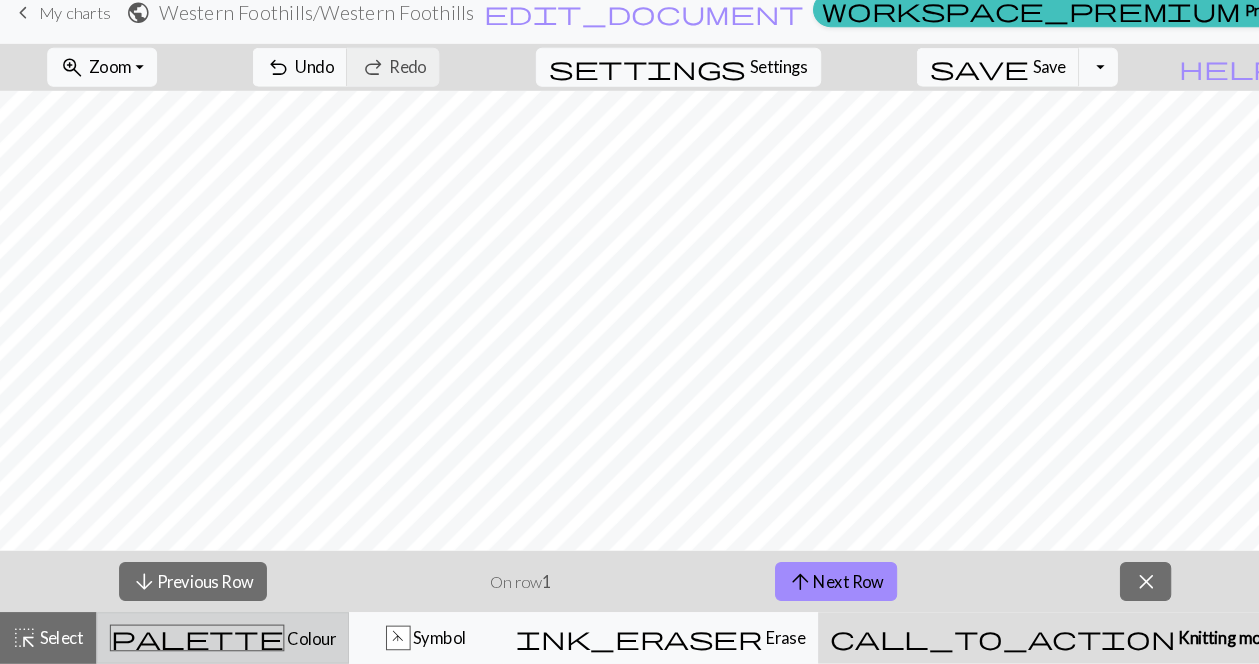 click on "palette   Colour   Colour" at bounding box center [218, 639] 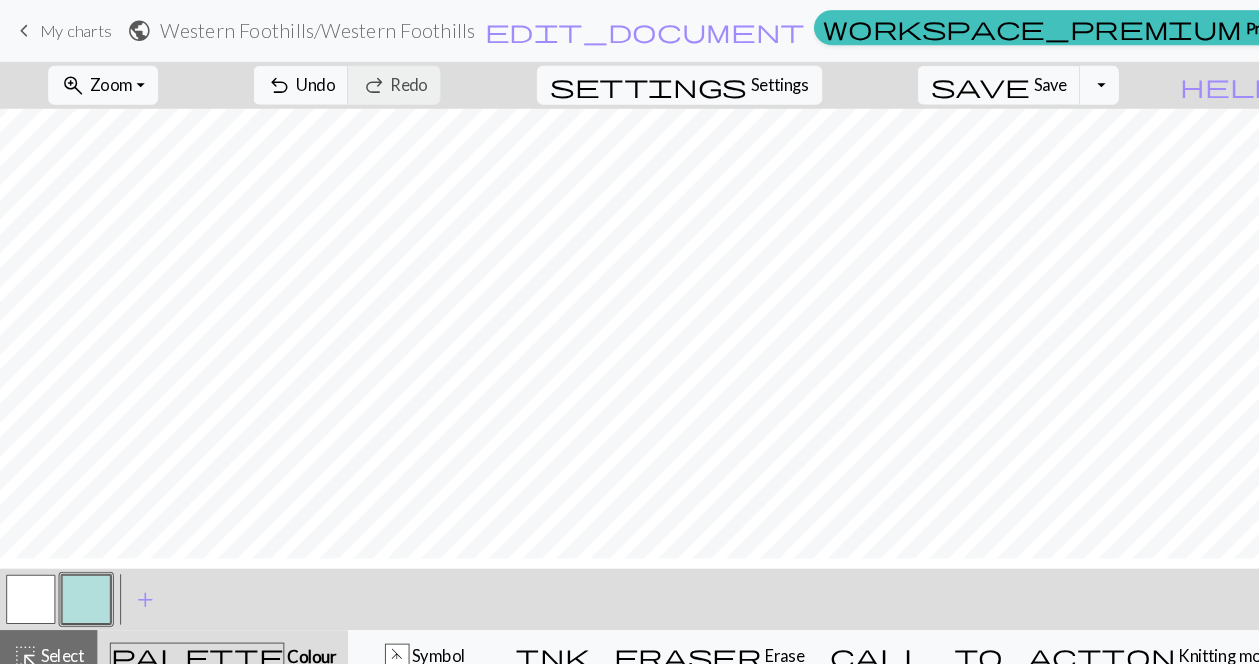 scroll, scrollTop: 0, scrollLeft: 0, axis: both 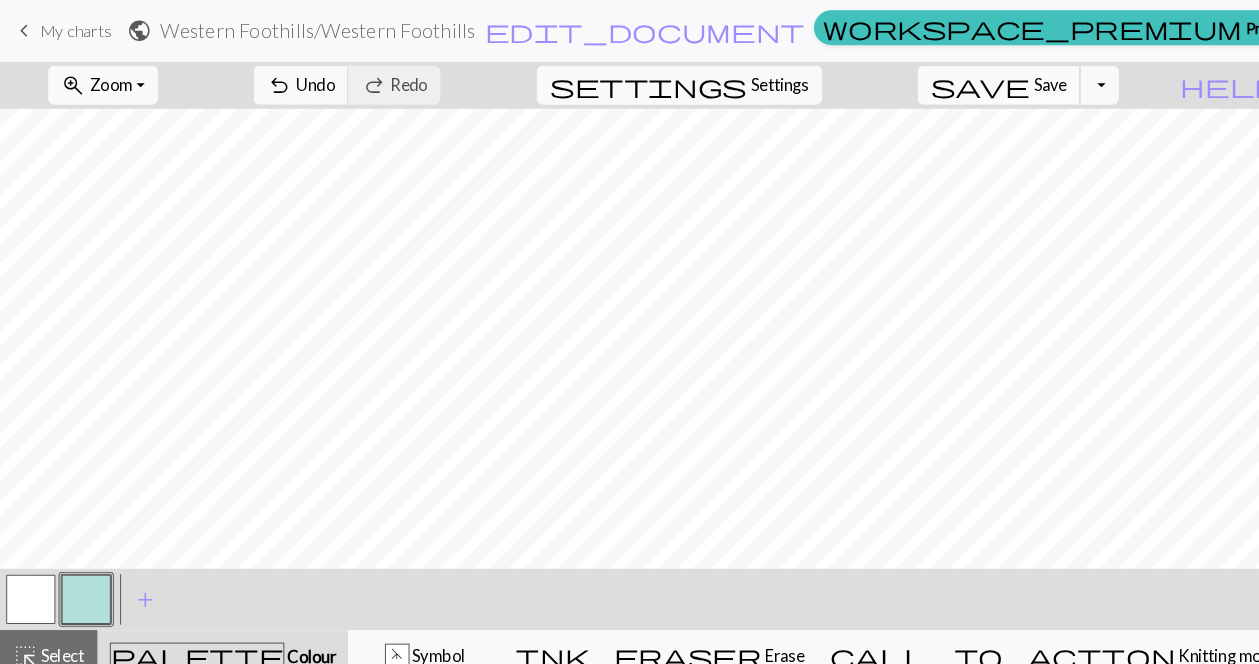 click on "Save" at bounding box center (1023, 82) 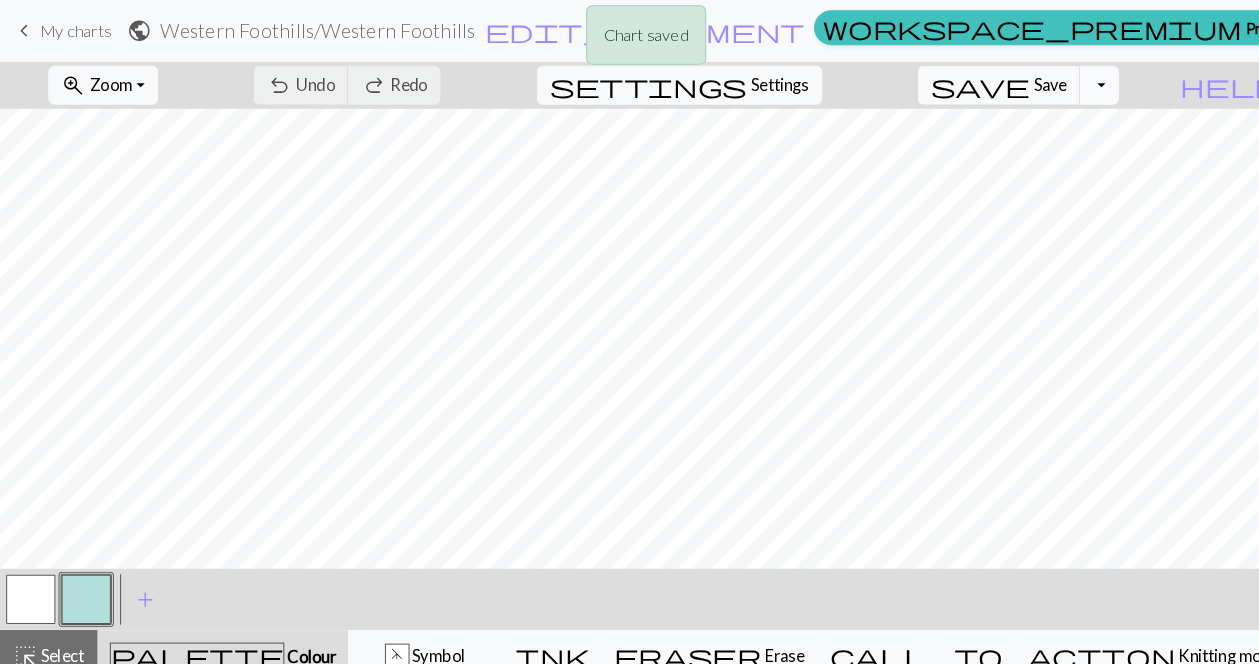 click on "Toggle Dropdown" at bounding box center [1071, 83] 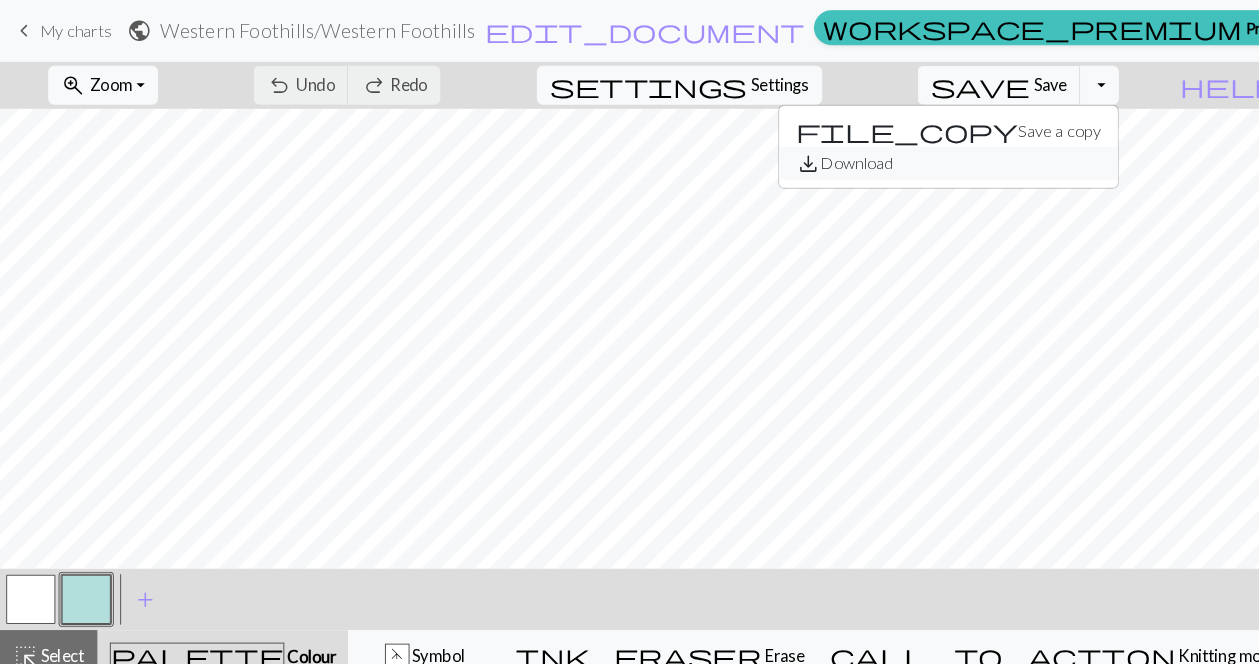 click on "save_alt  Download" at bounding box center [924, 159] 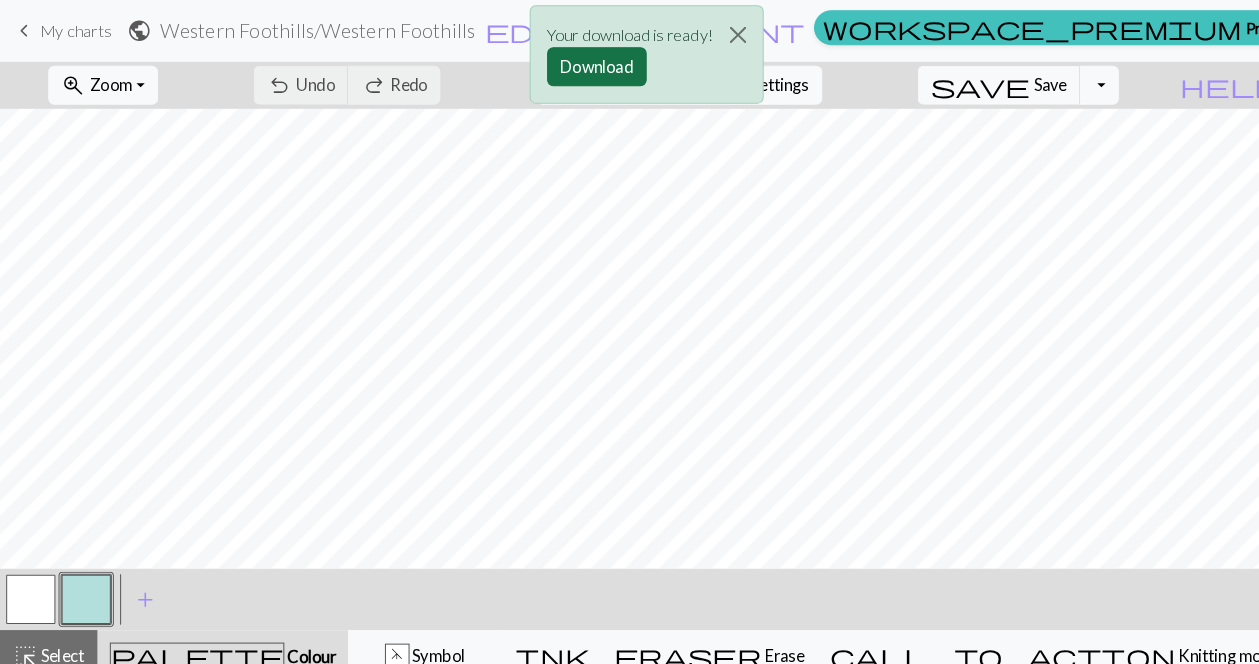 click on "Download" at bounding box center (581, 65) 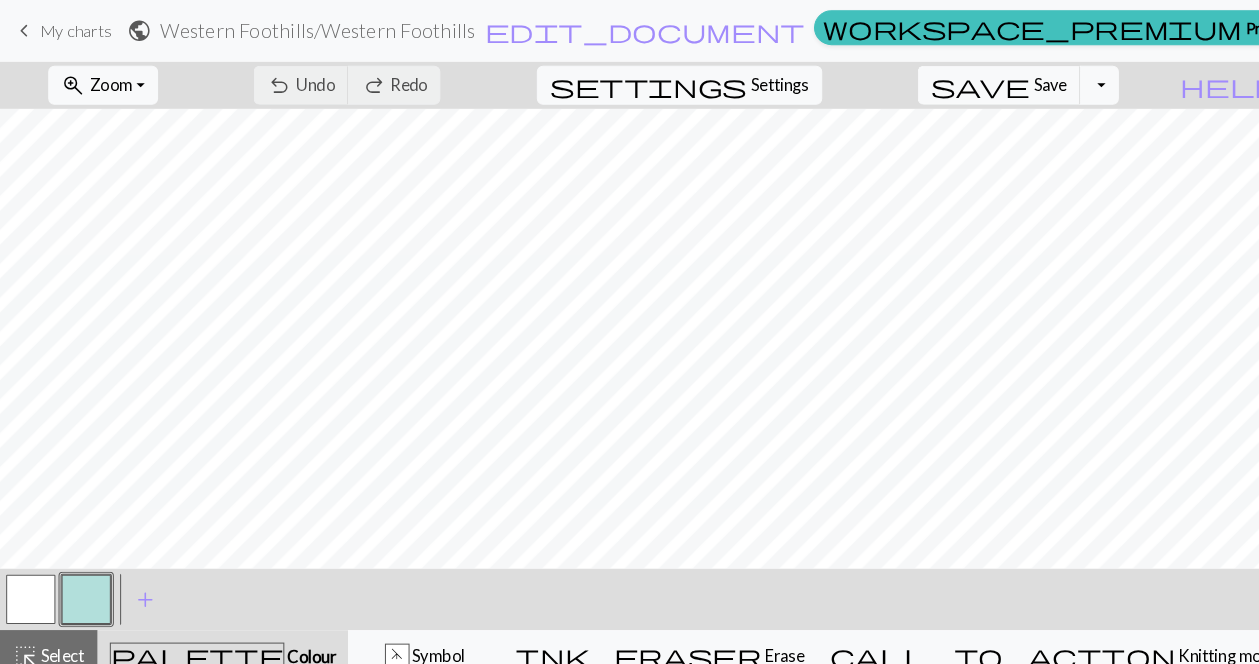 scroll, scrollTop: 37, scrollLeft: 0, axis: vertical 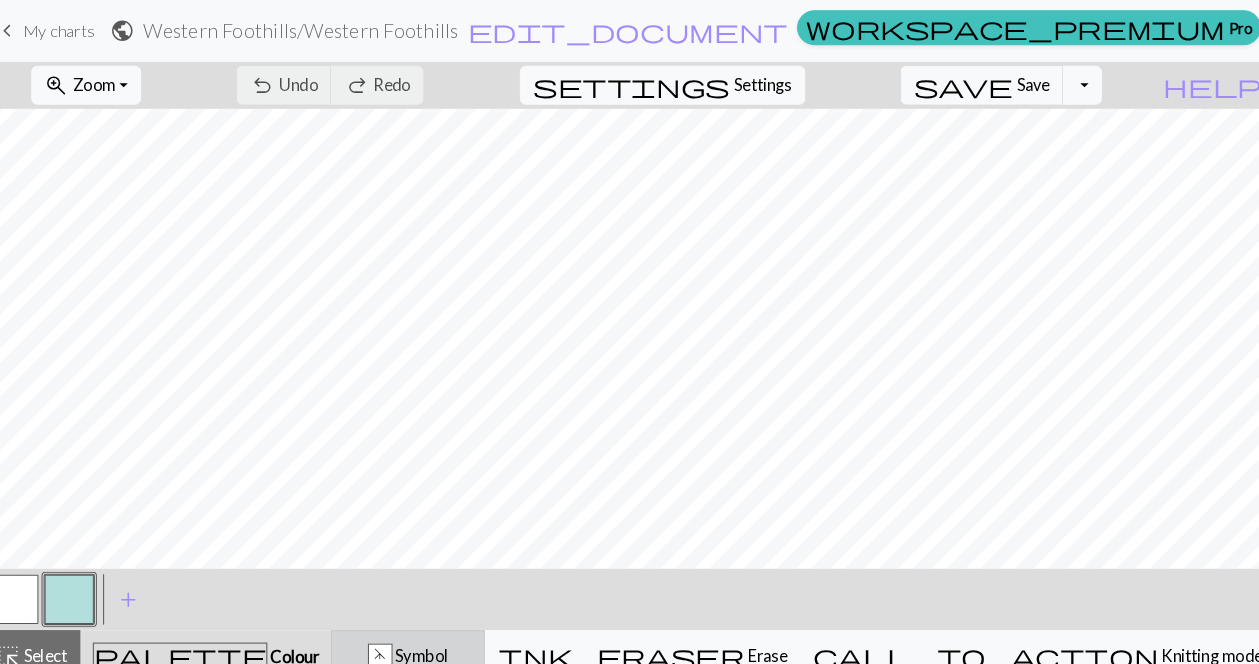 click on "Symbol" at bounding box center (426, 638) 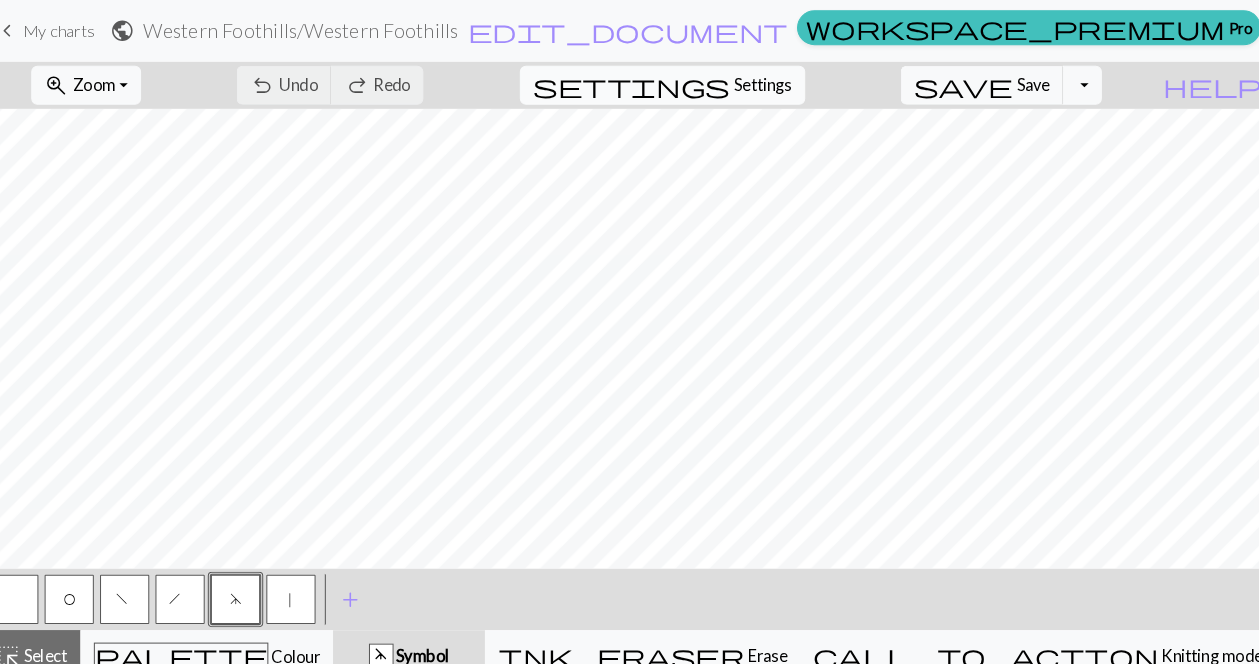 click on "Settings" at bounding box center (760, 83) 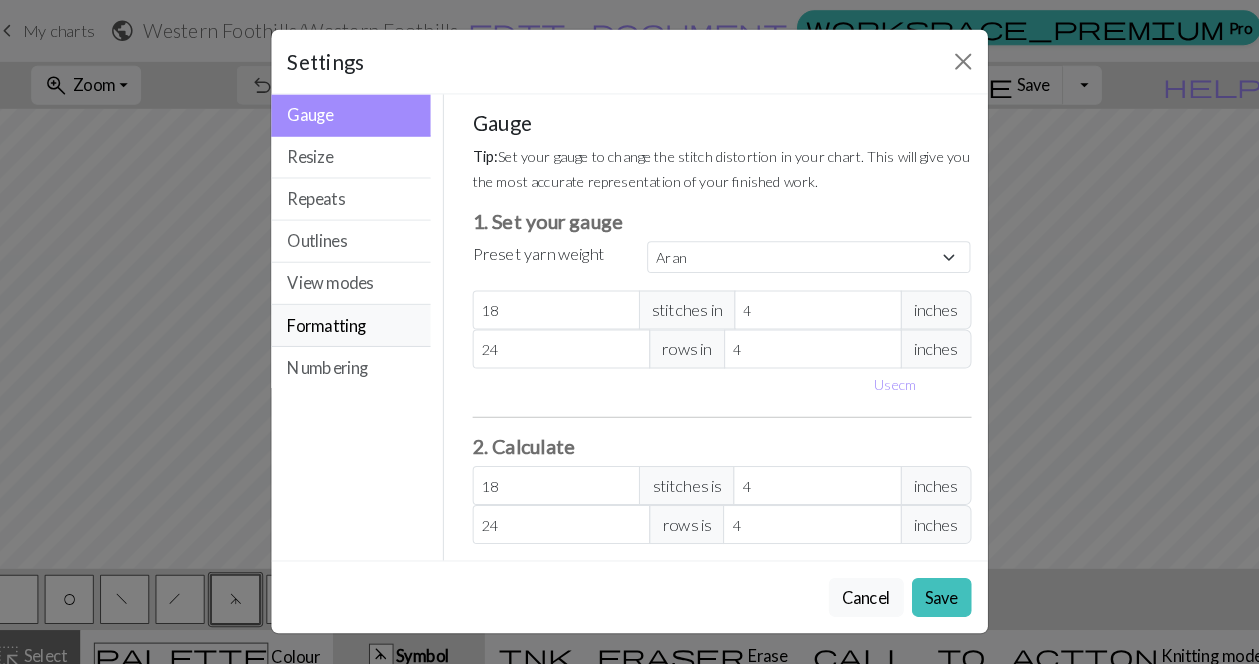 click on "Formatting" at bounding box center [359, 317] 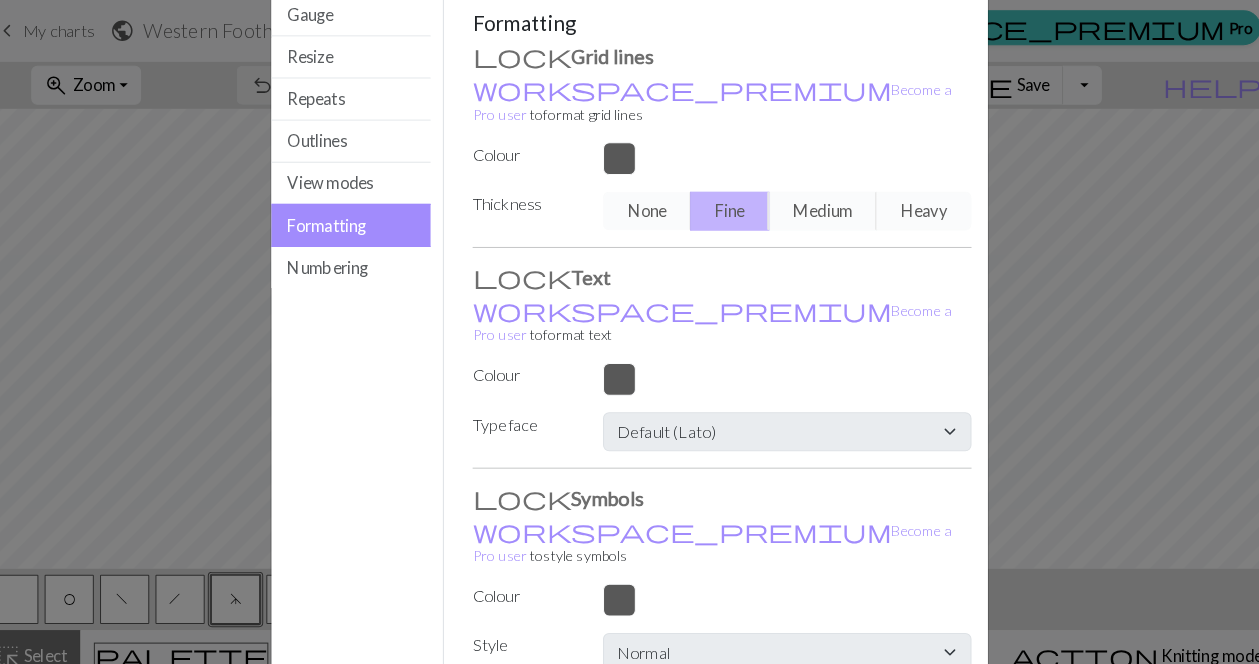 scroll, scrollTop: 148, scrollLeft: 0, axis: vertical 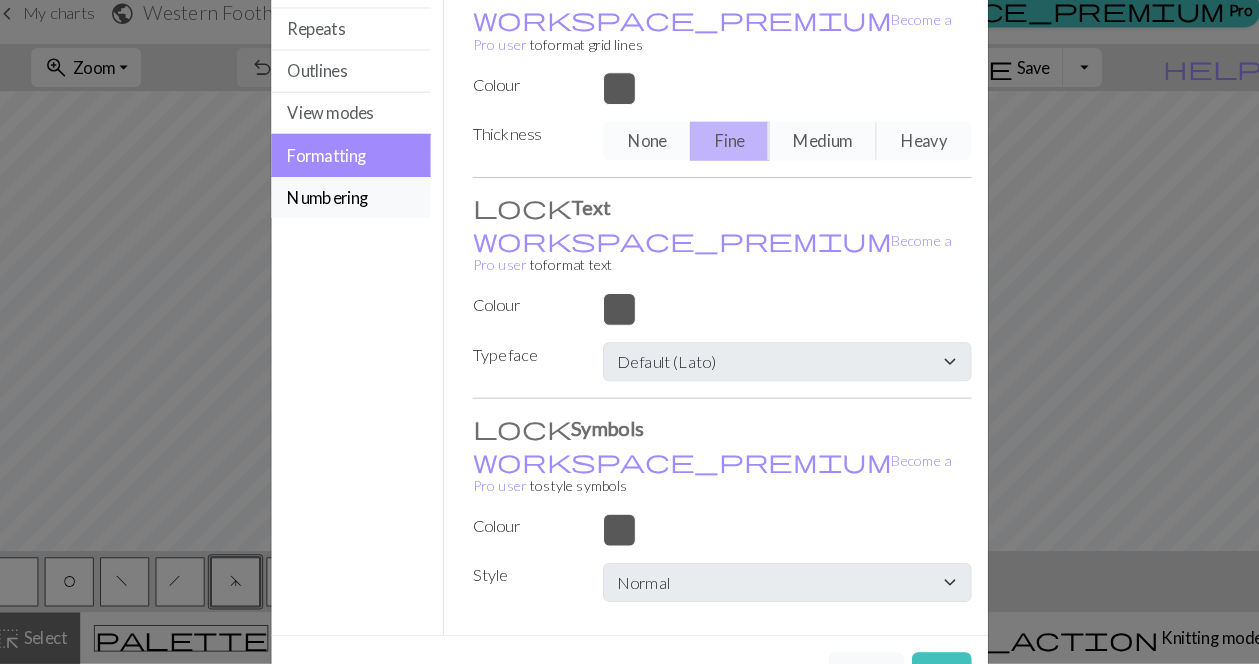 click on "Numbering" at bounding box center (359, 210) 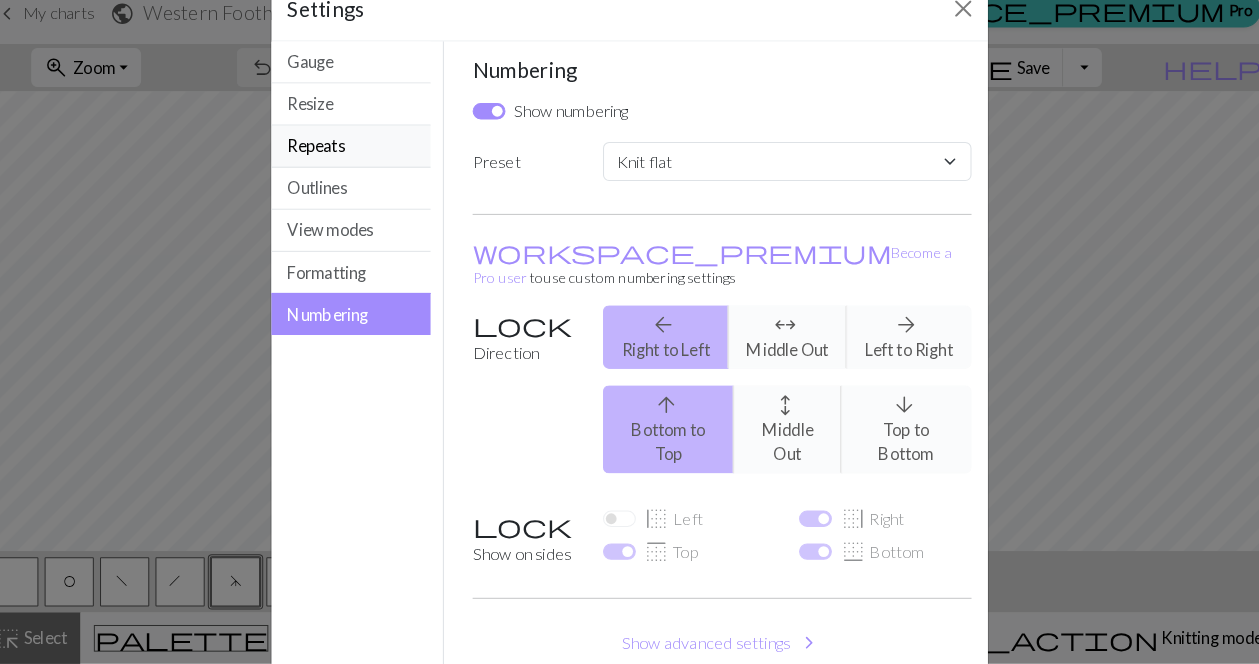 scroll, scrollTop: 0, scrollLeft: 0, axis: both 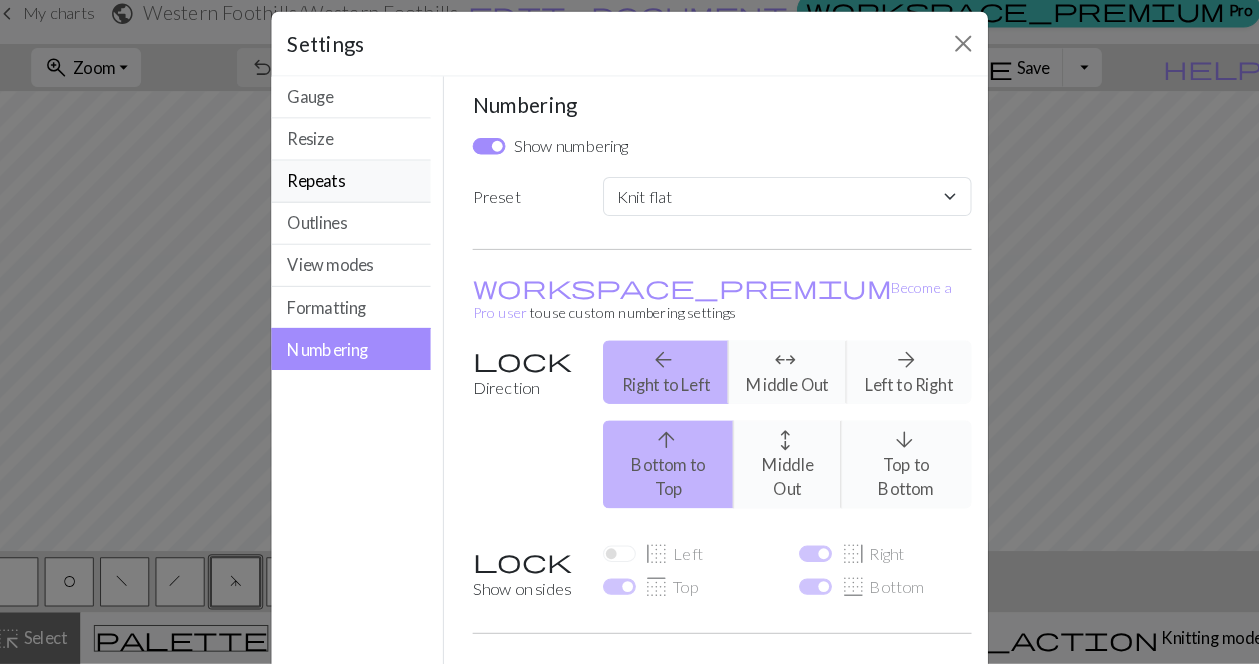 click on "Repeats" at bounding box center (359, 194) 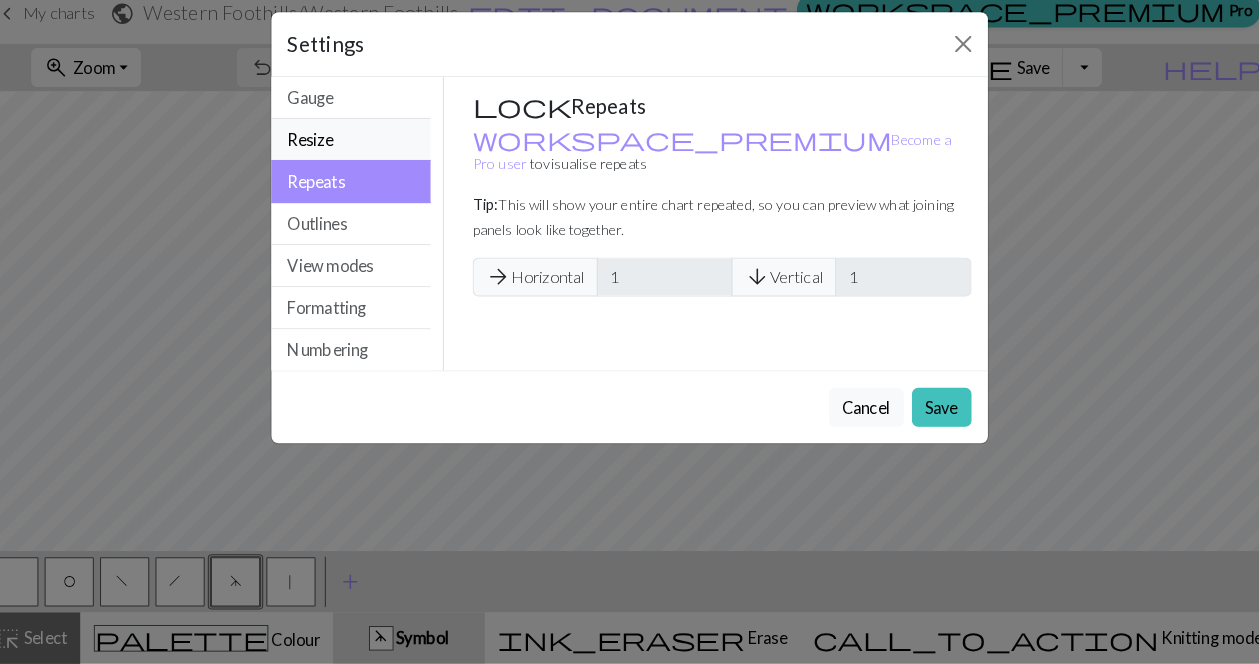 click on "Resize" at bounding box center [359, 153] 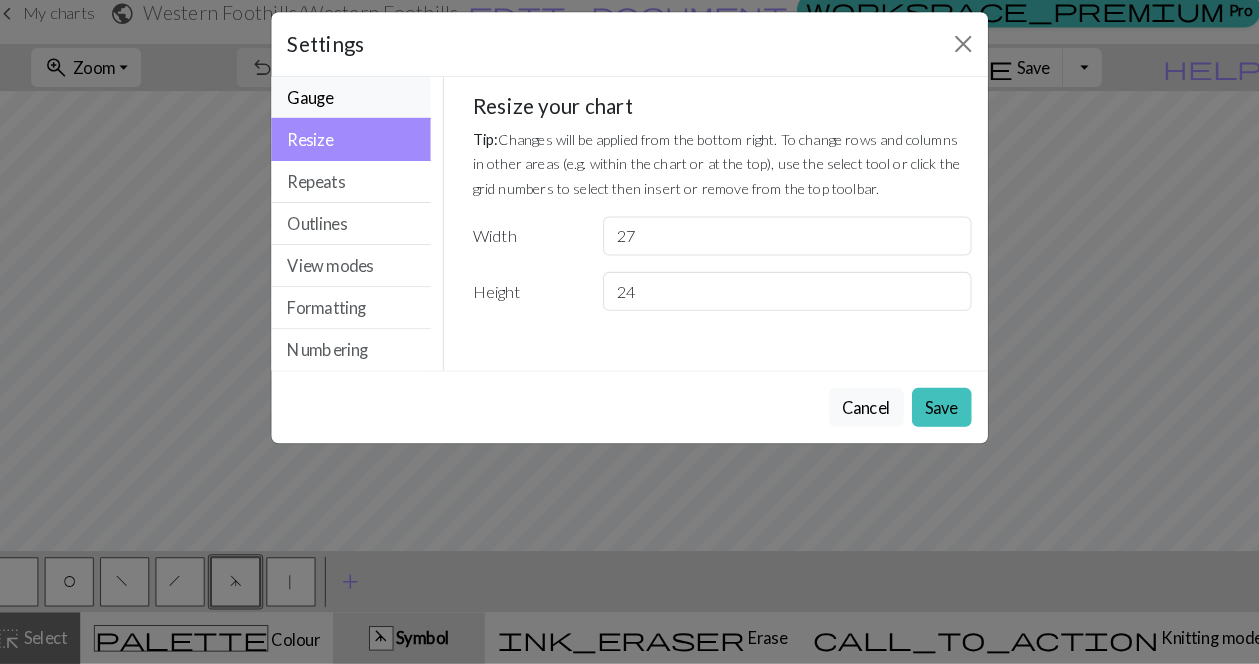 click on "Gauge" at bounding box center (359, 112) 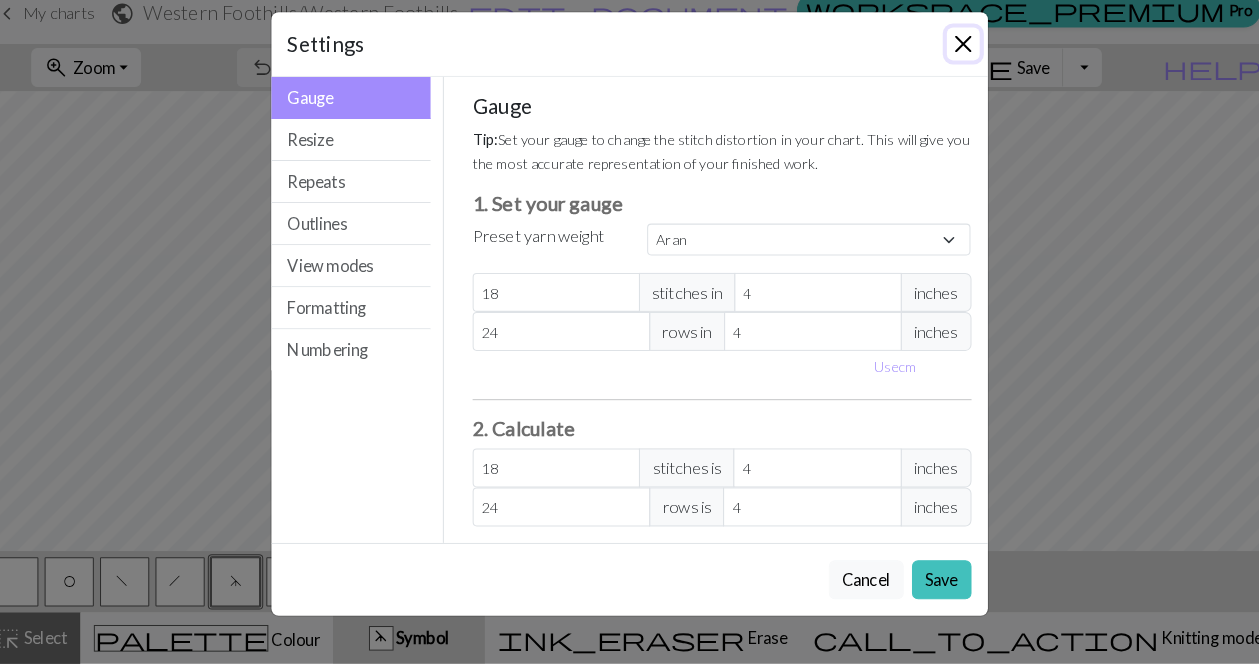 click at bounding box center [955, 60] 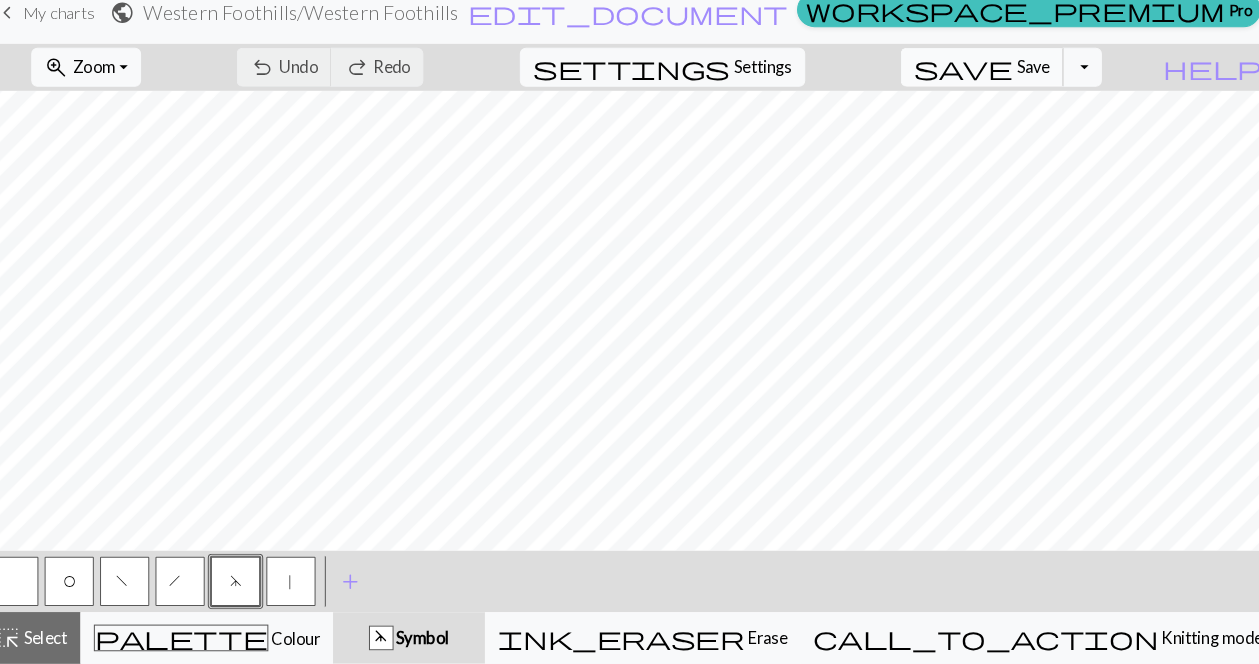 click on "save Save Save" at bounding box center [973, 83] 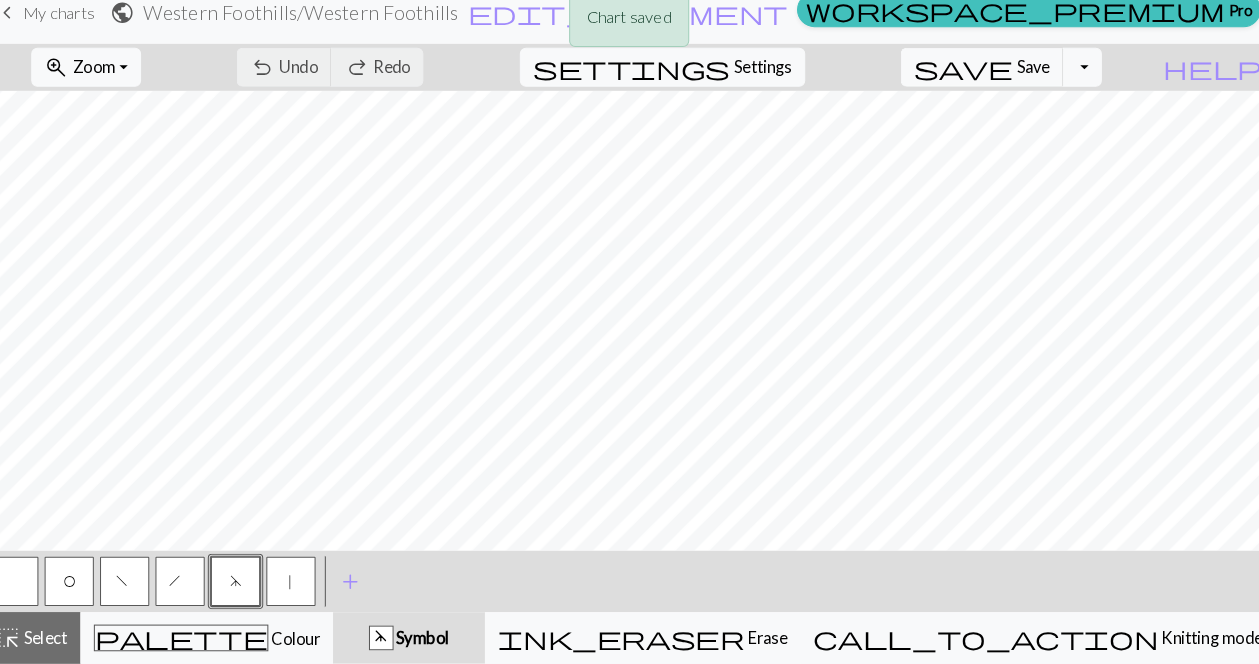 click on "Chart saved" at bounding box center (629, 39) 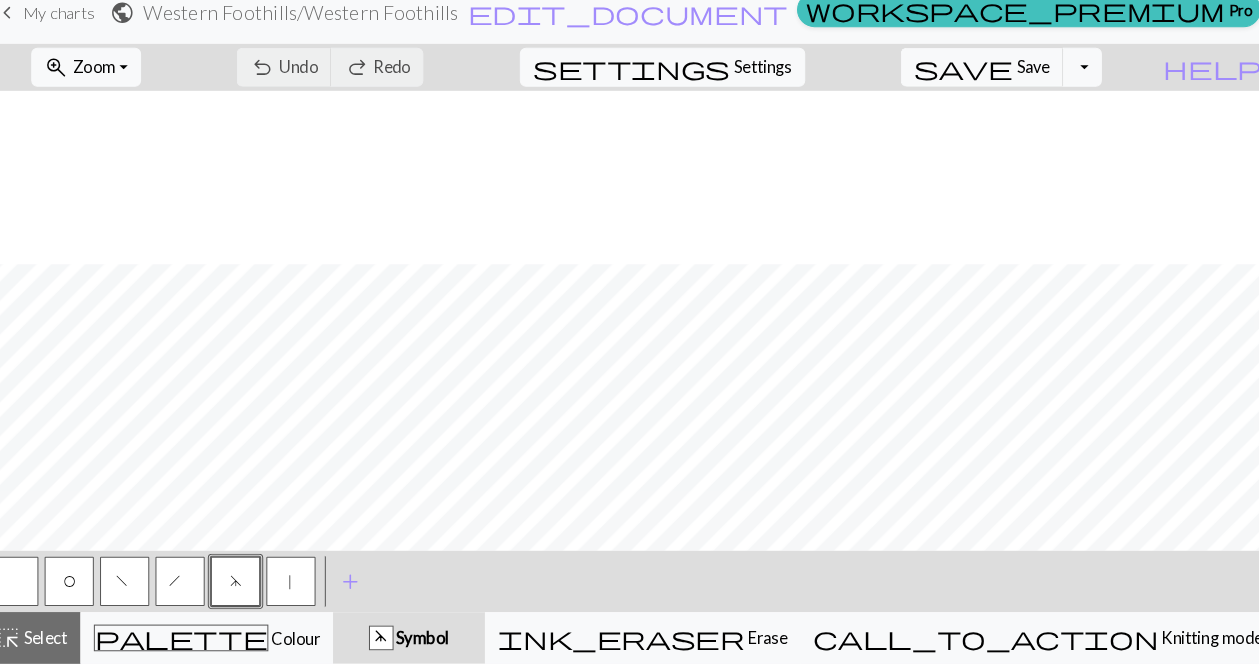 scroll, scrollTop: 169, scrollLeft: 0, axis: vertical 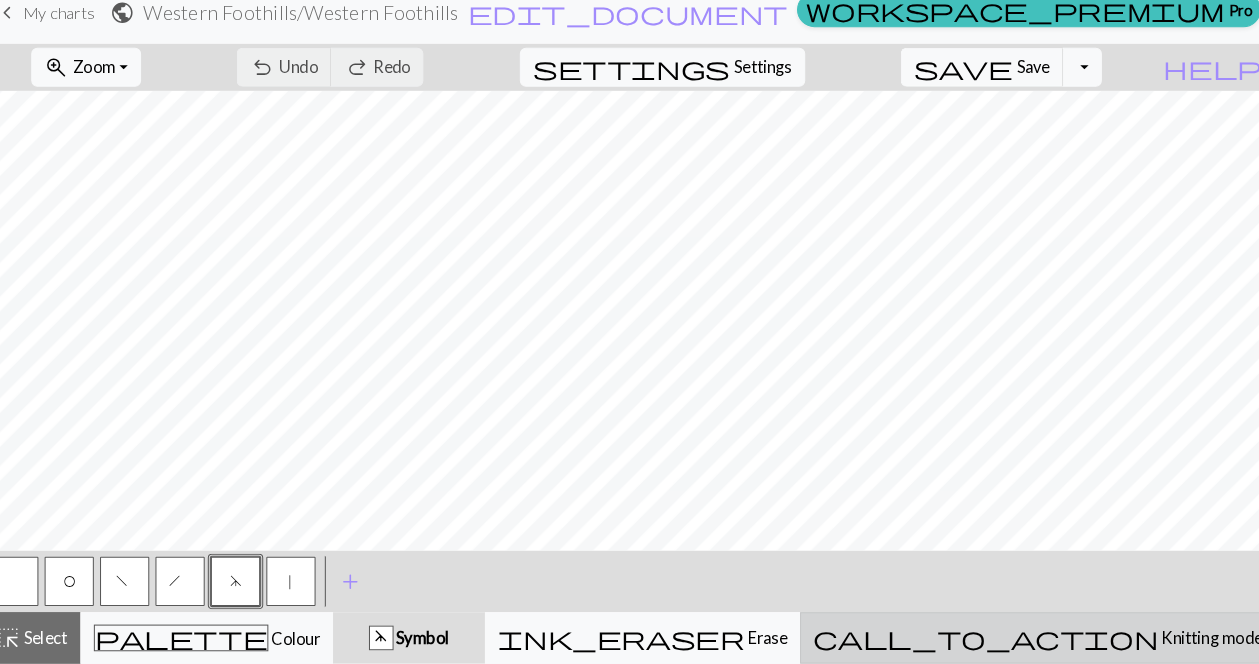 click on "call_to_action" at bounding box center [977, 639] 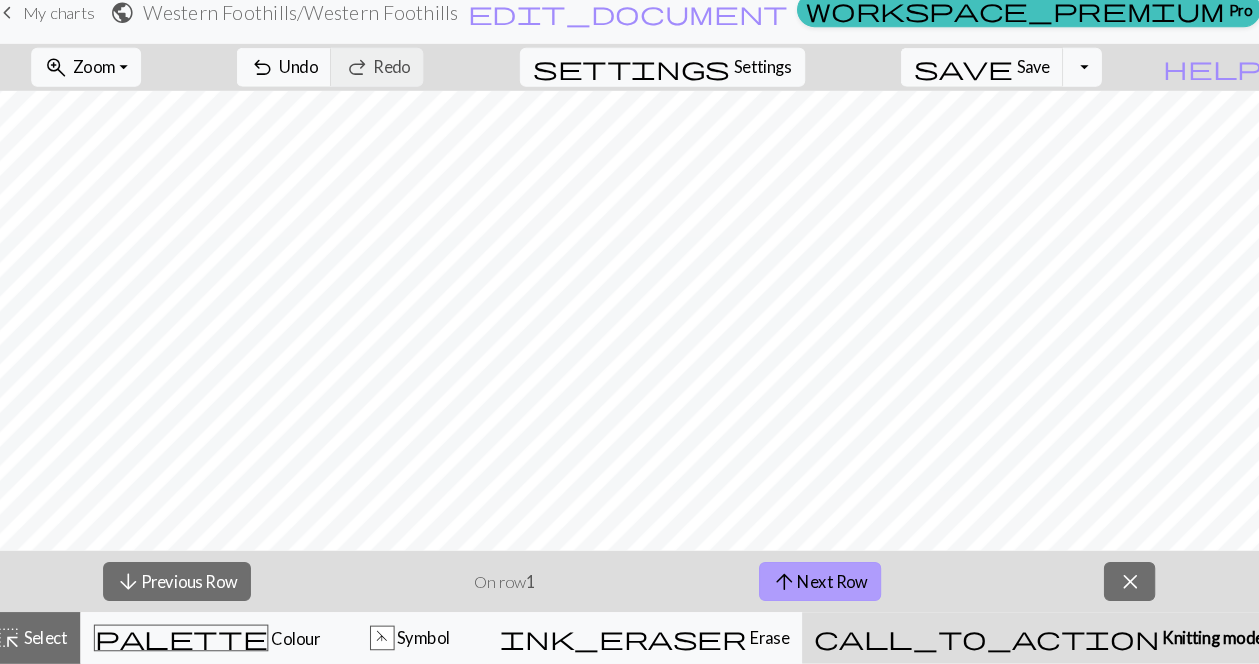 click on "arrow_upward  Next Row" at bounding box center (815, 584) 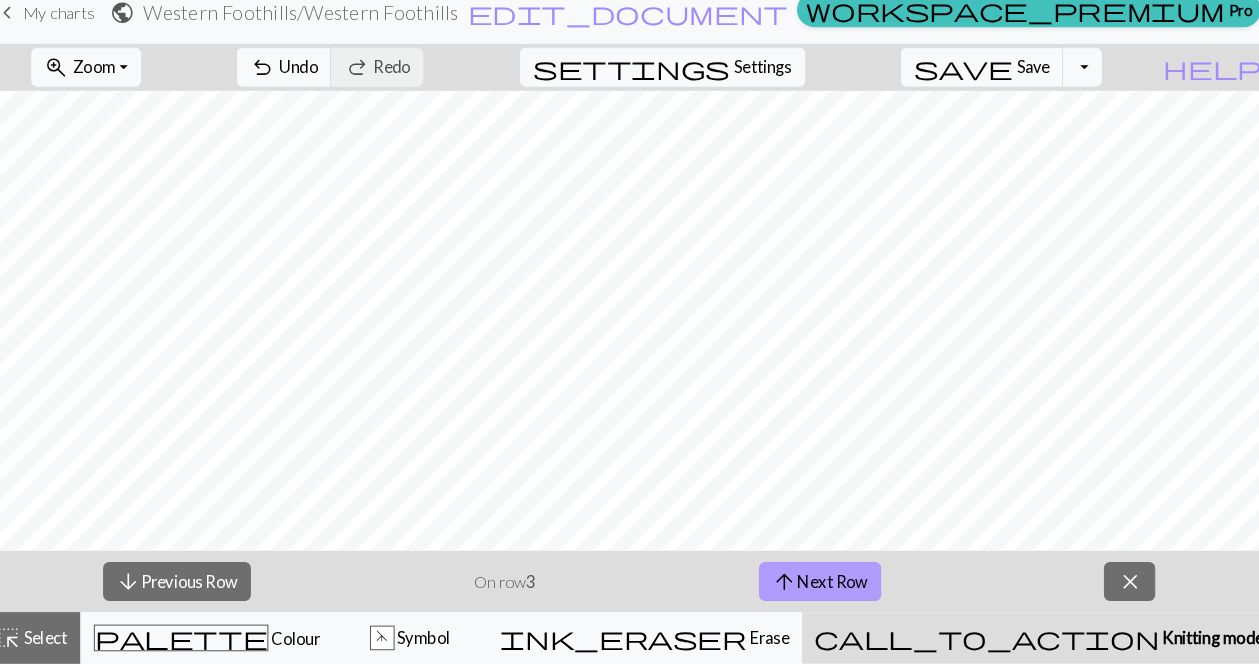 click on "arrow_upward  Next Row" at bounding box center (815, 584) 